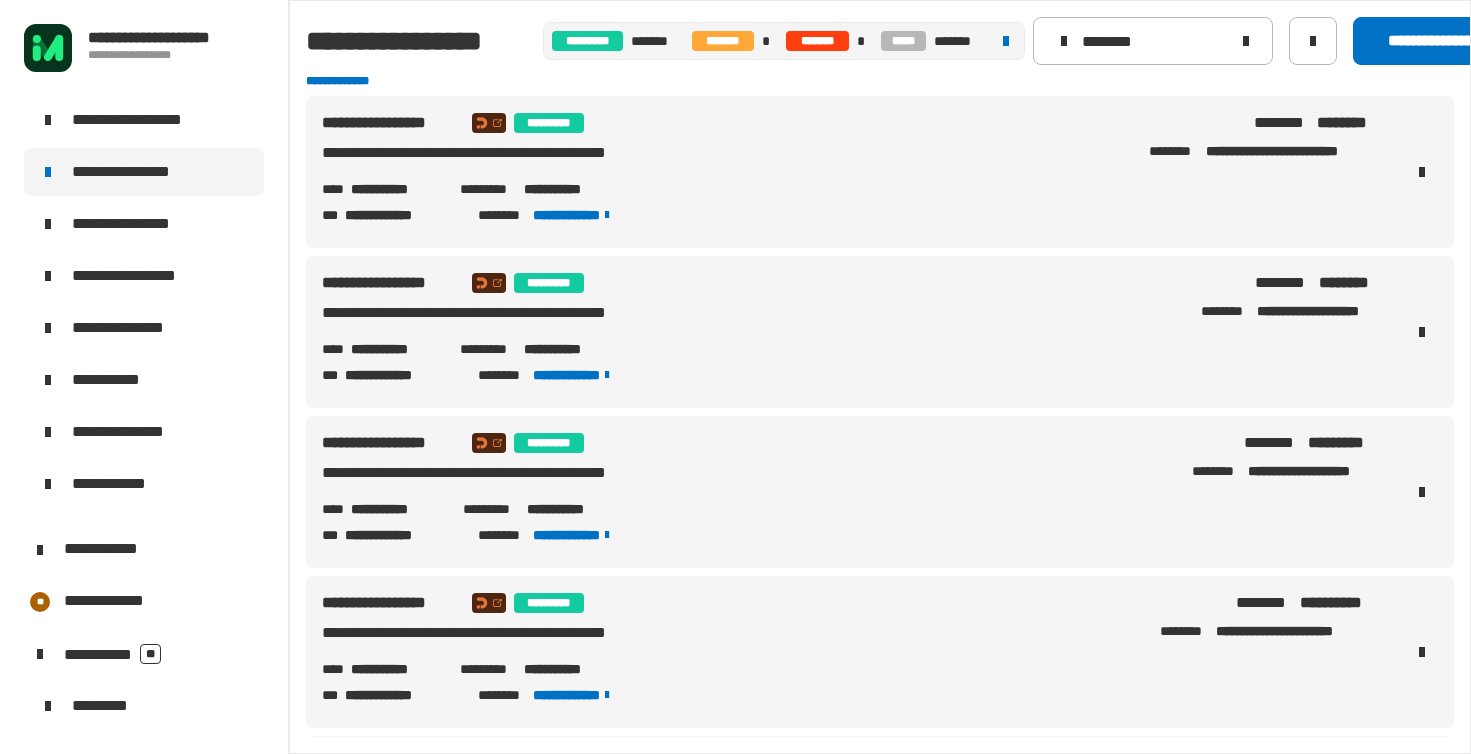 scroll, scrollTop: 0, scrollLeft: 0, axis: both 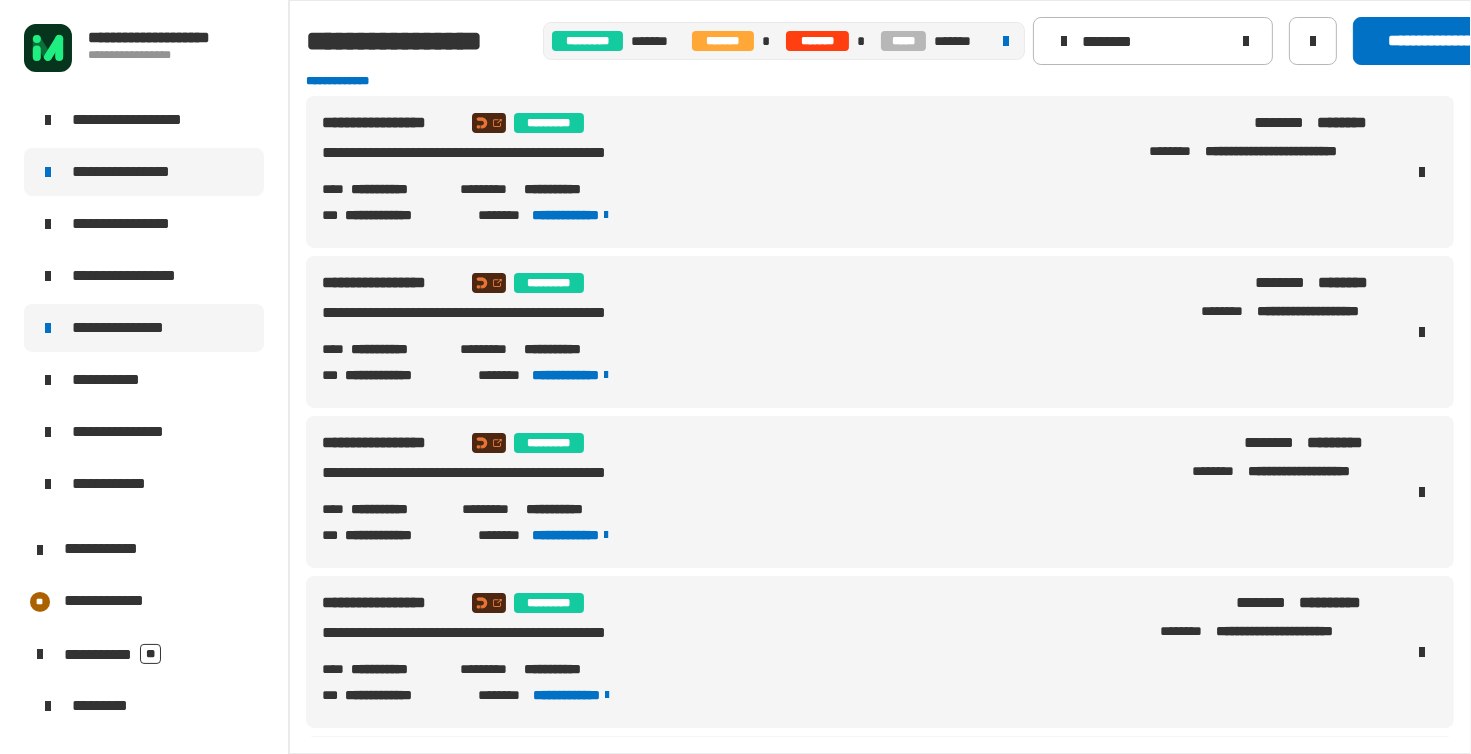 click on "**********" 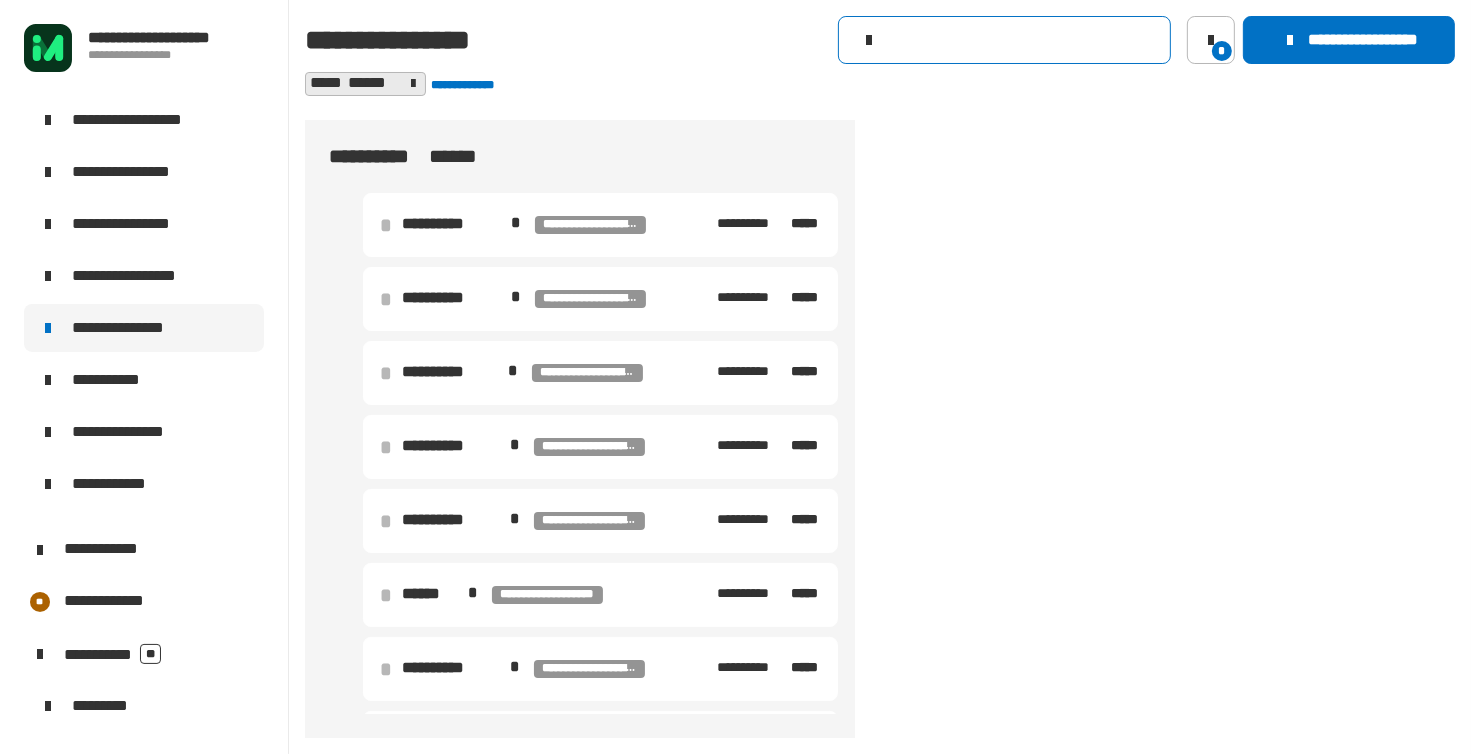 click 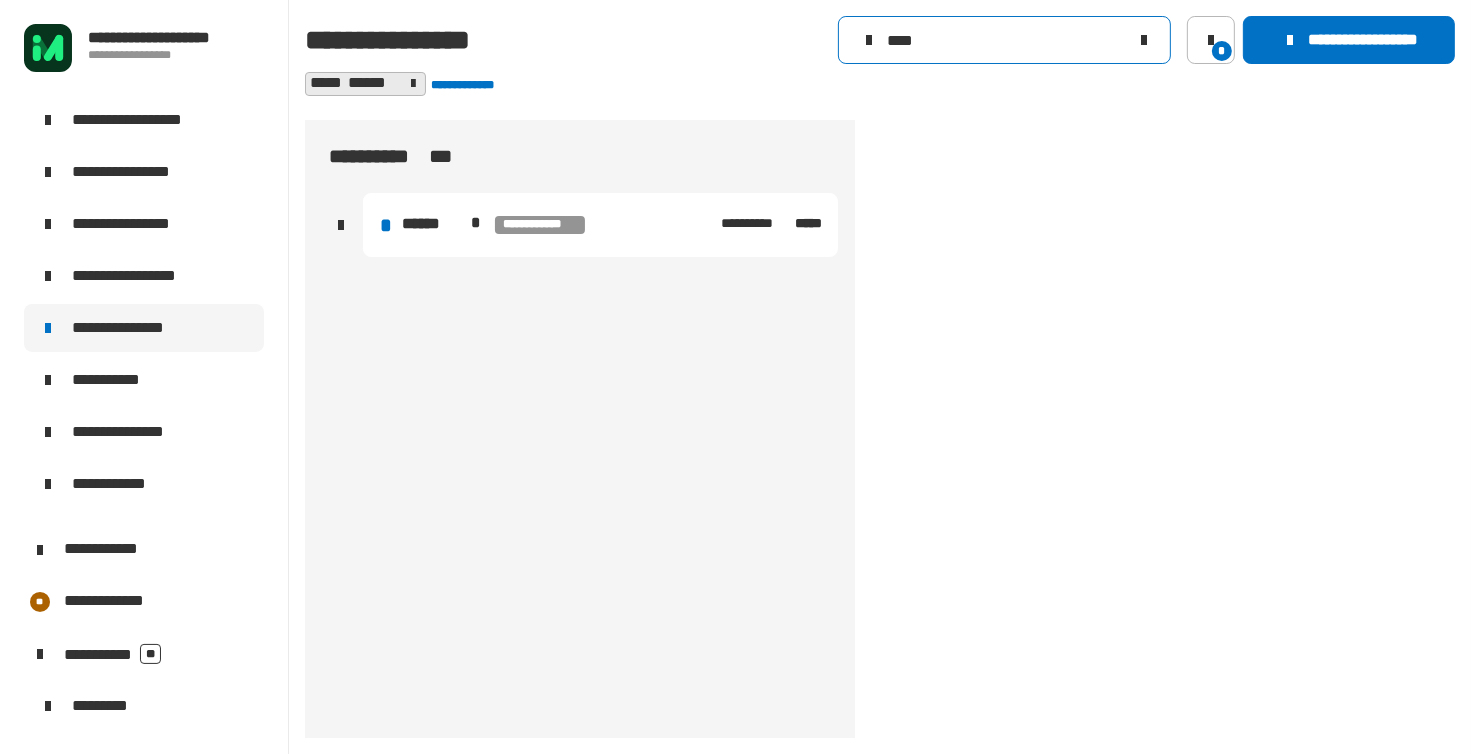 type on "****" 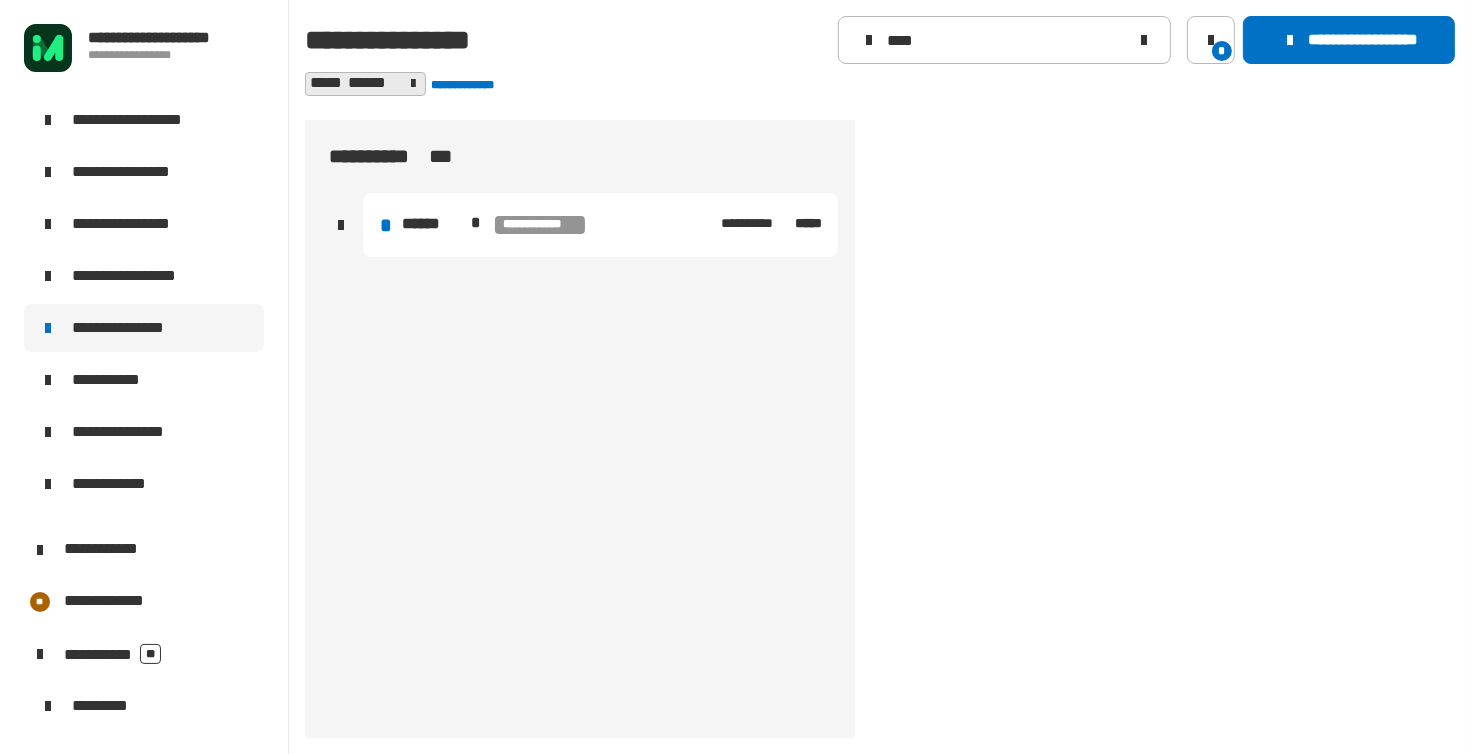 click on "* [FIRST] * [LAST] * [COMPANY]" at bounding box center (600, 225) 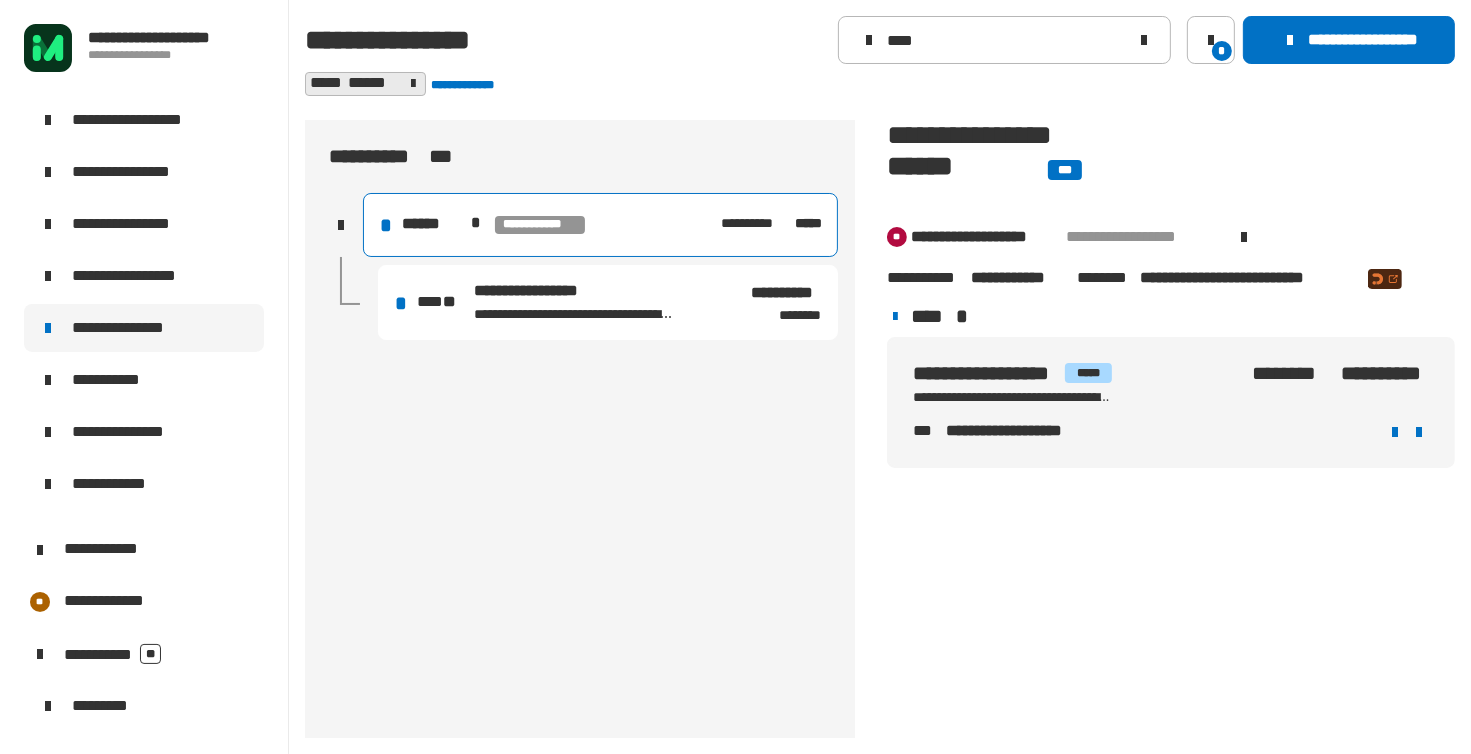 click on "[FIRST] [LAST]" 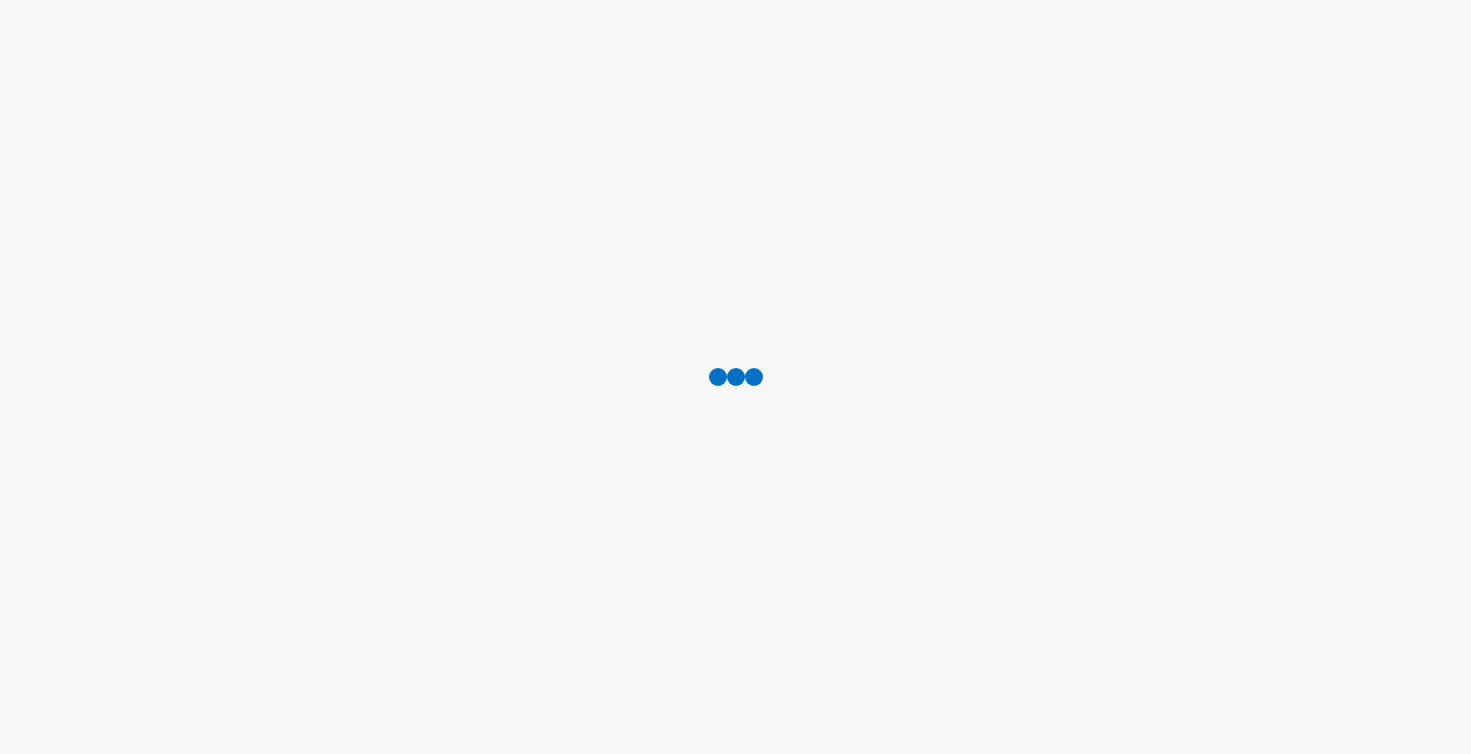 scroll, scrollTop: 0, scrollLeft: 0, axis: both 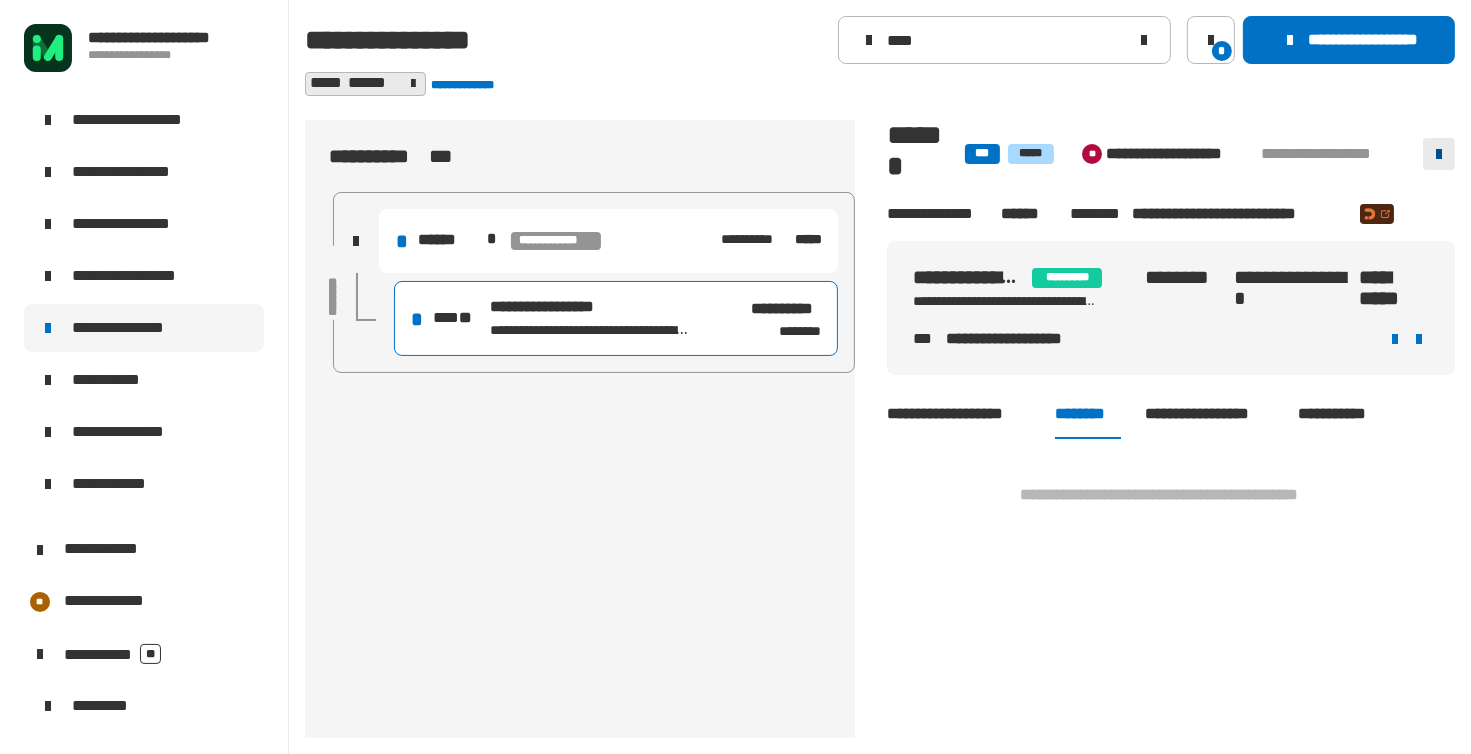 click 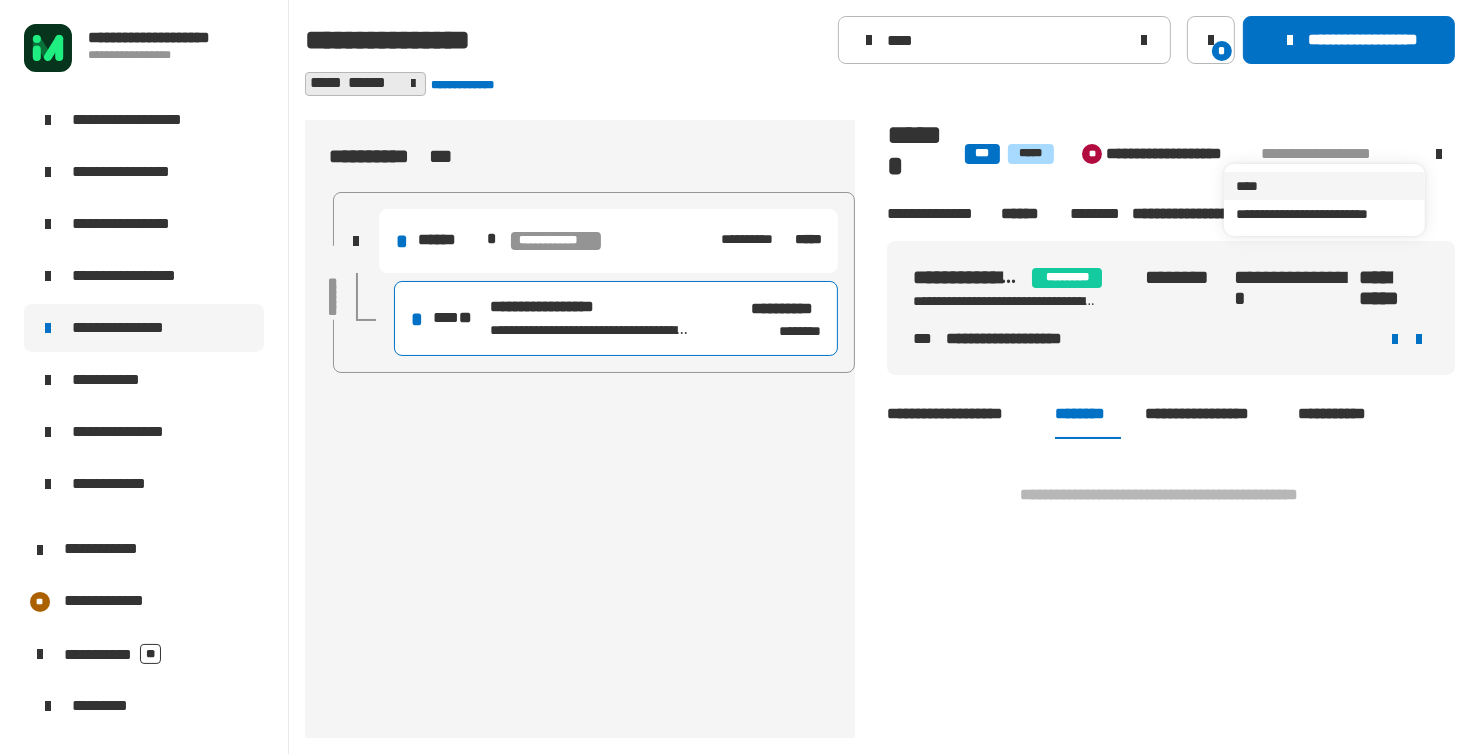 click on "****" at bounding box center [1324, 186] 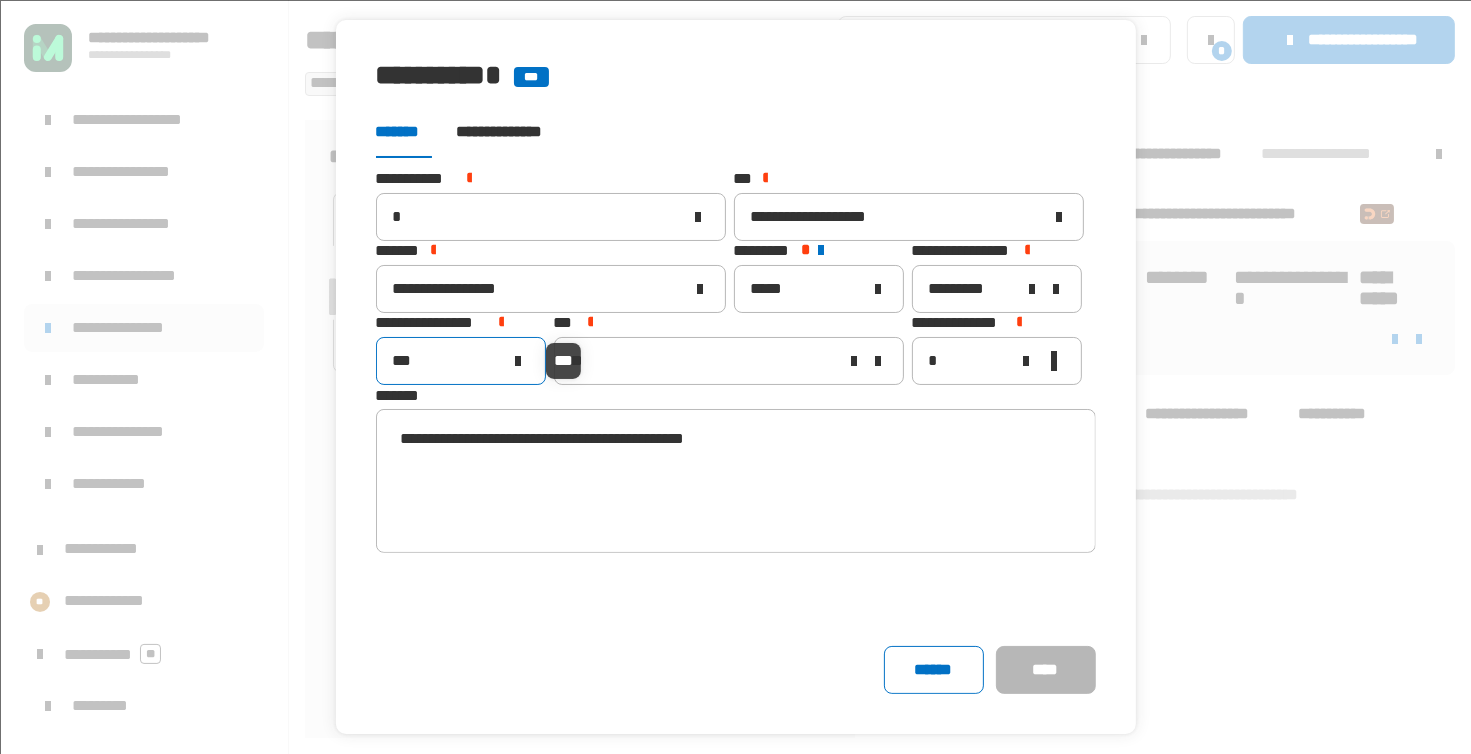 click on "***" 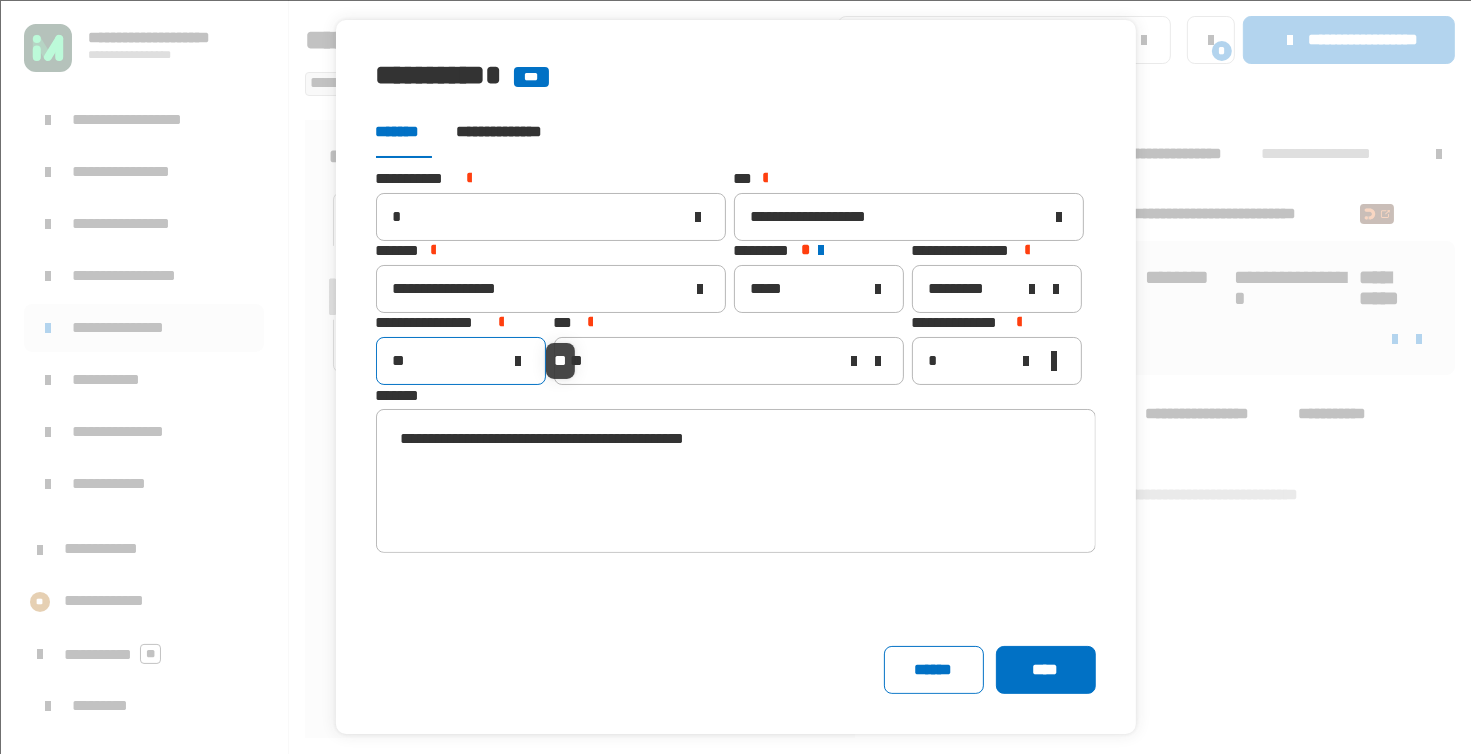 type on "*" 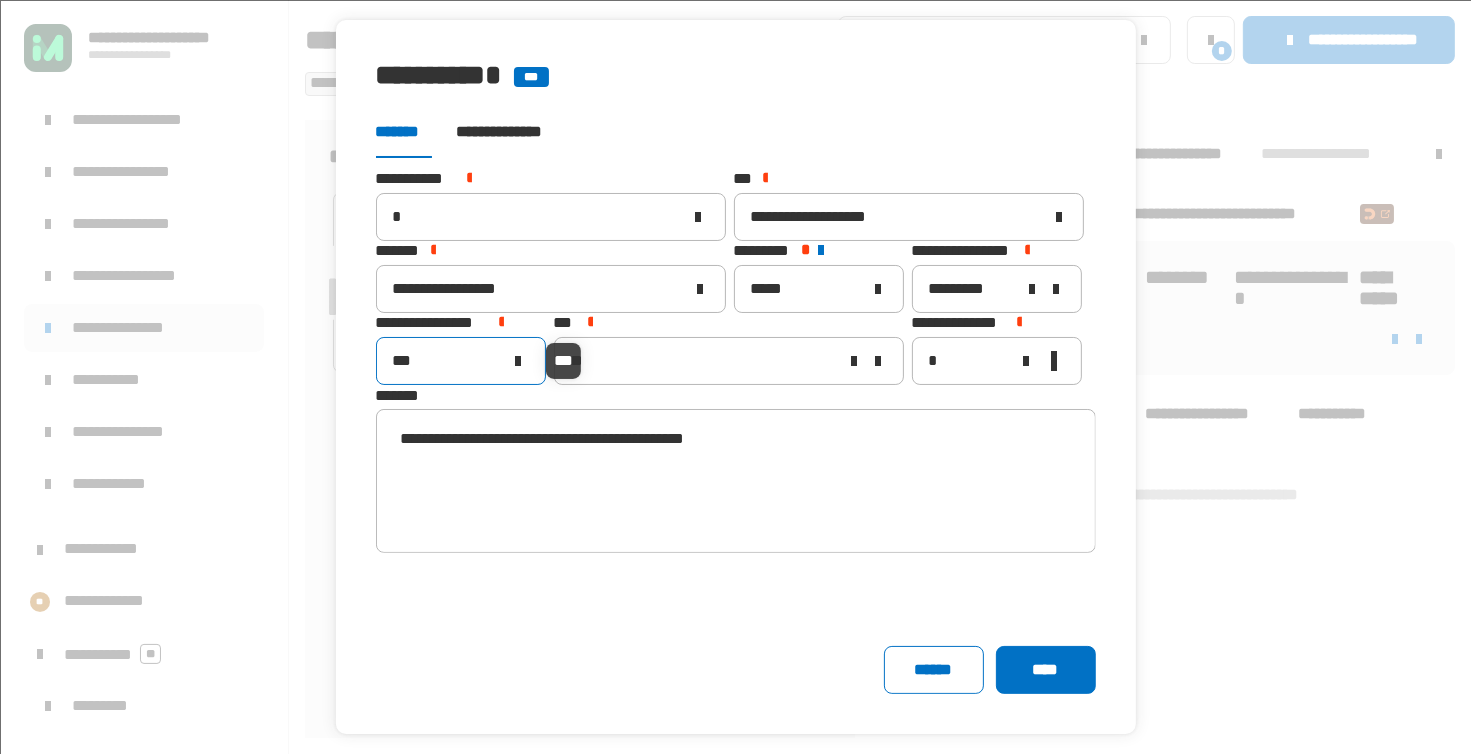 type on "****" 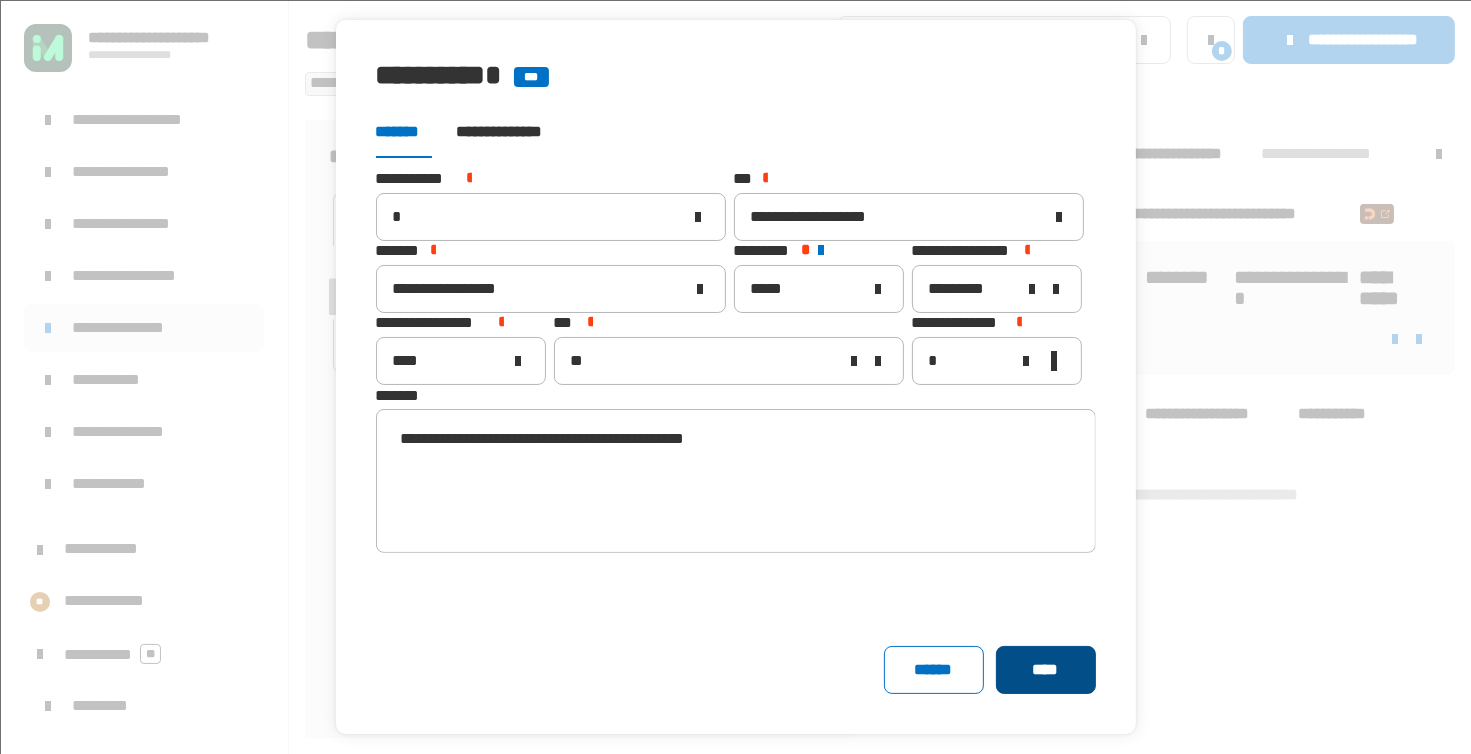 click on "****" 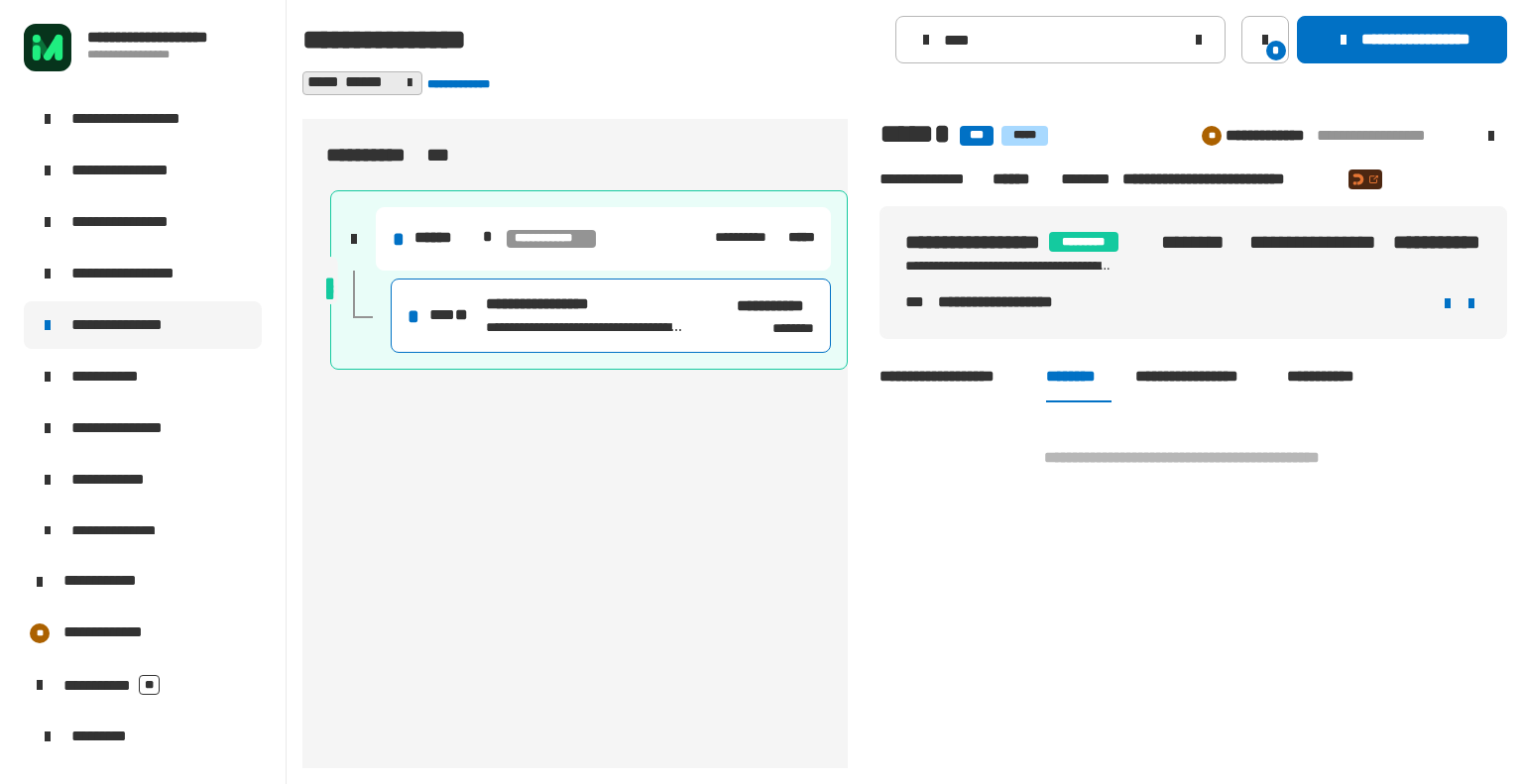 click on "**** *" 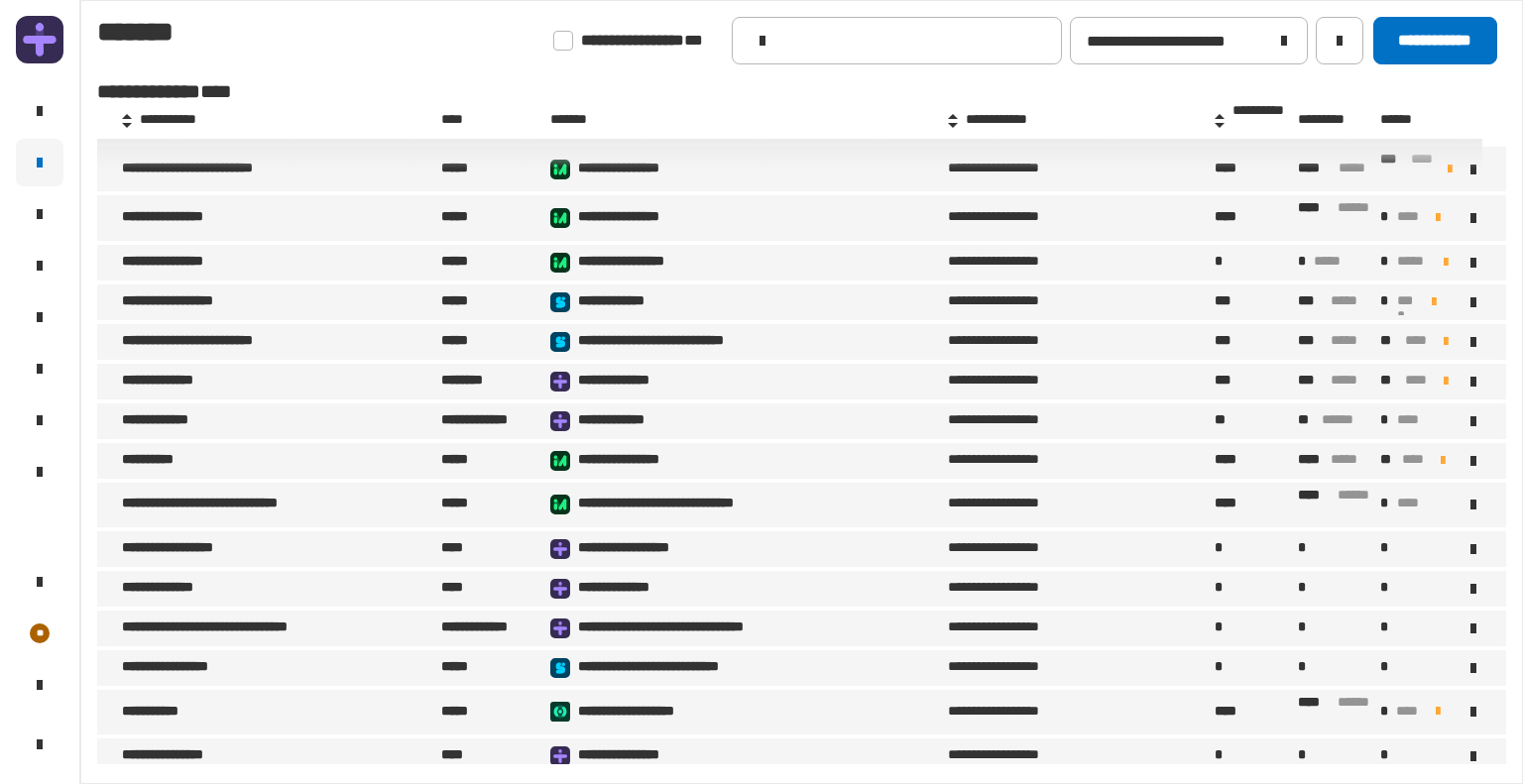 scroll, scrollTop: 0, scrollLeft: 0, axis: both 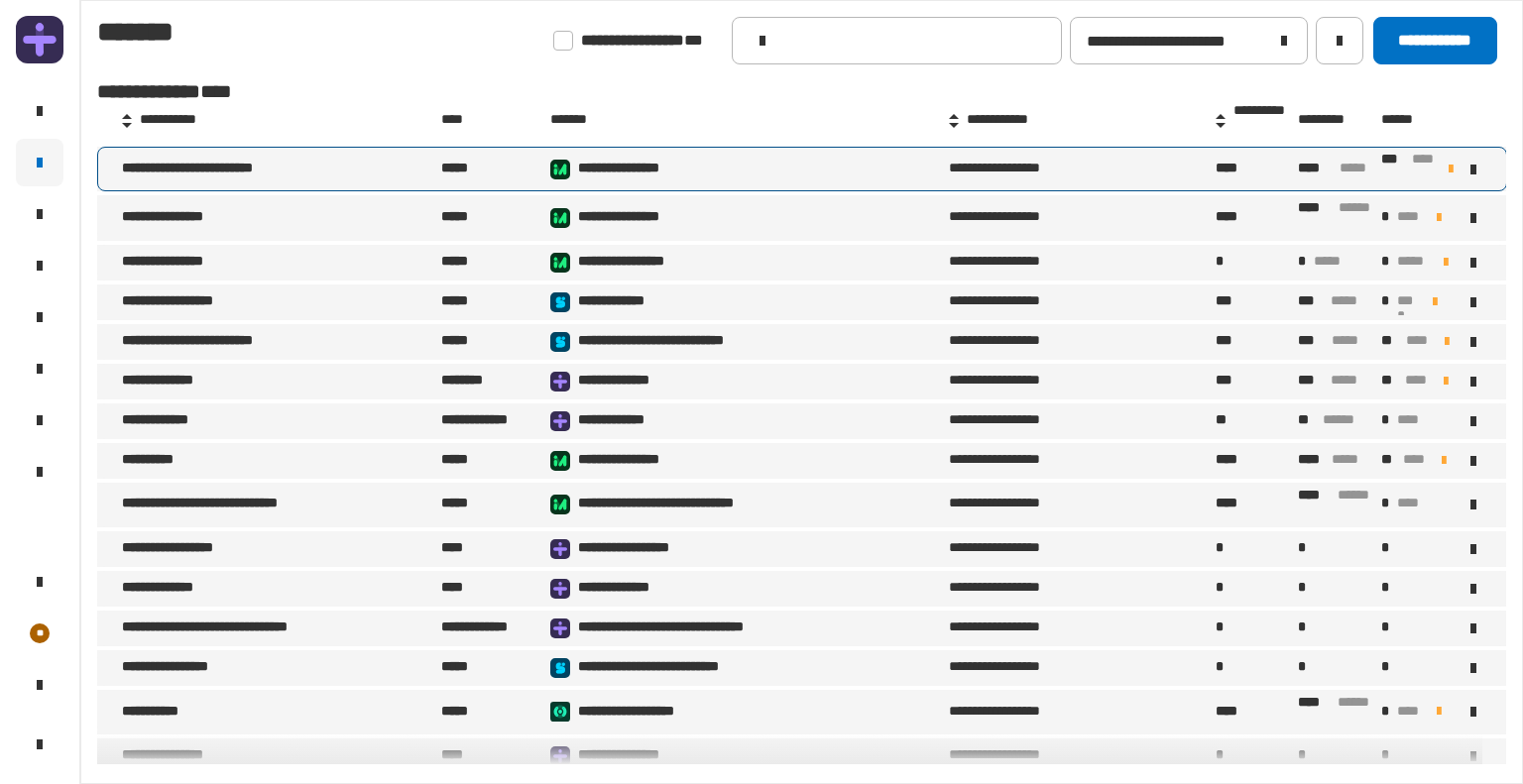 click on "**********" at bounding box center (215, 169) 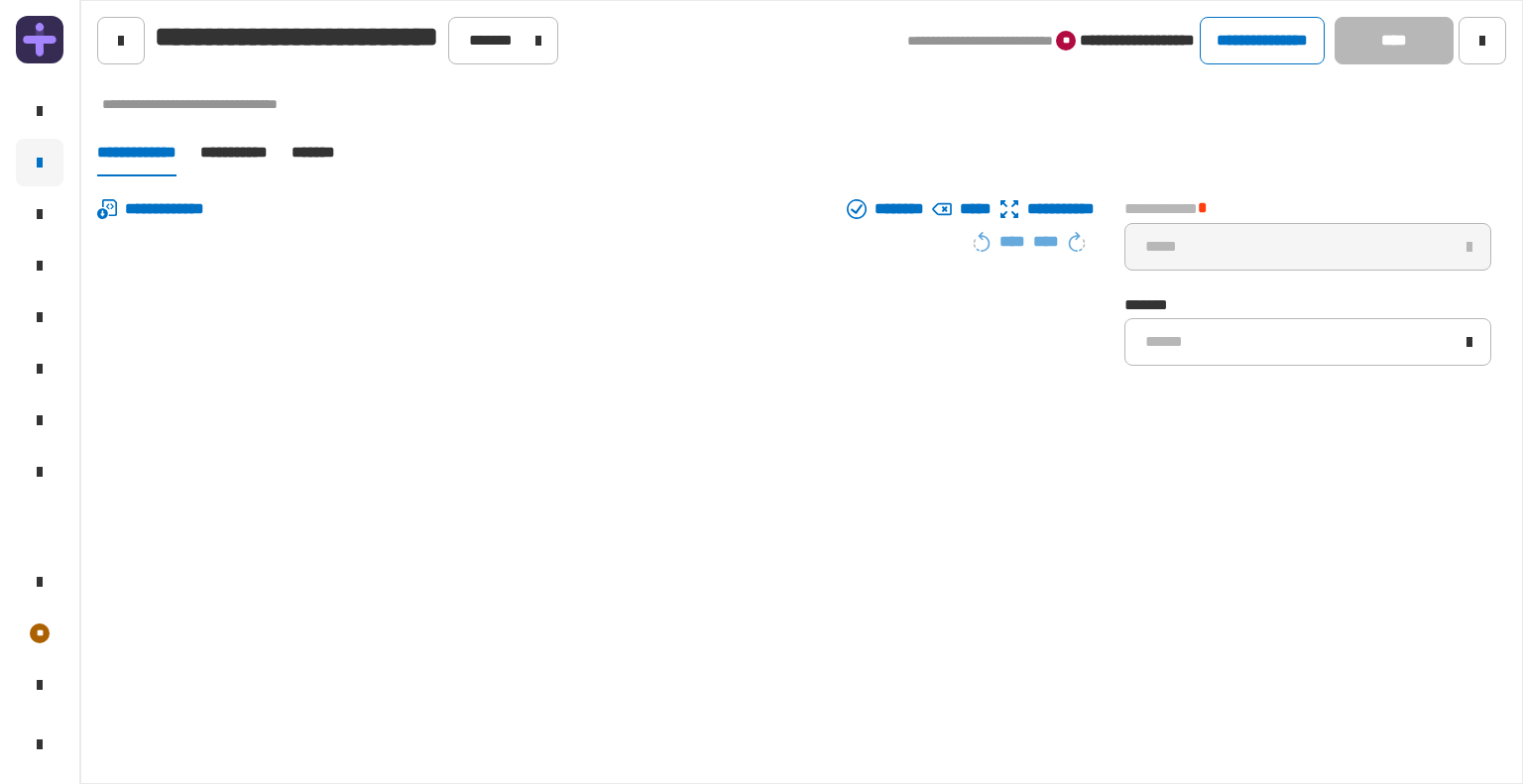 type on "**********" 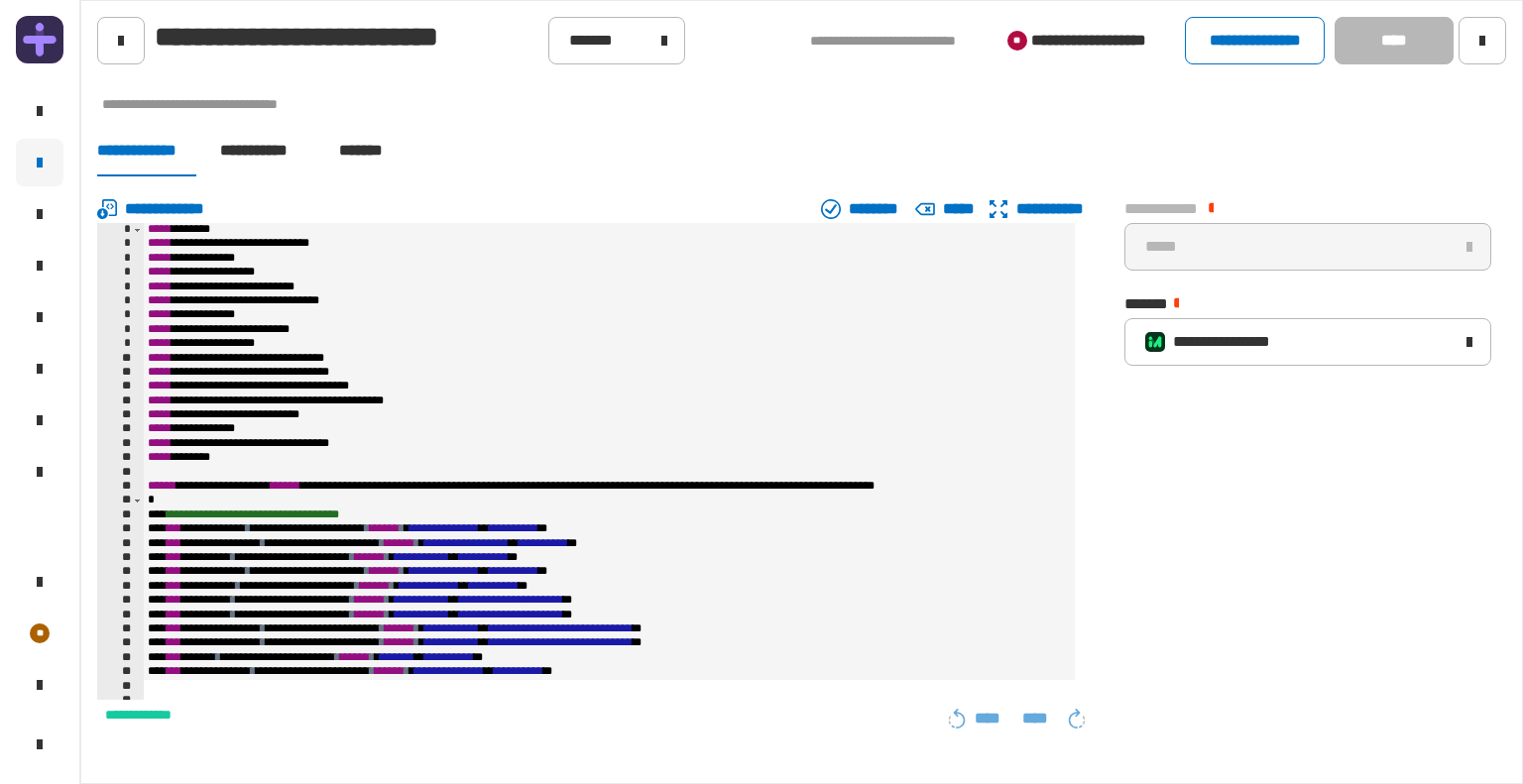 click on "*******" 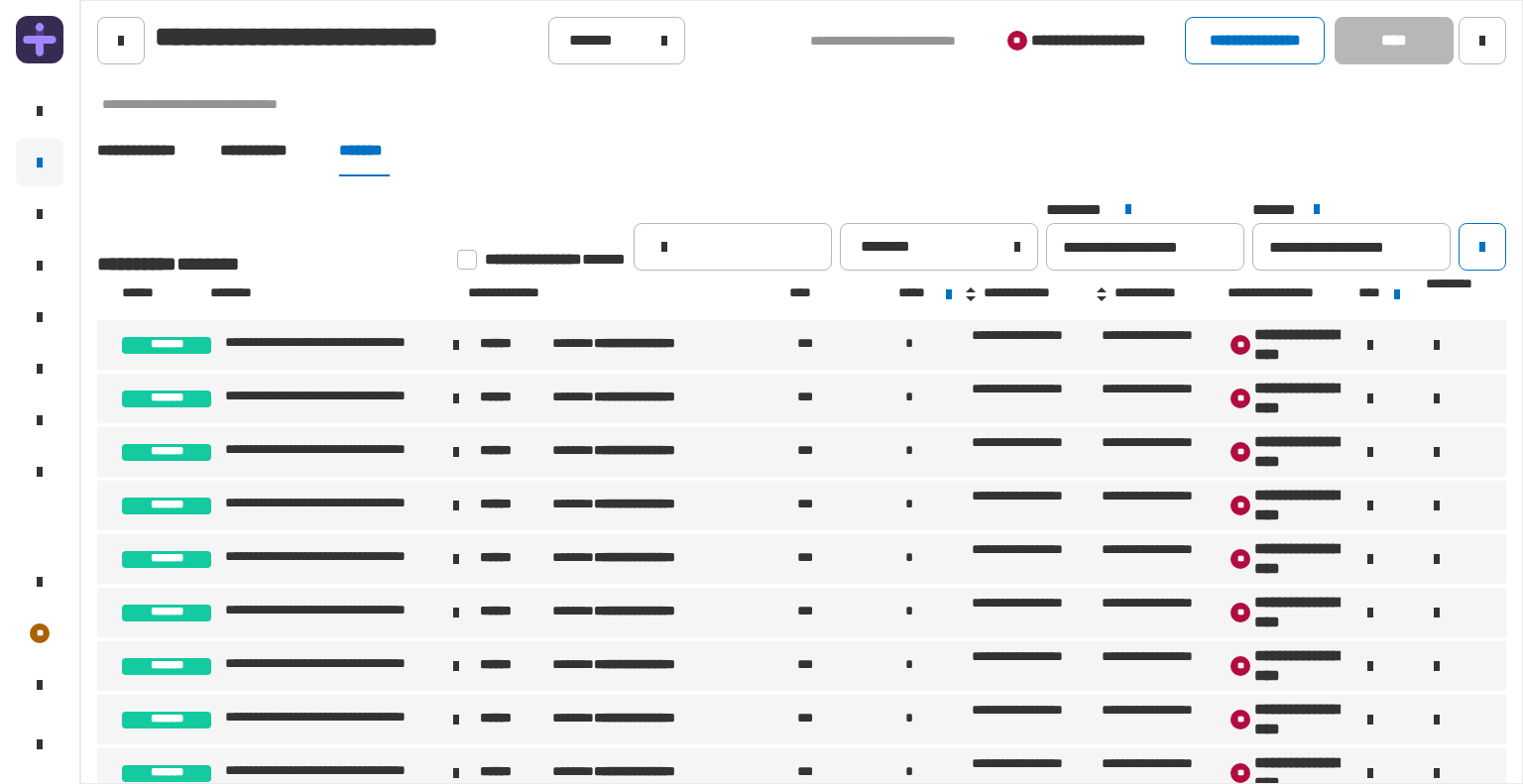 click 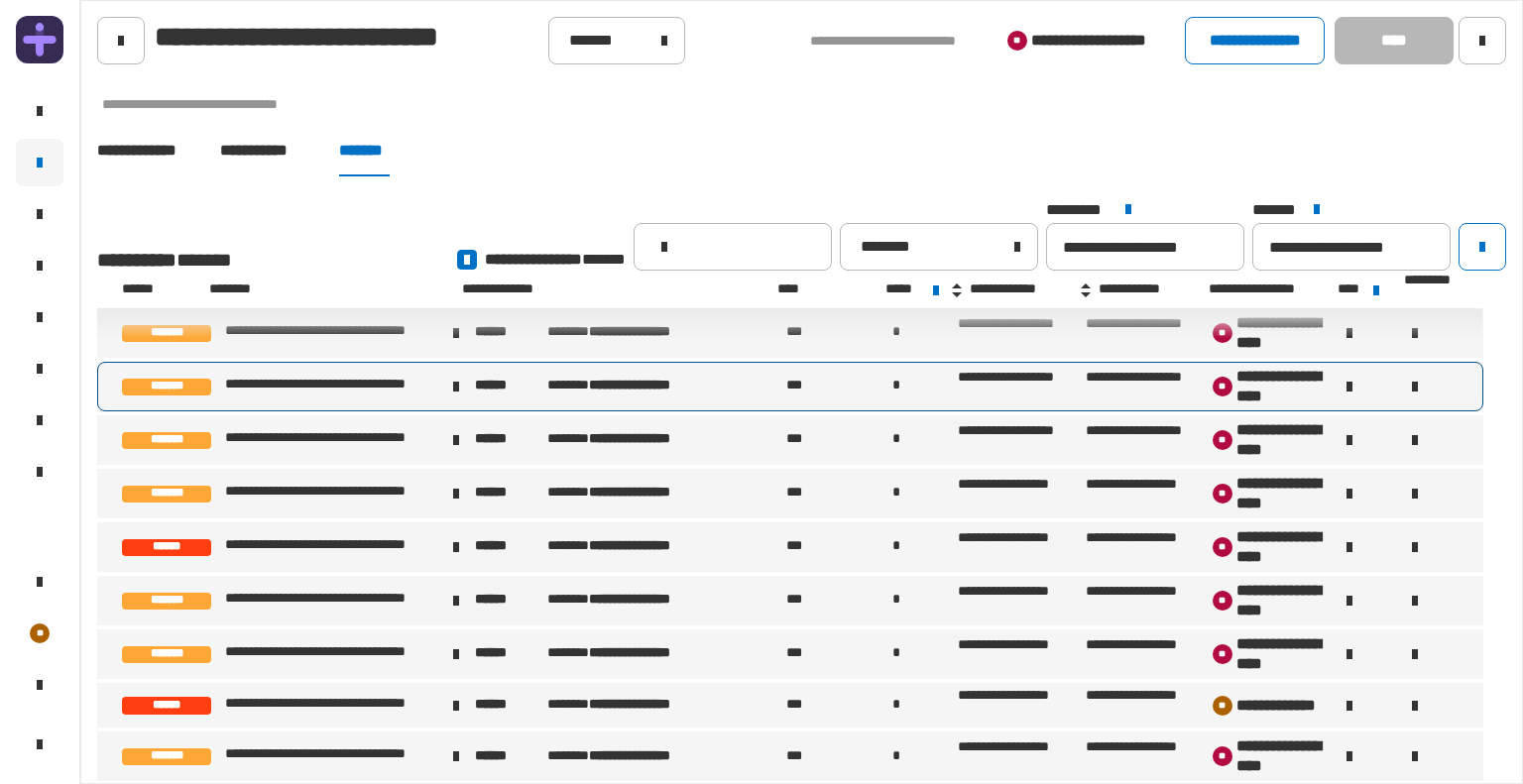 scroll, scrollTop: 419, scrollLeft: 0, axis: vertical 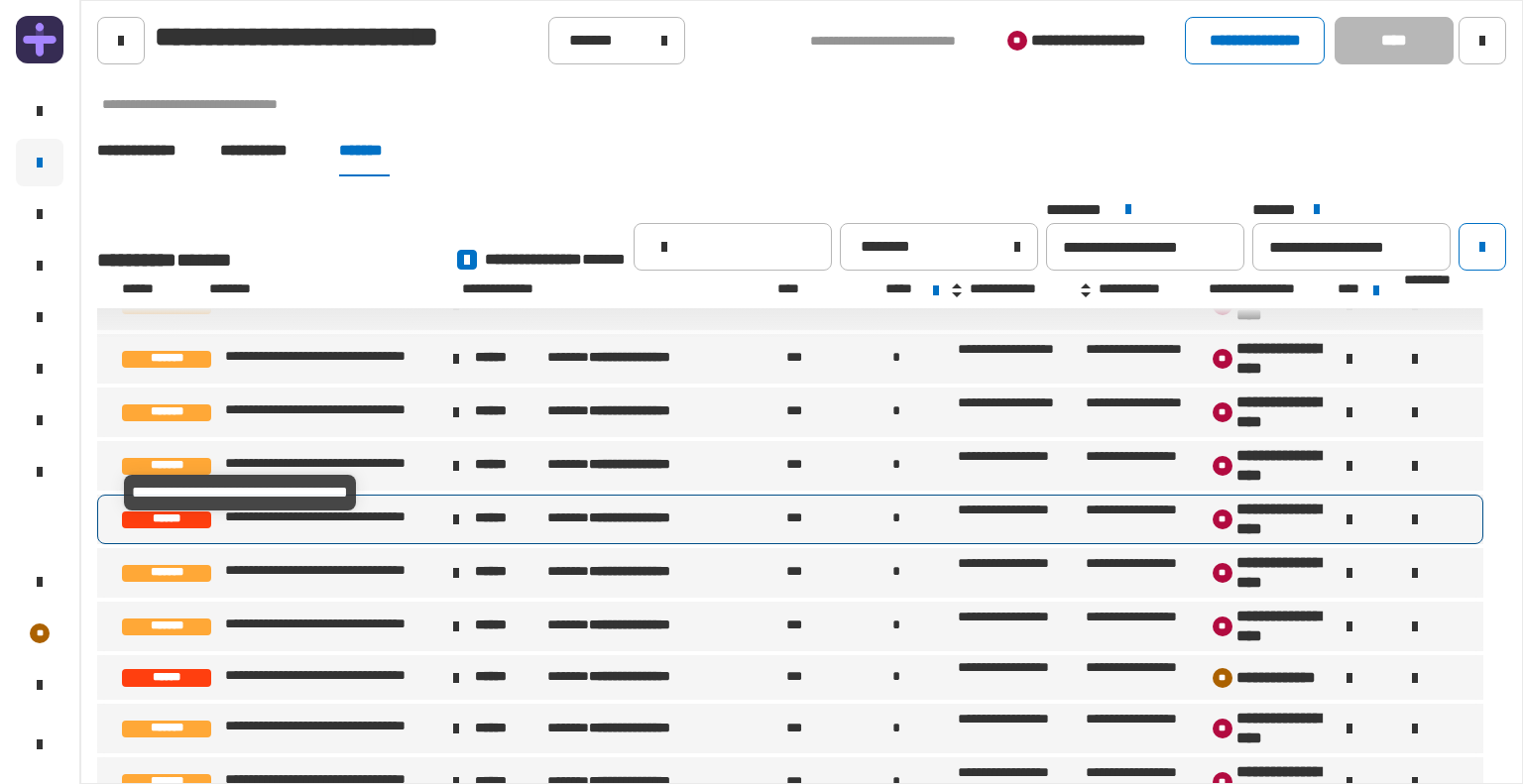 click on "**********" at bounding box center [333, 519] 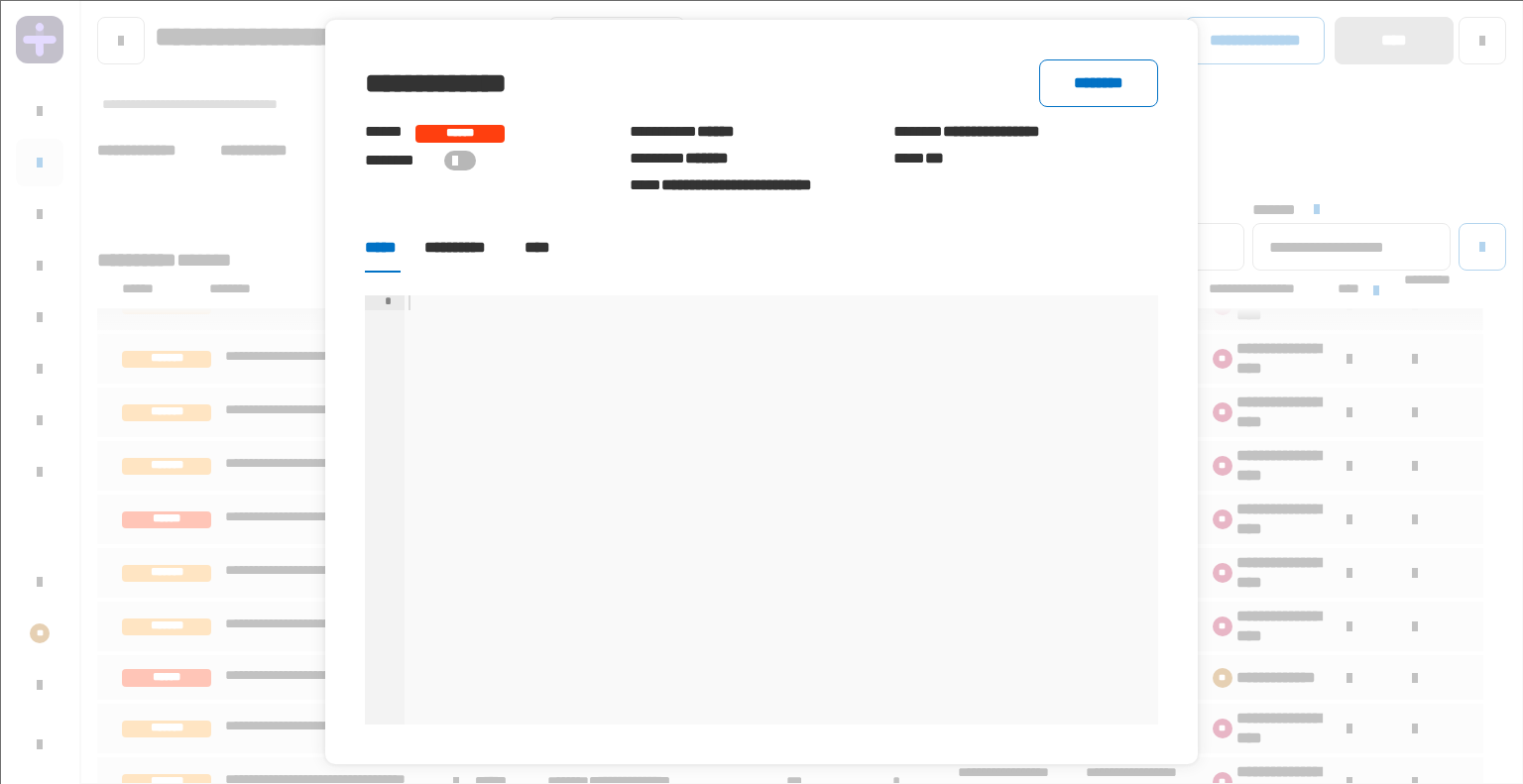 click on "**********" 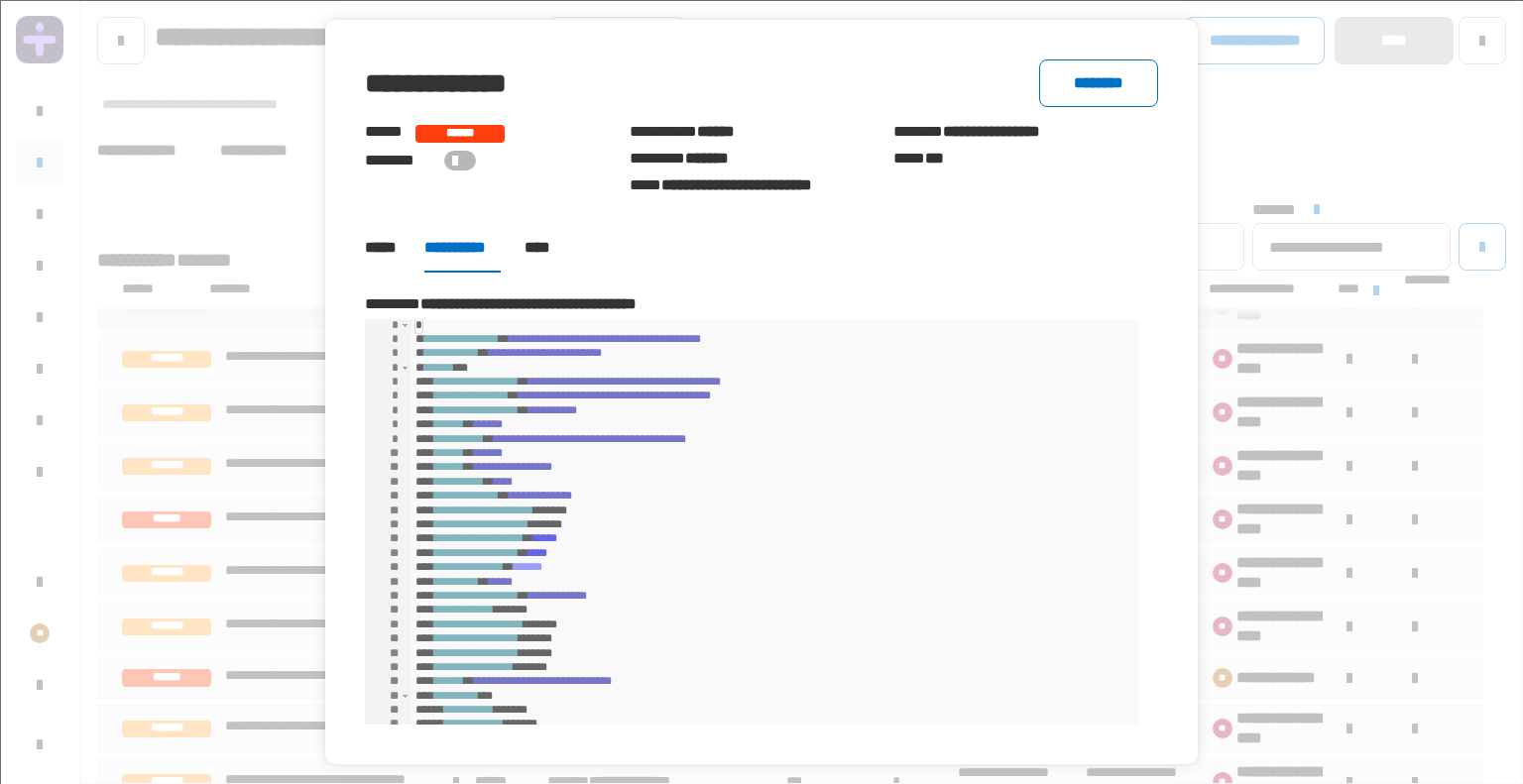 click on "****" 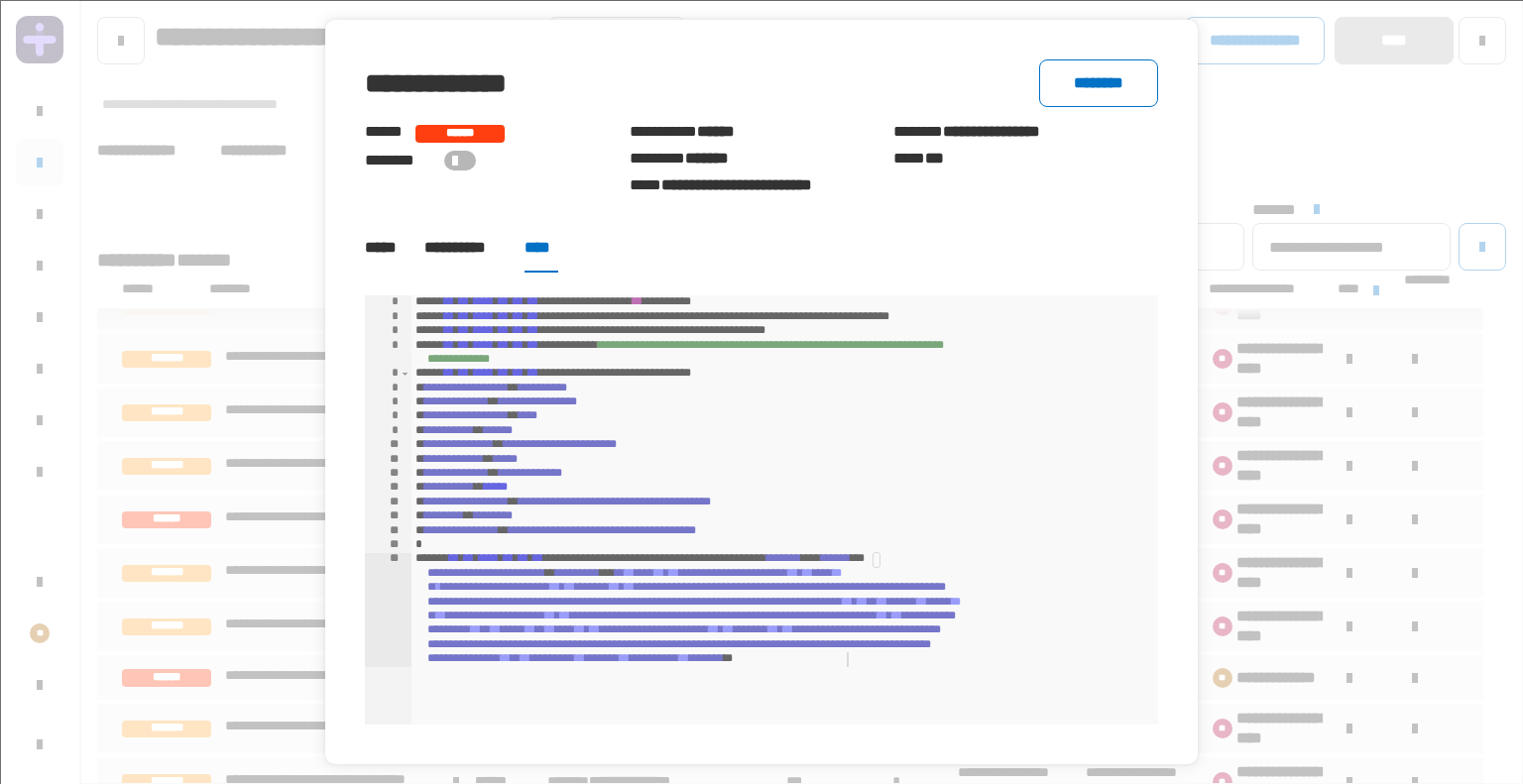 click 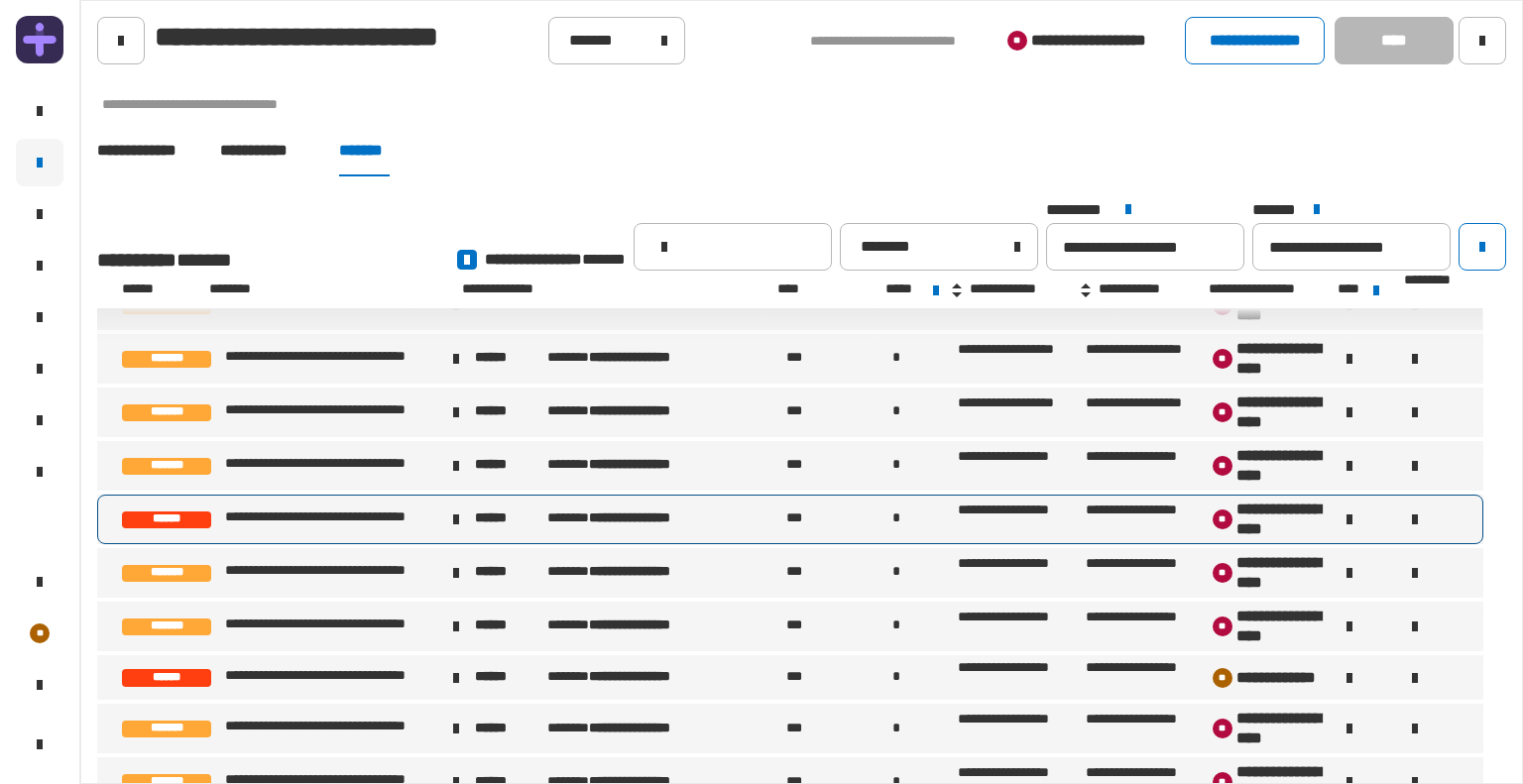 click at bounding box center (1415, 519) 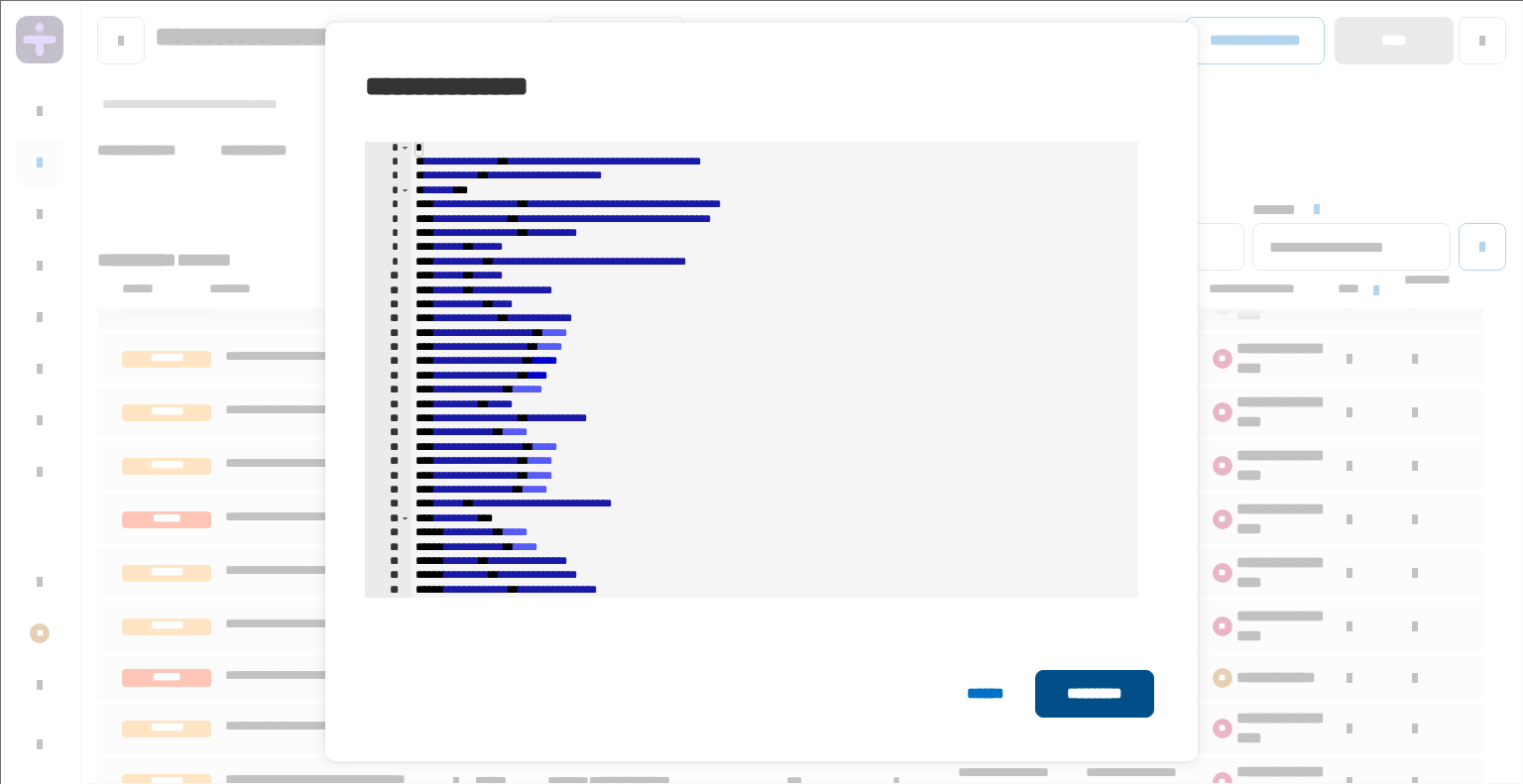 click on "*********" 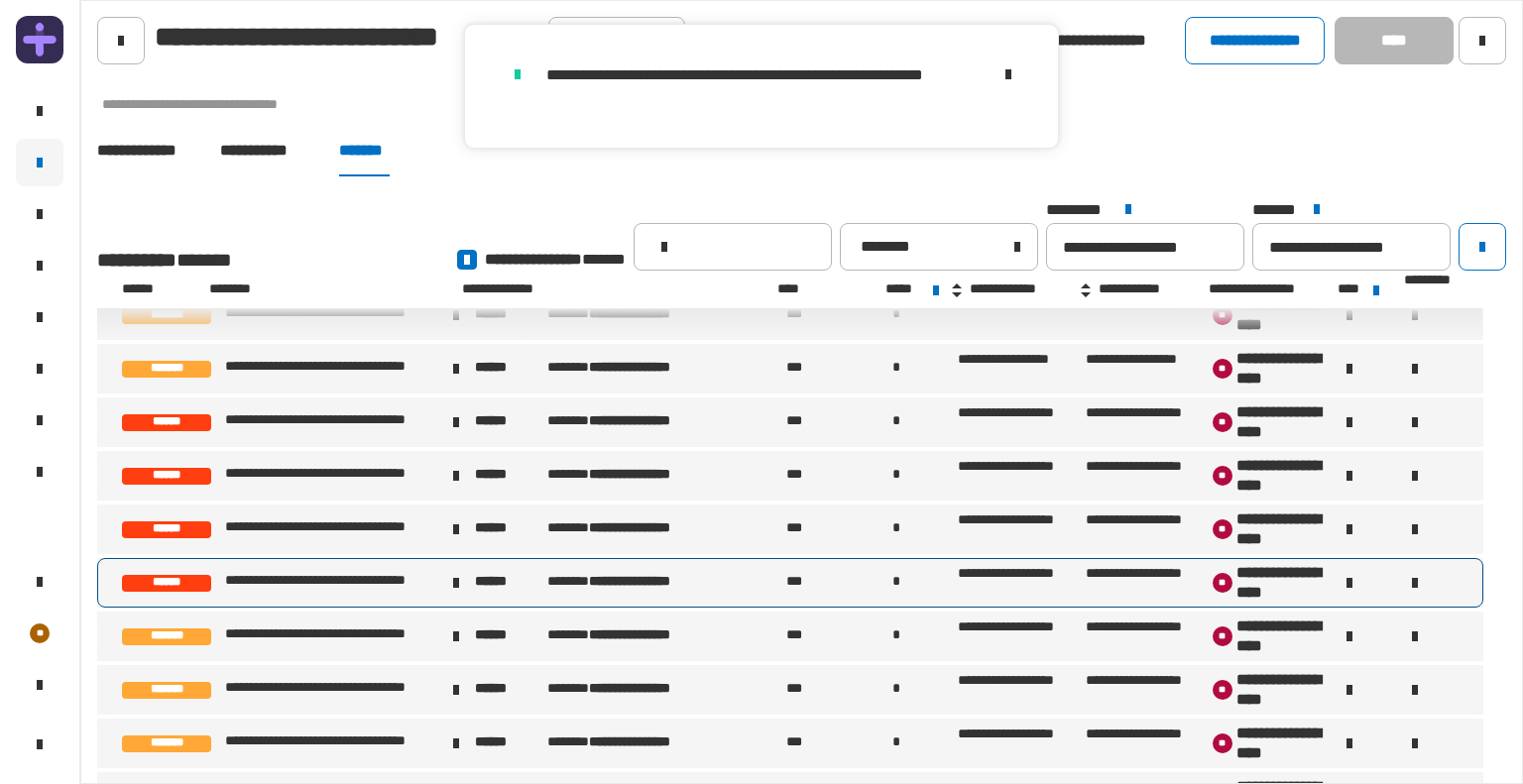 scroll, scrollTop: 77, scrollLeft: 0, axis: vertical 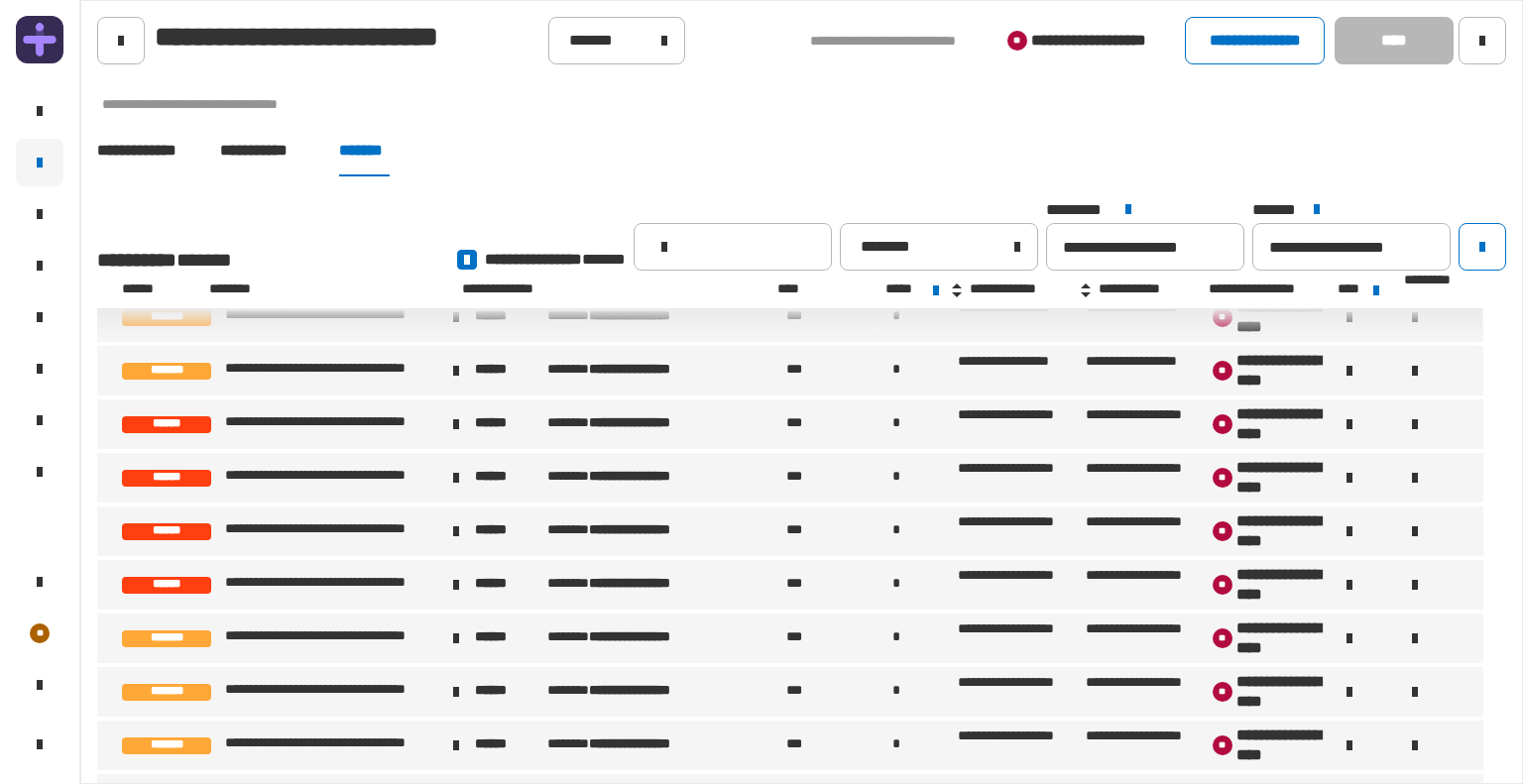 click 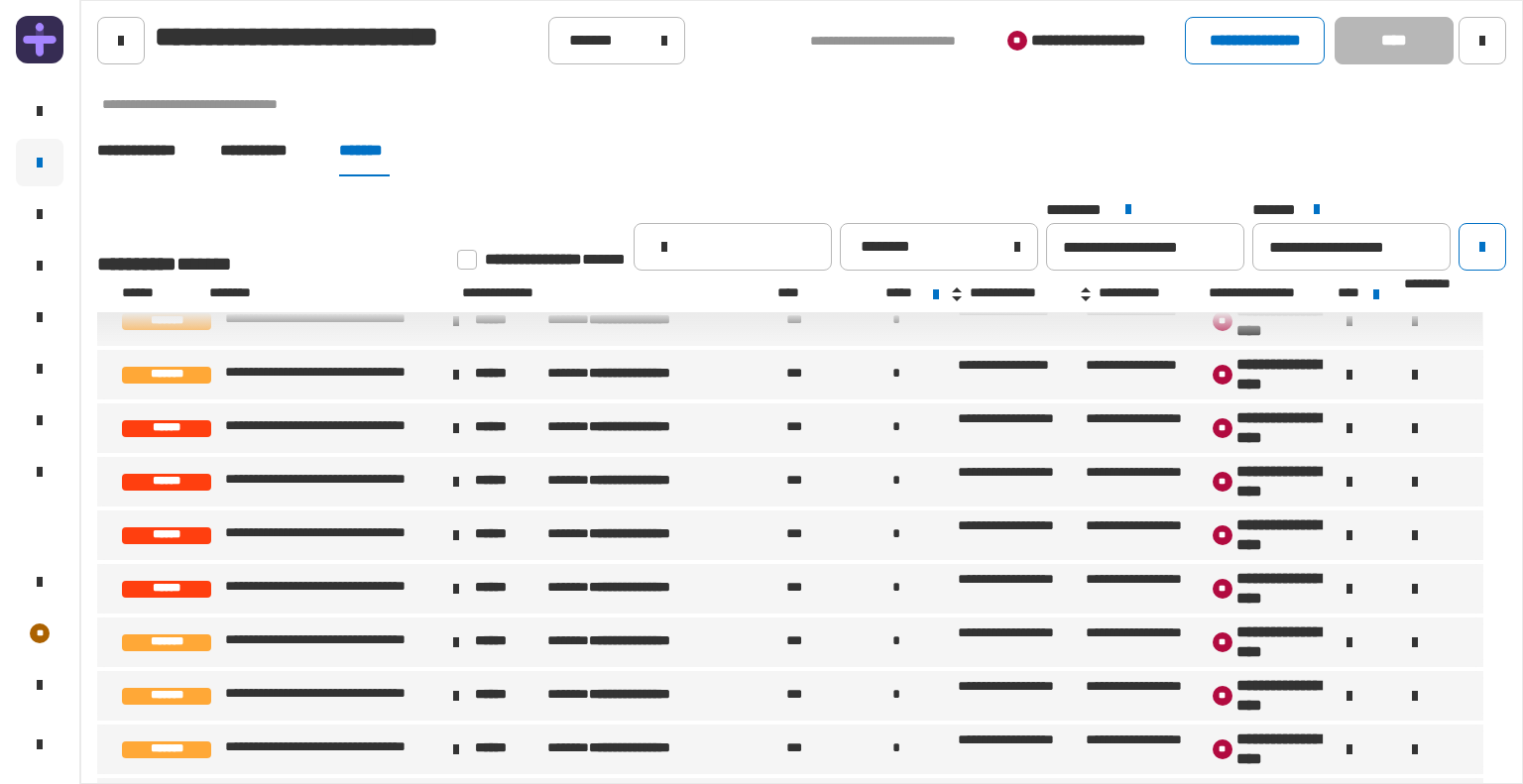 scroll, scrollTop: 0, scrollLeft: 0, axis: both 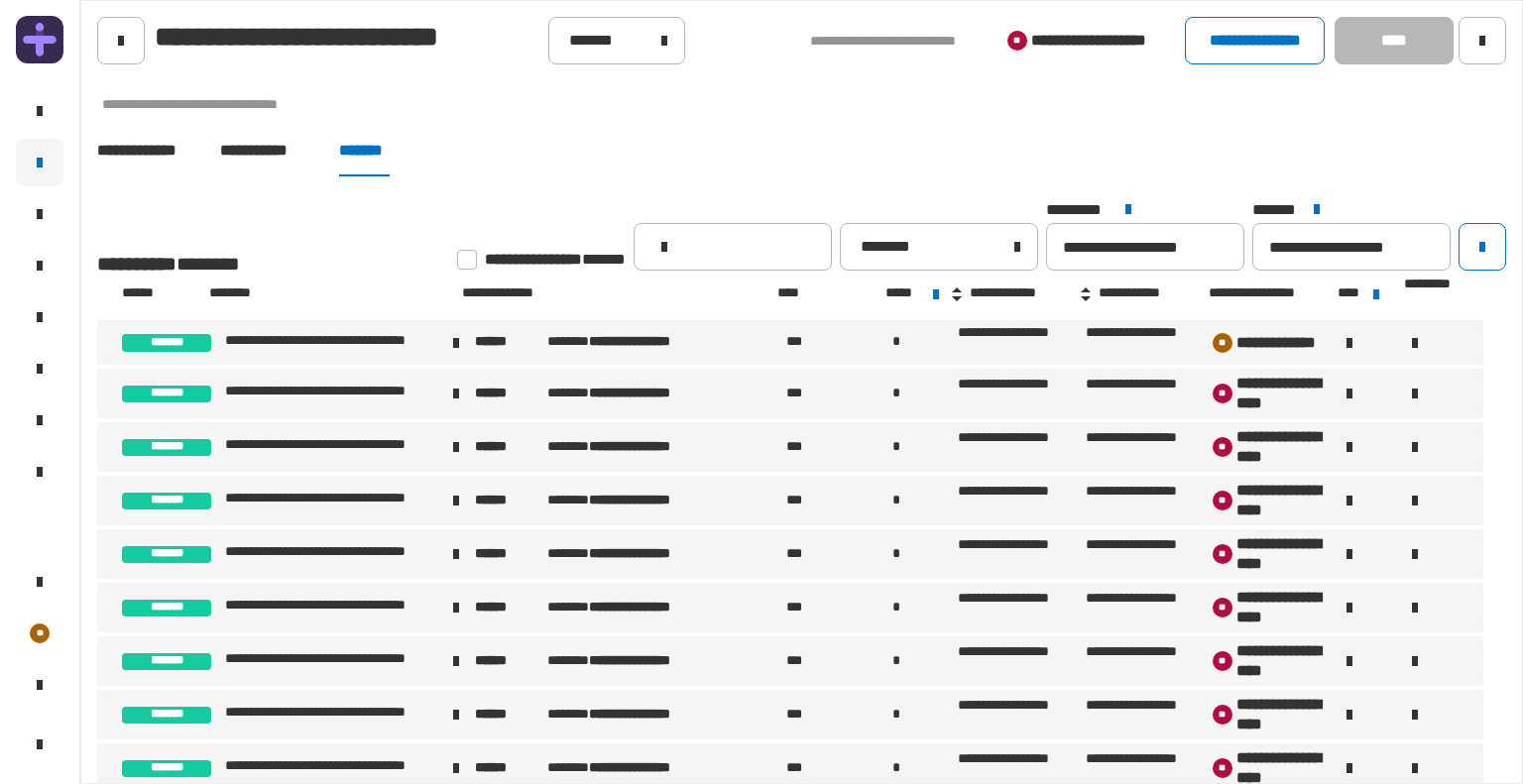 click 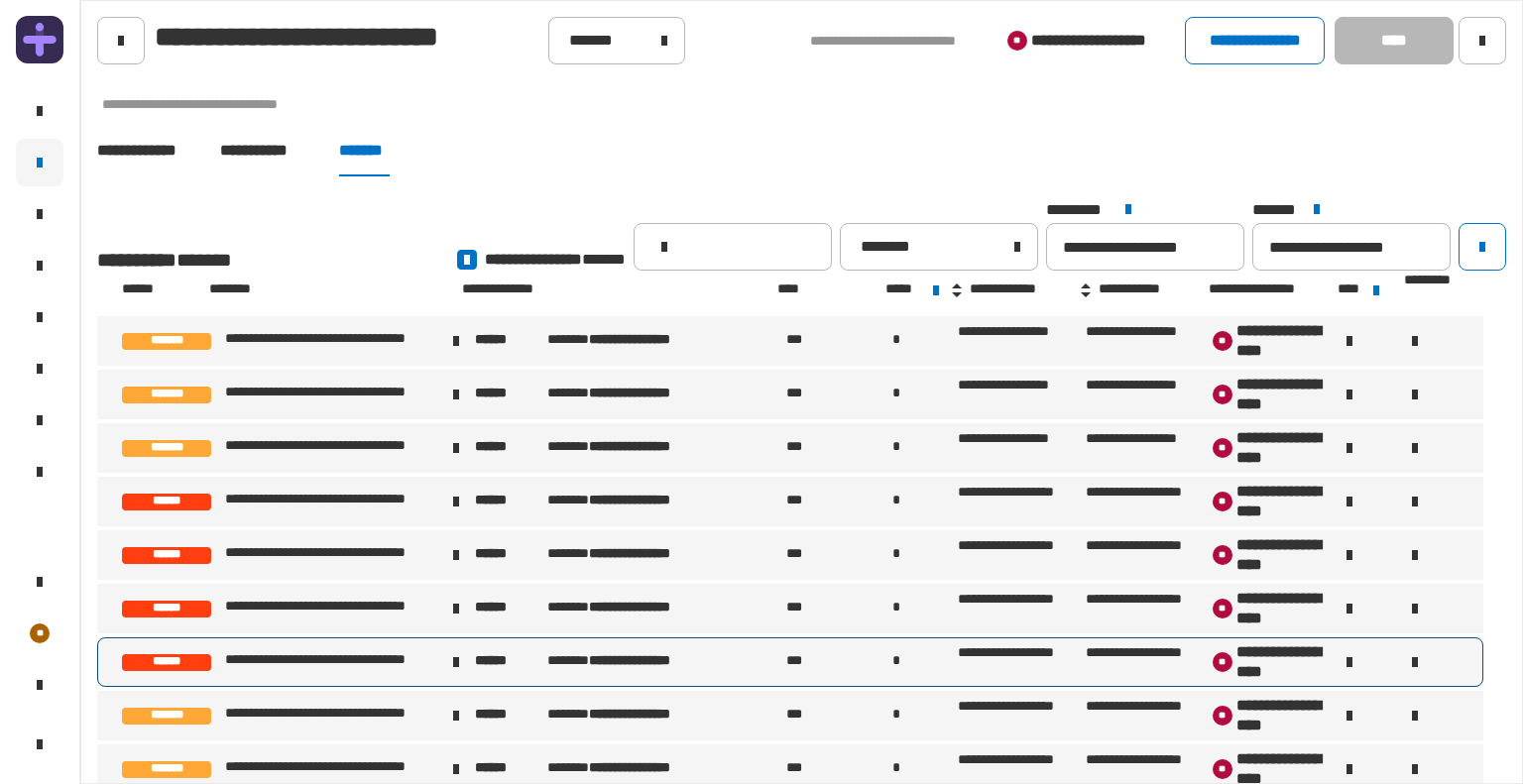 click on "**********" at bounding box center [348, 662] 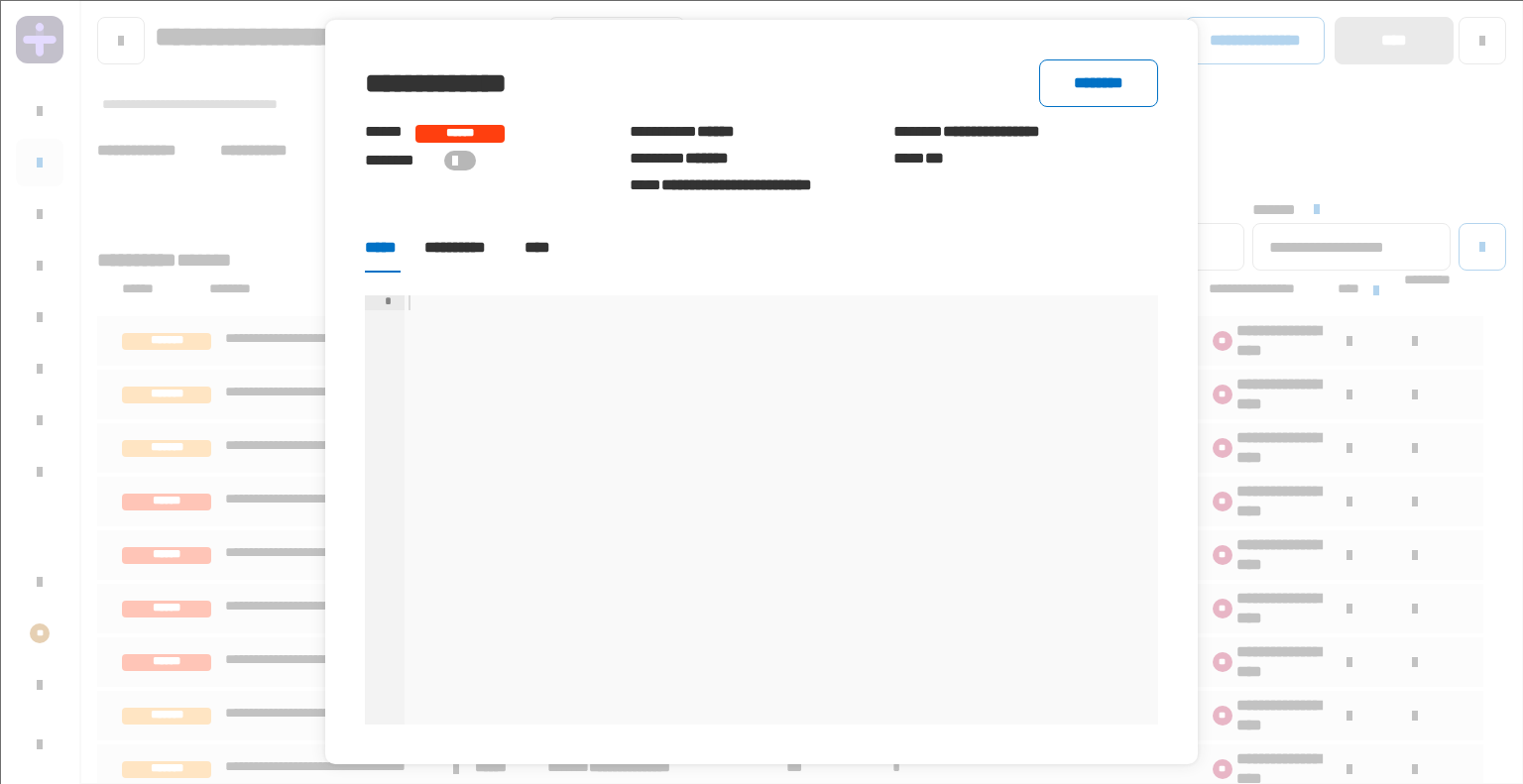 click on "****" 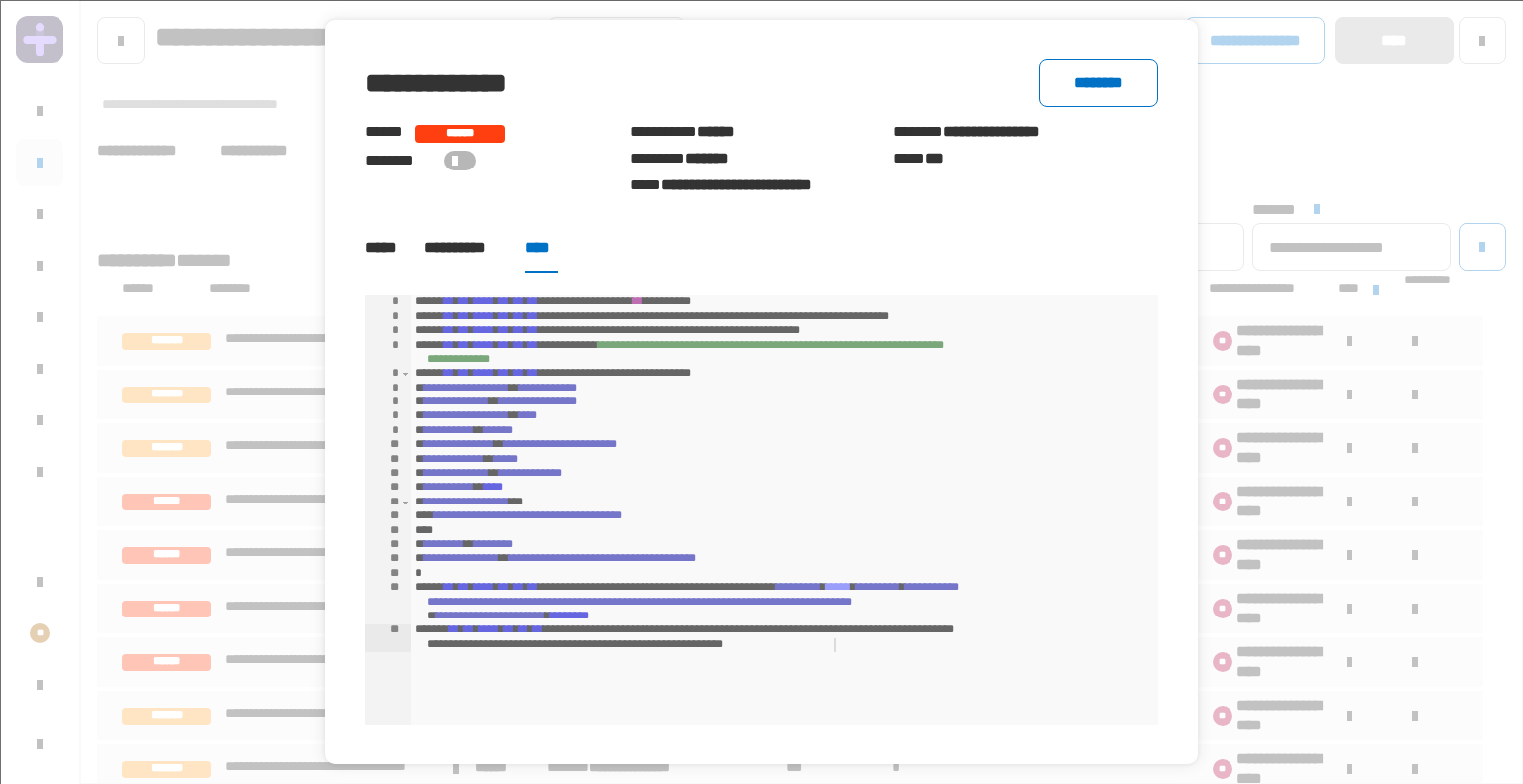 click 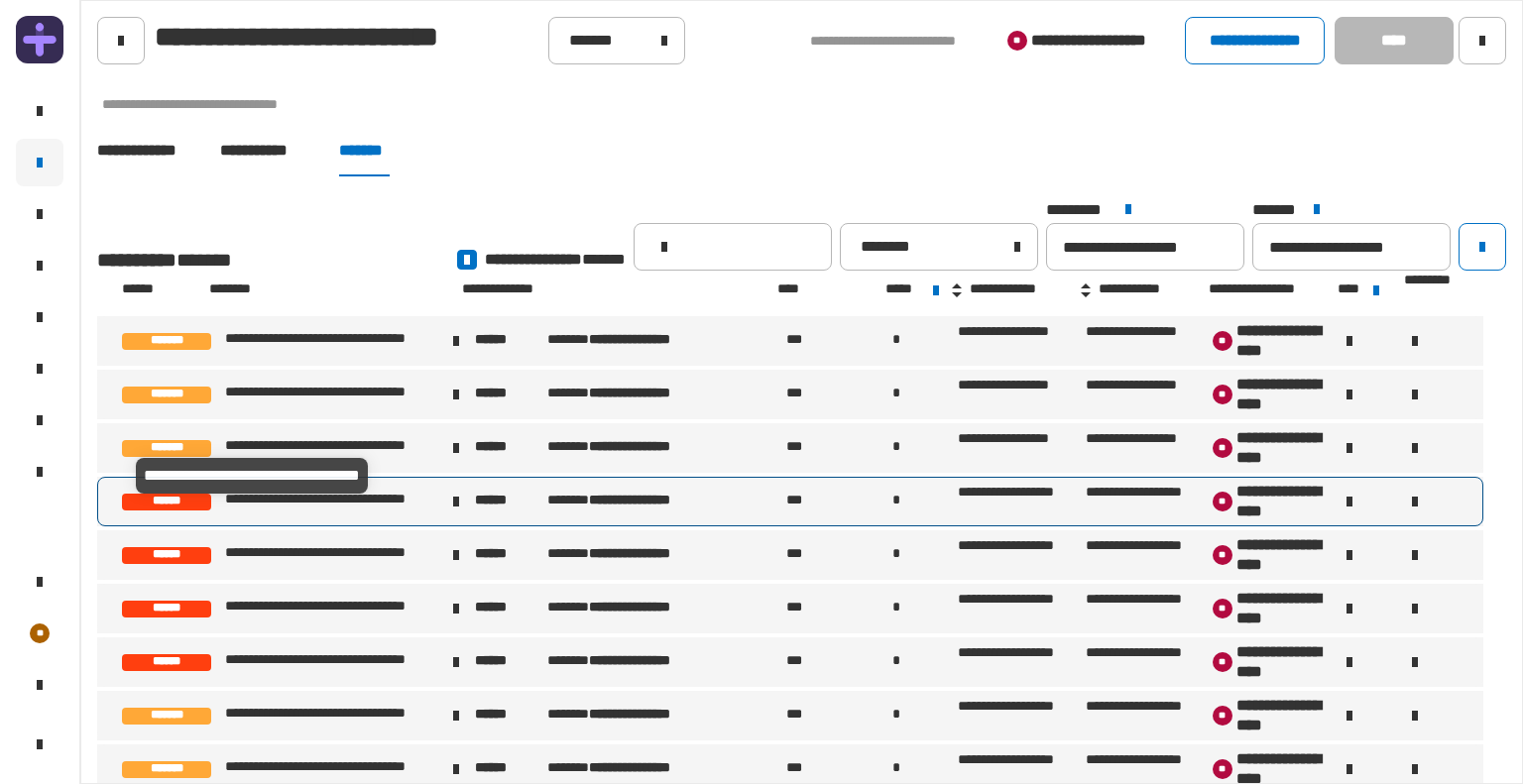 click on "**********" at bounding box center [333, 502] 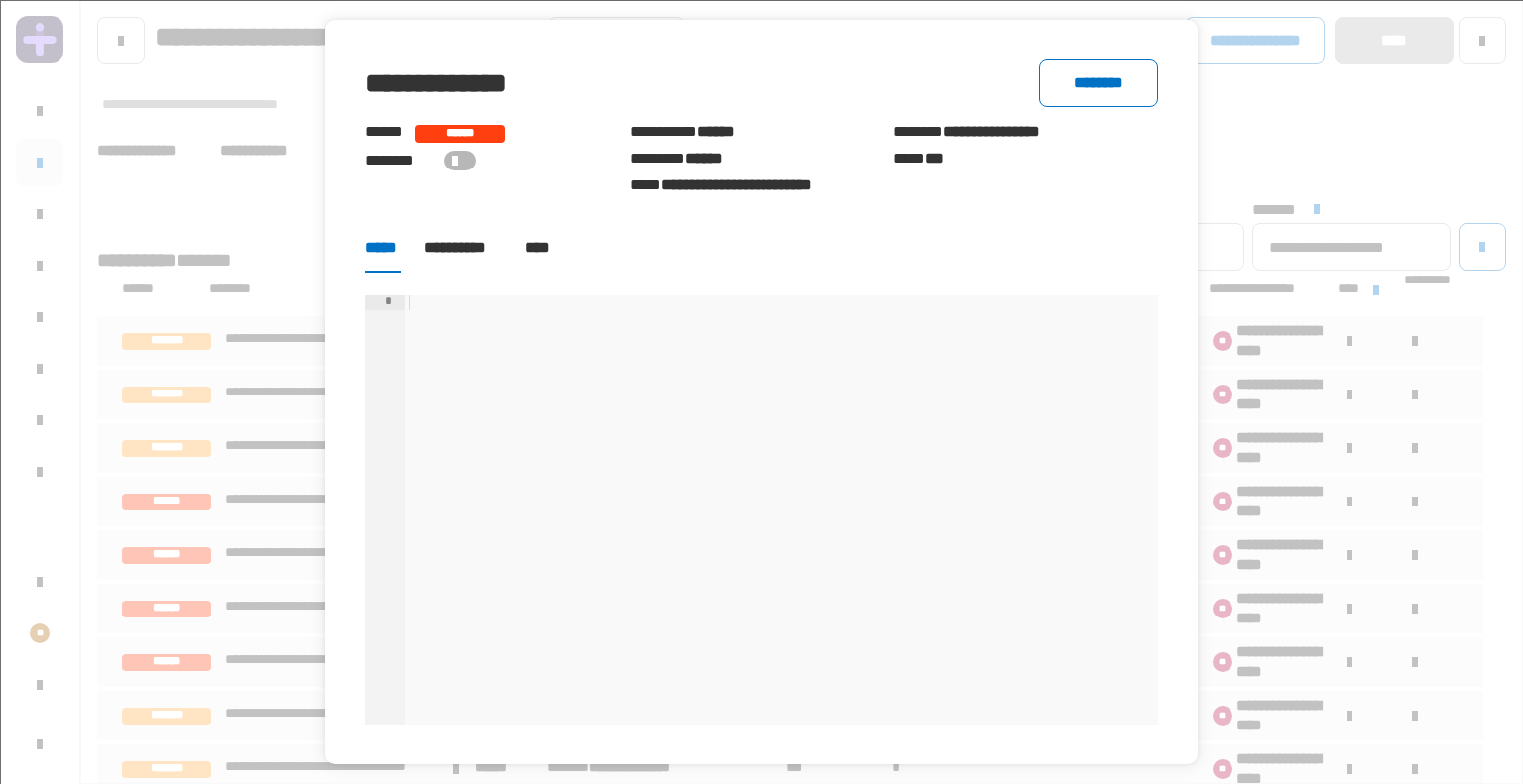 click on "****" 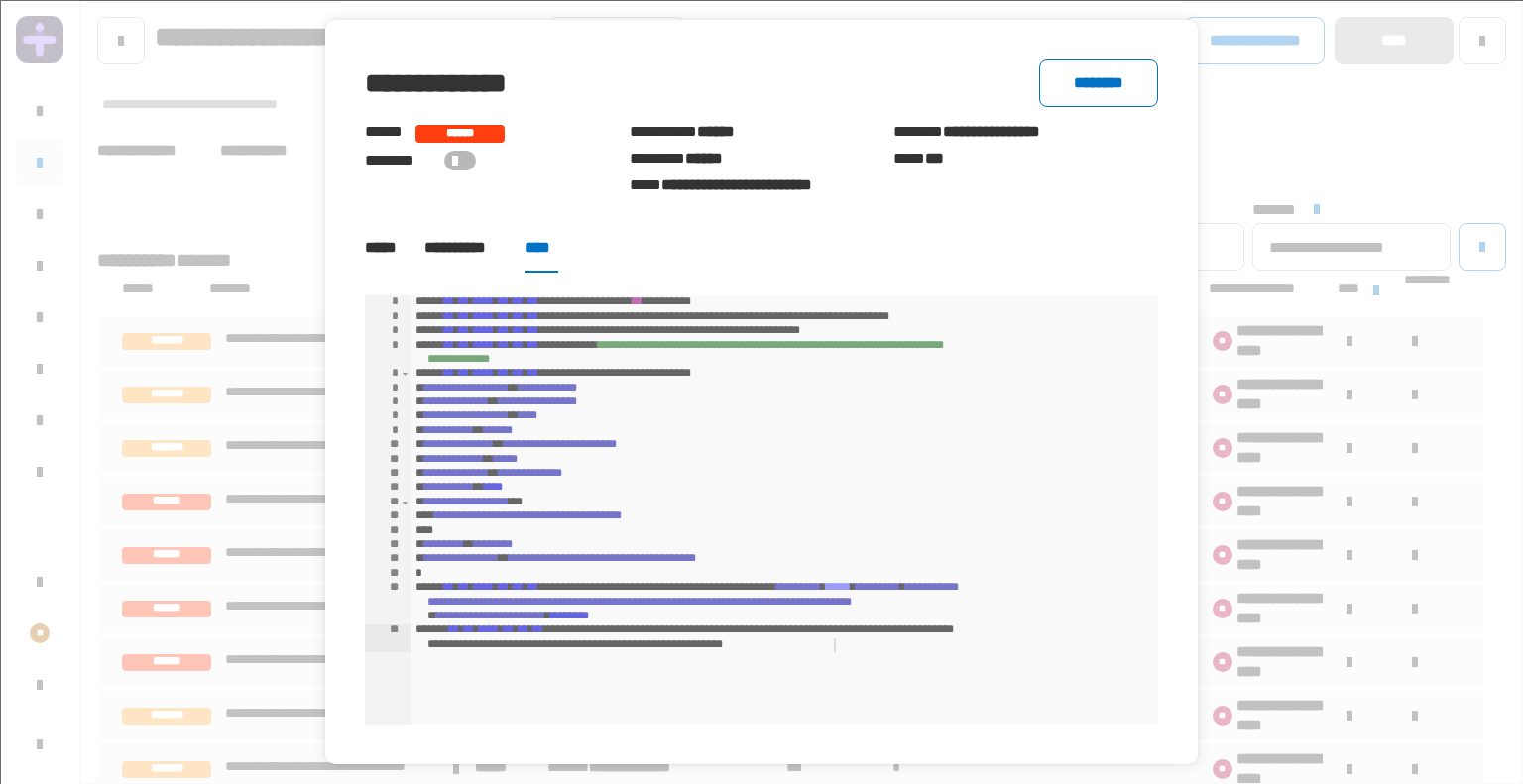 click 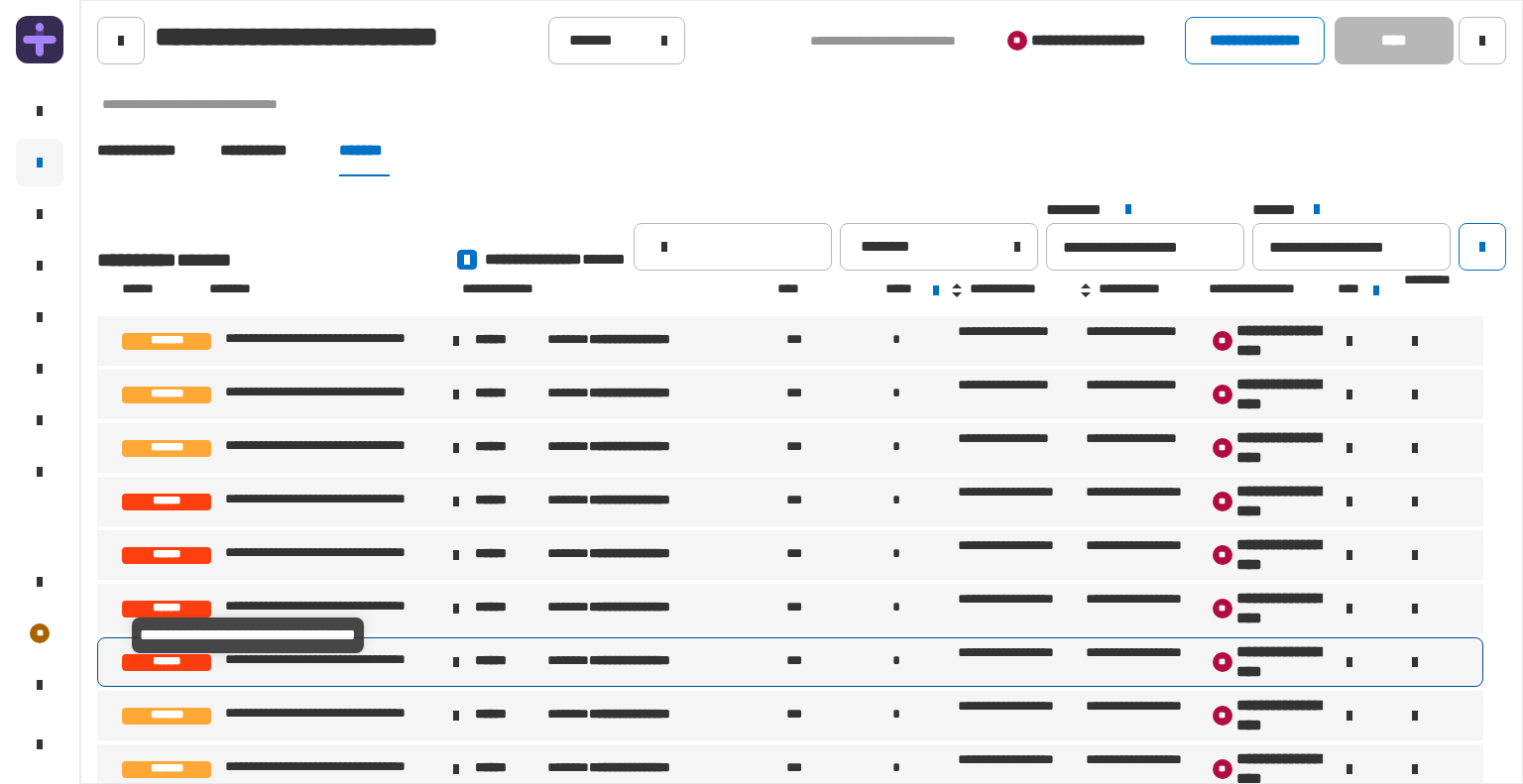 click on "**********" at bounding box center (333, 662) 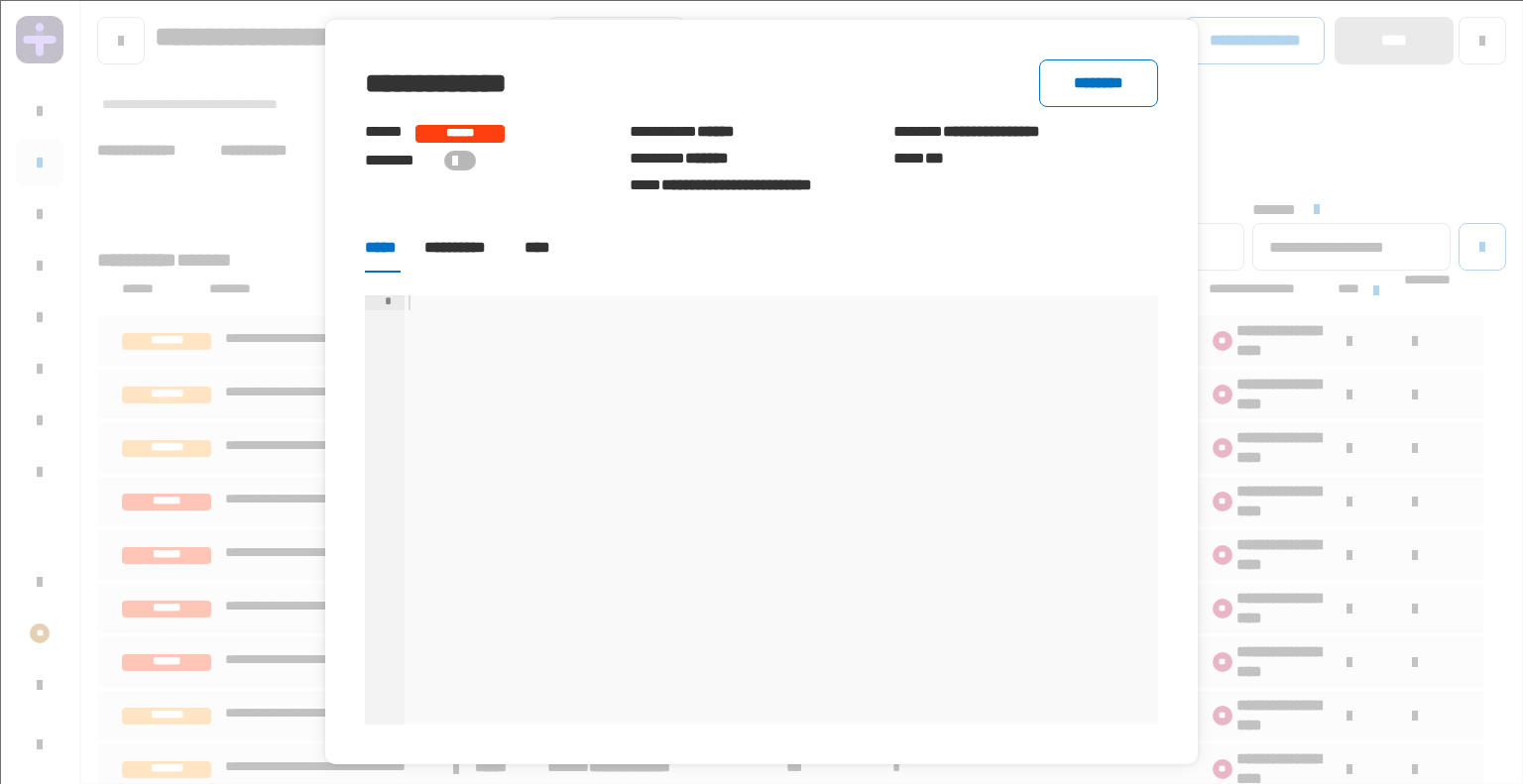 click on "****" 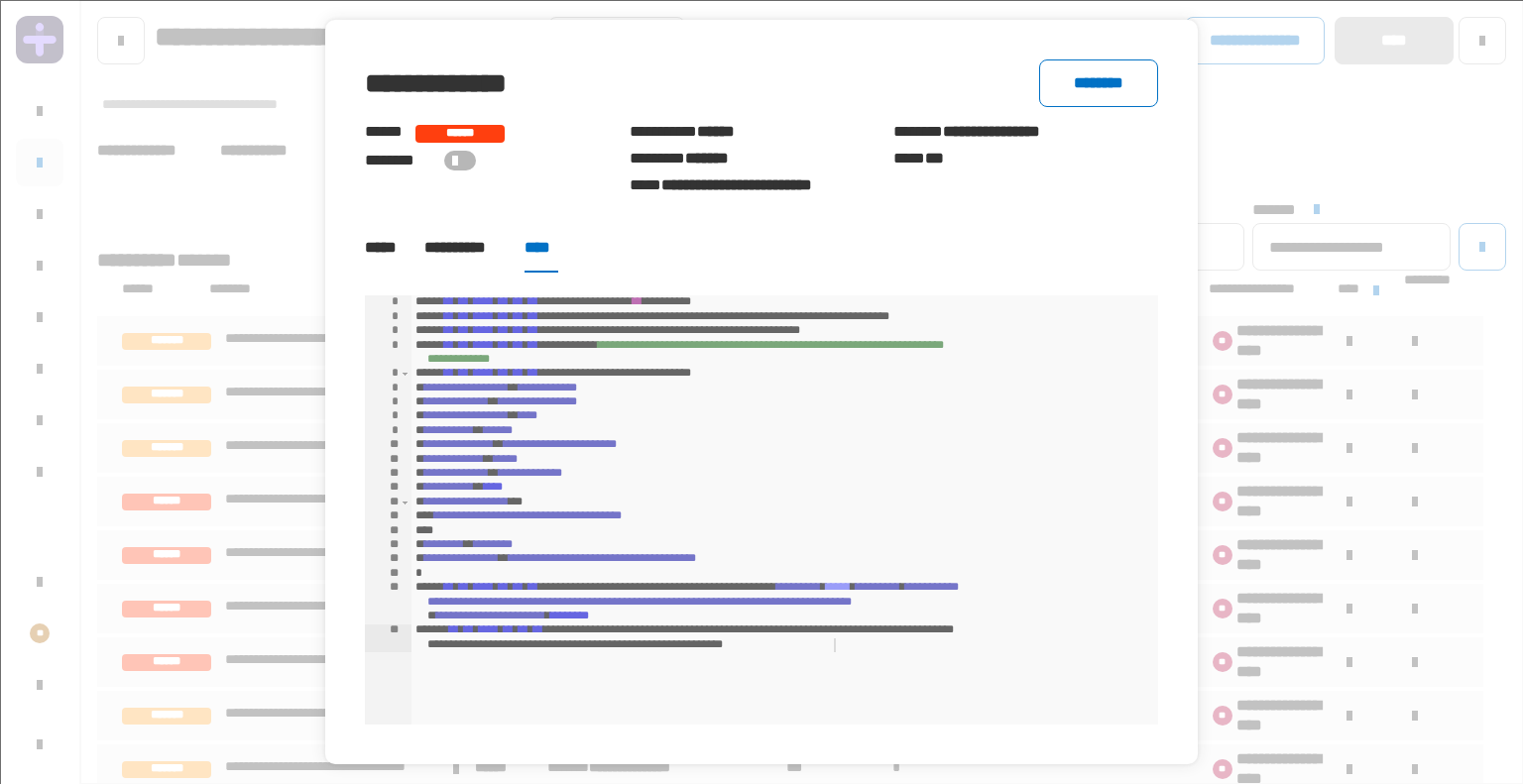 click 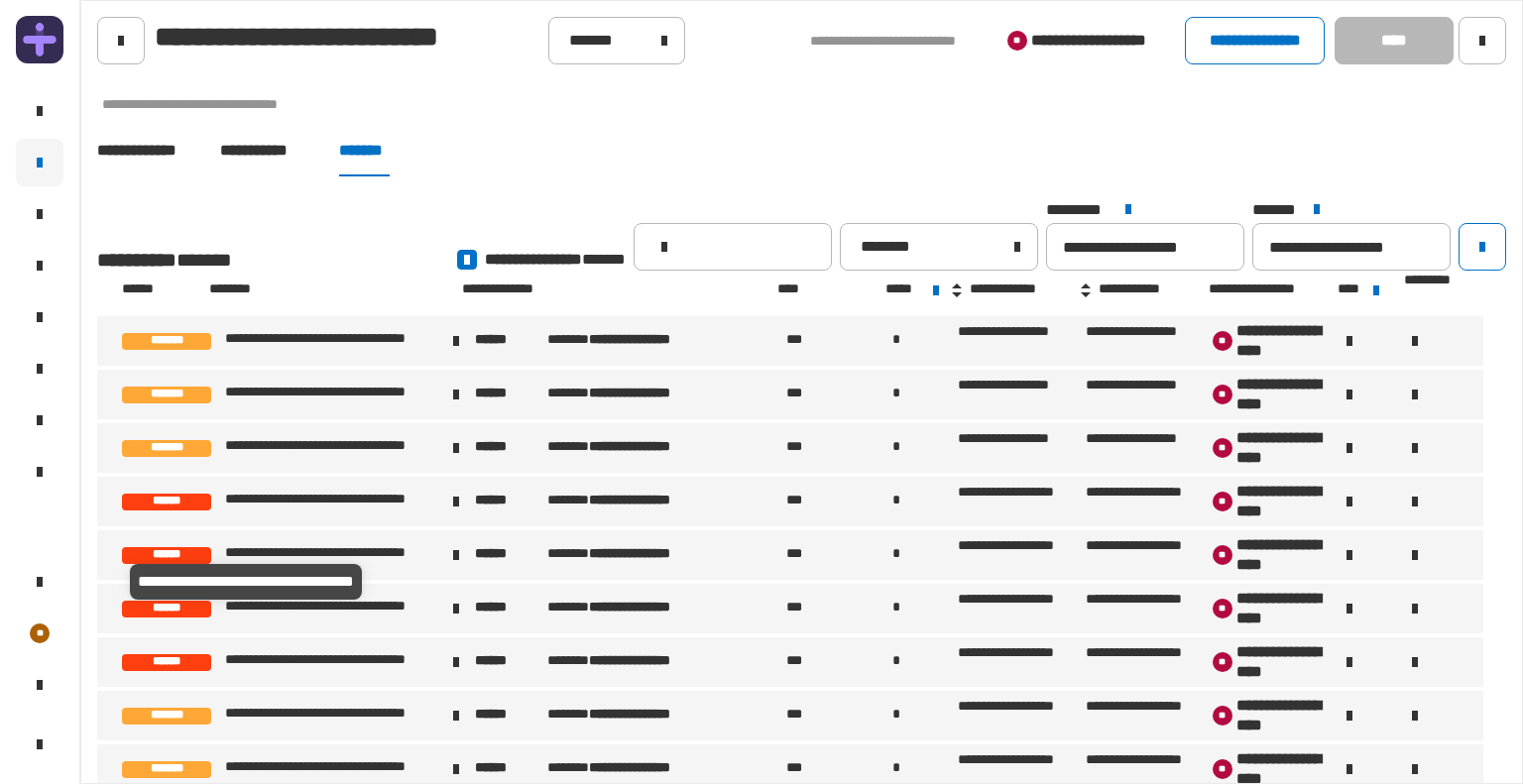 click on "**********" at bounding box center [333, 609] 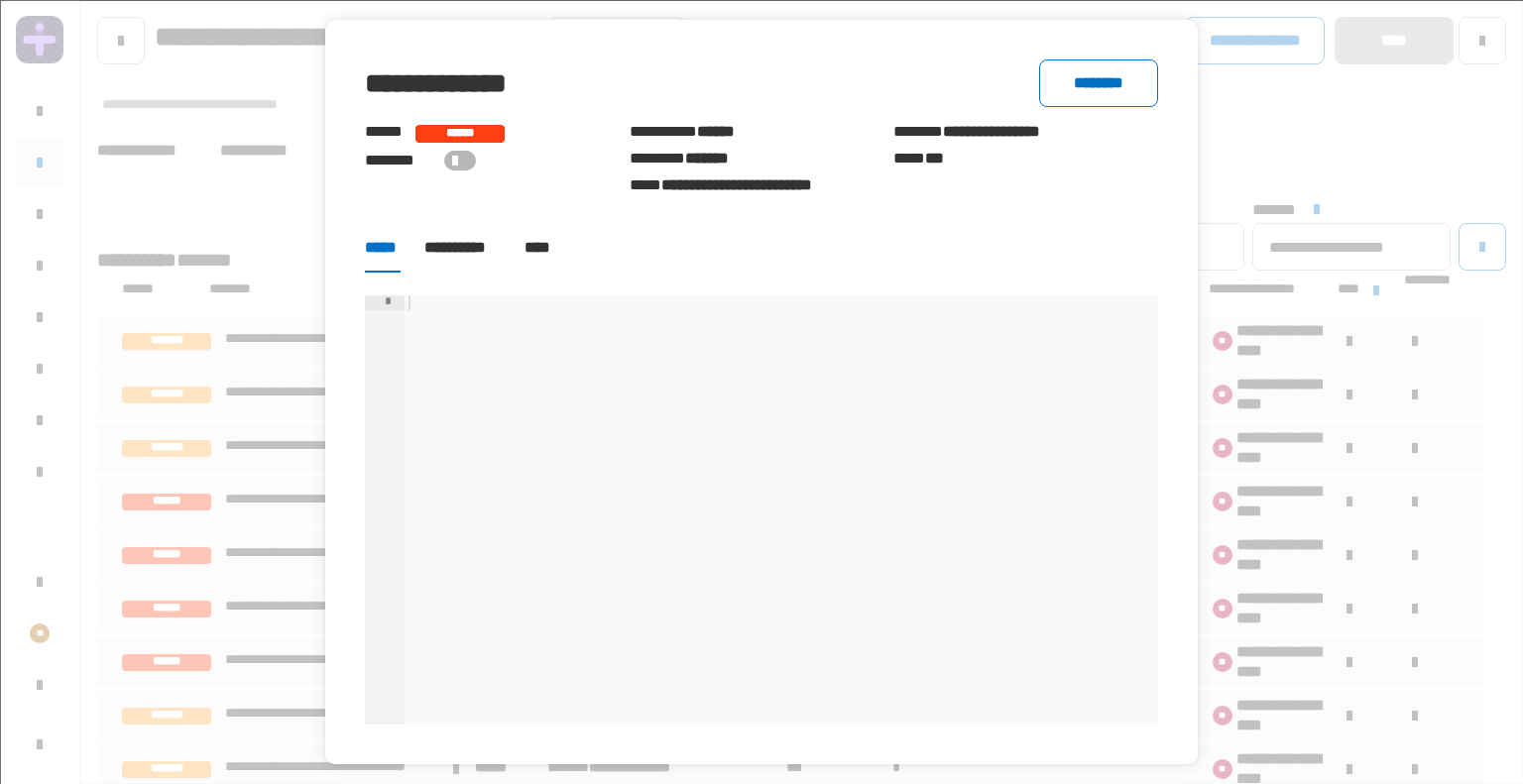 click on "****" 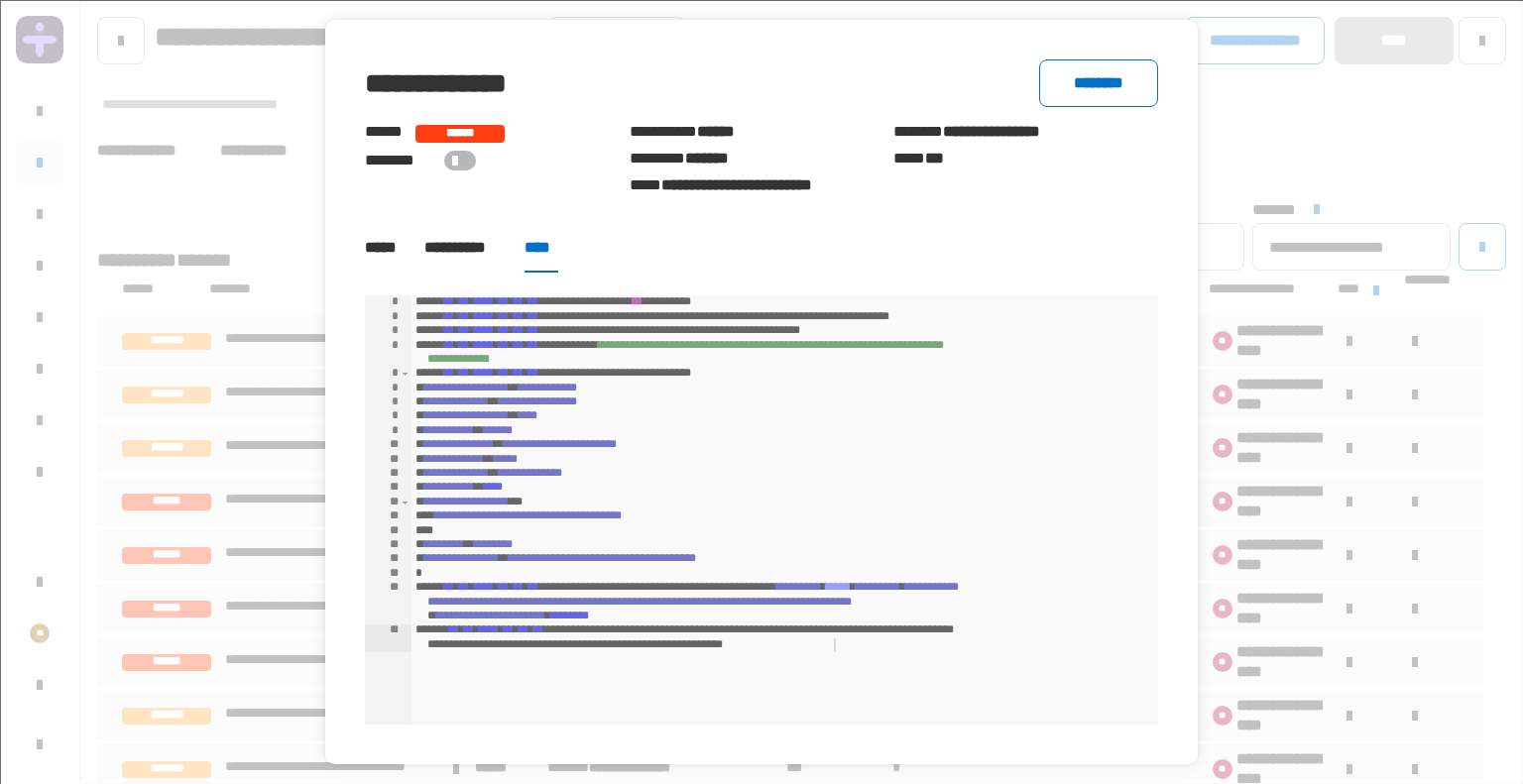 click 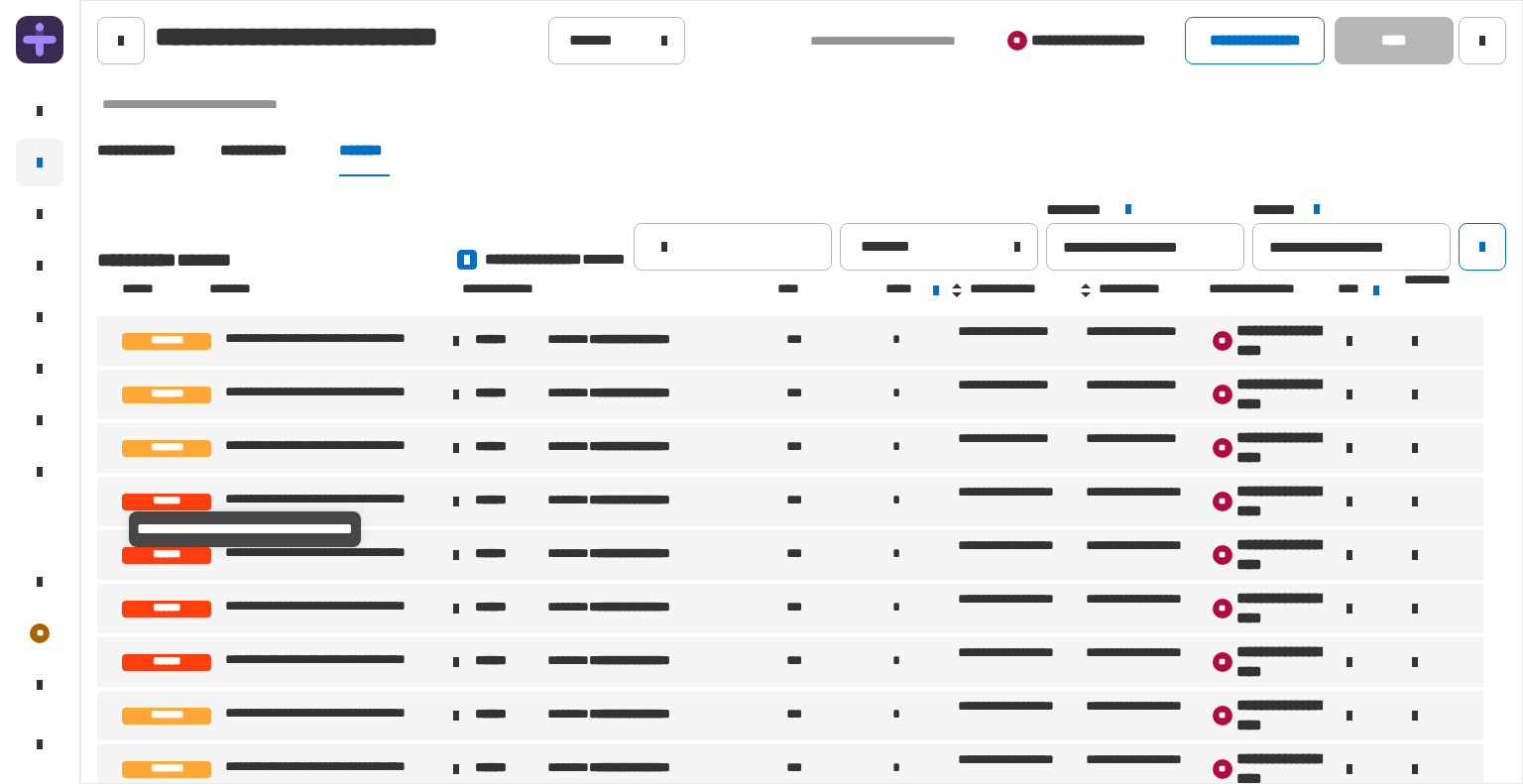 click on "**********" at bounding box center [333, 555] 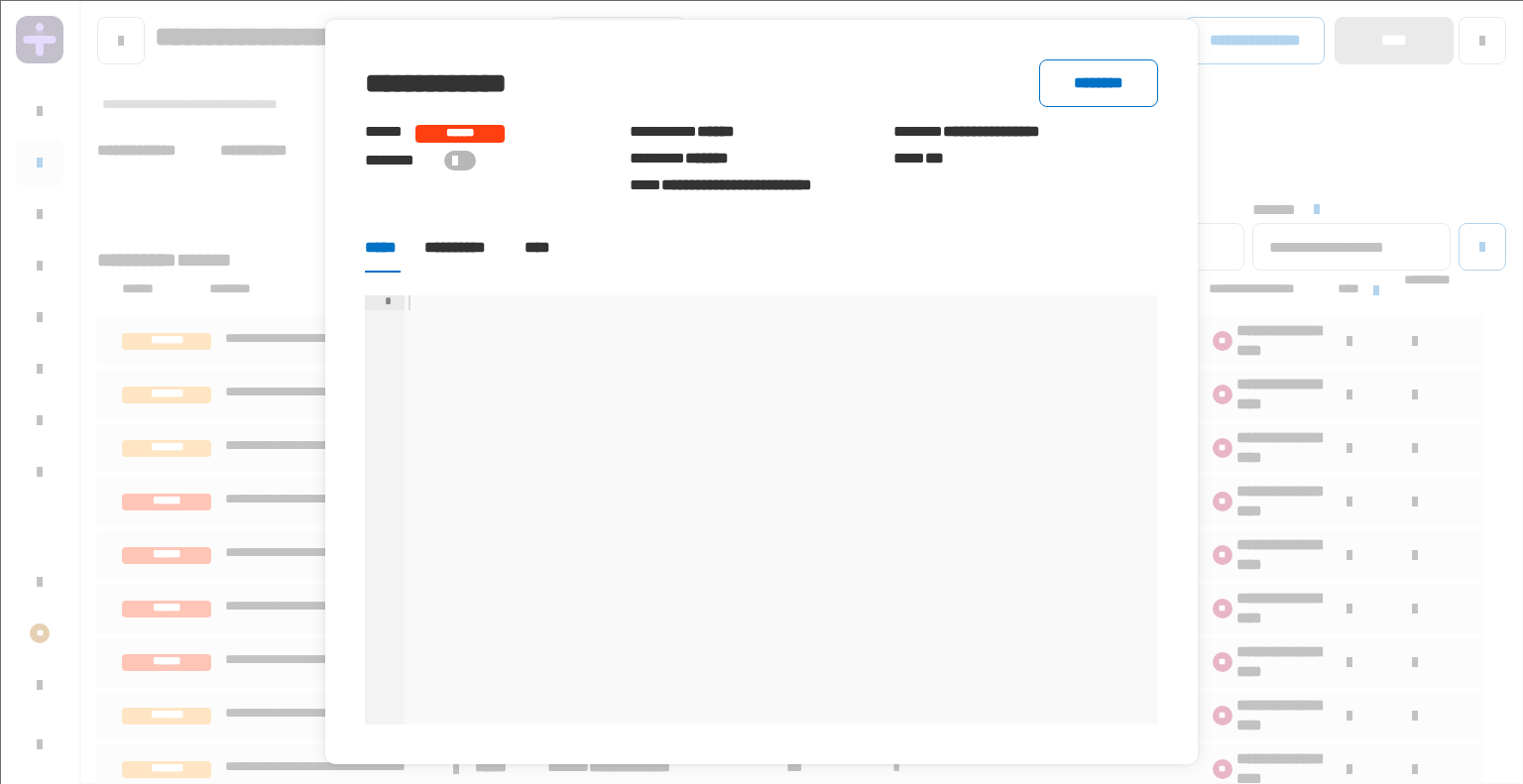 click on "****" 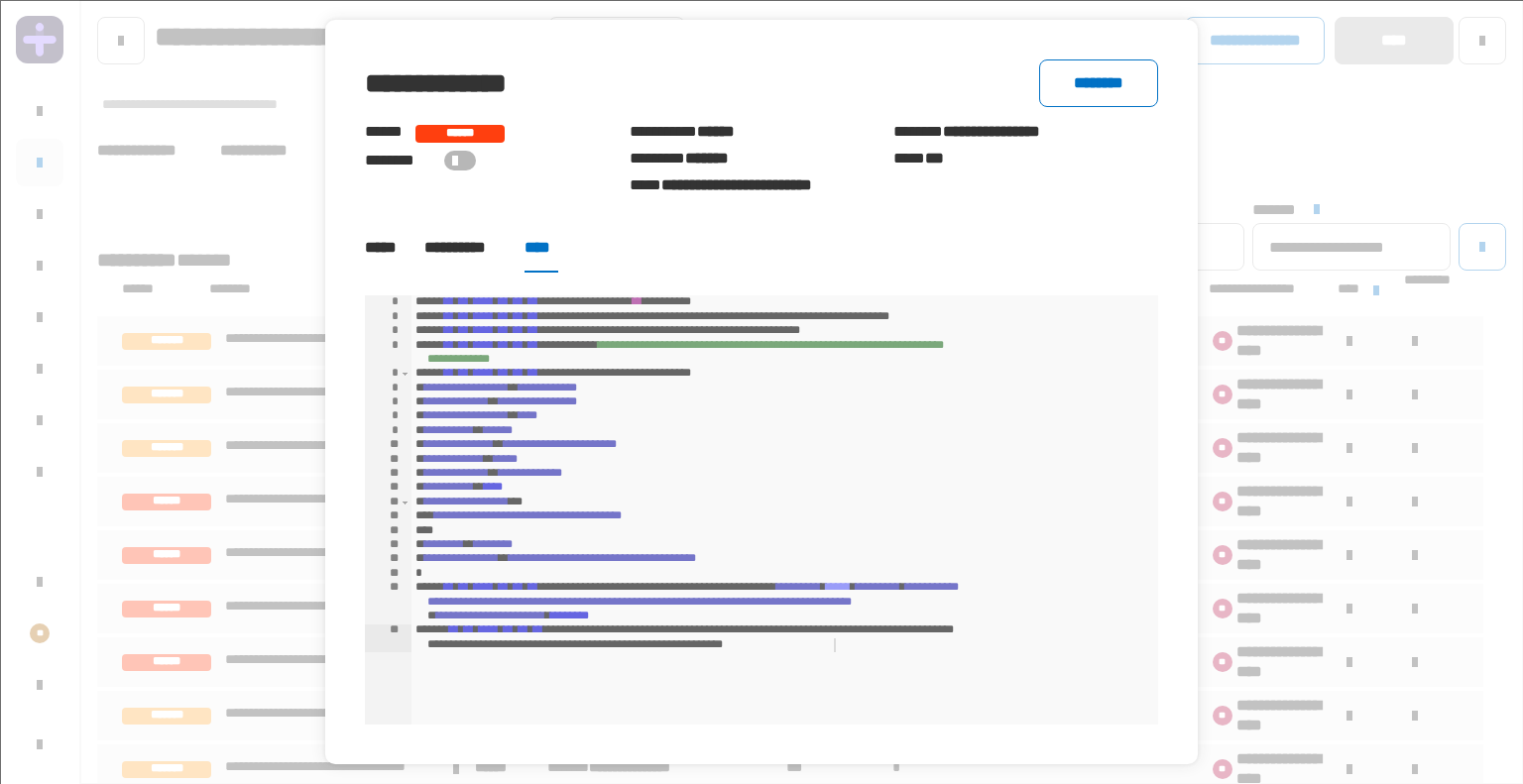 click 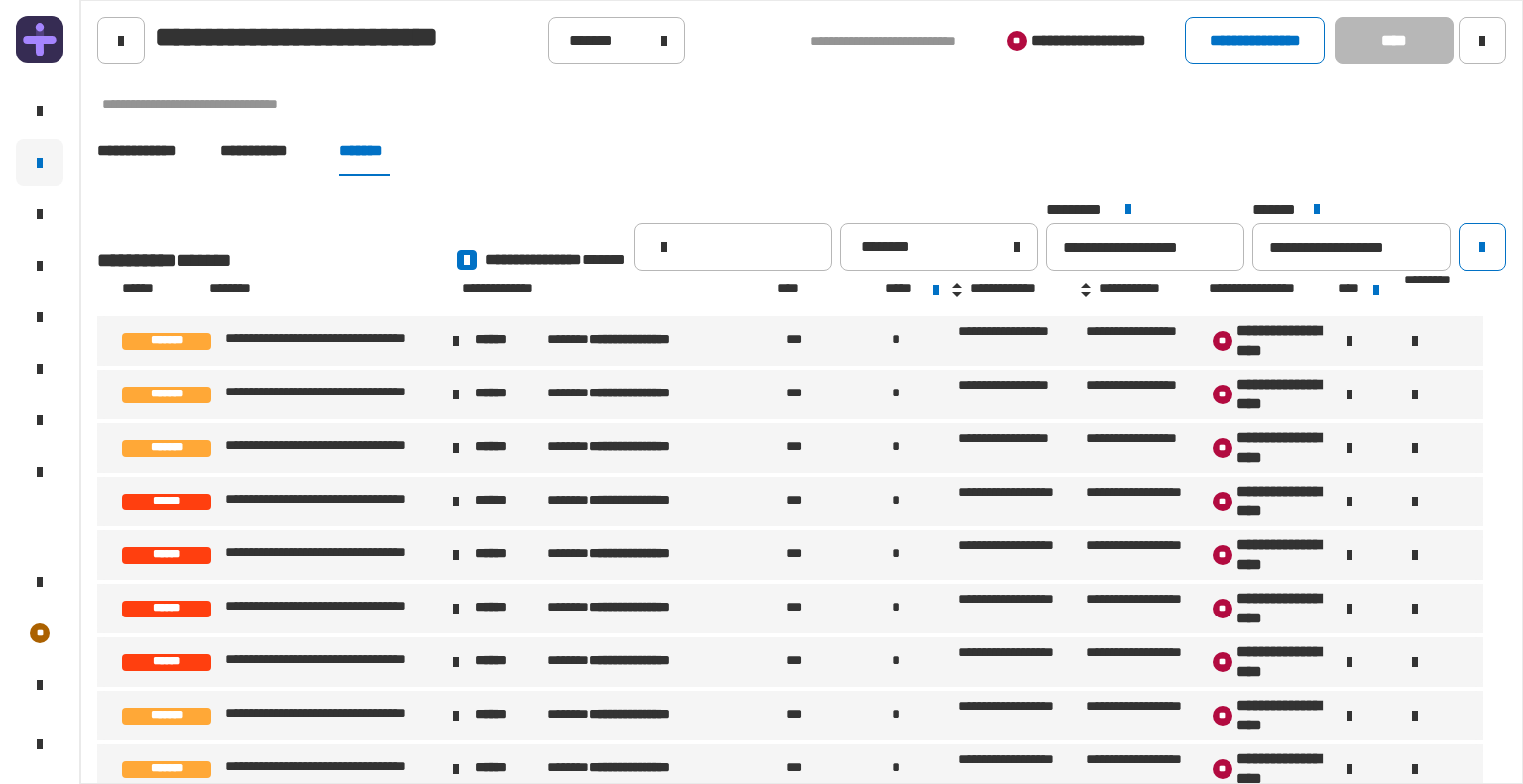 click on "******" at bounding box center (172, 502) 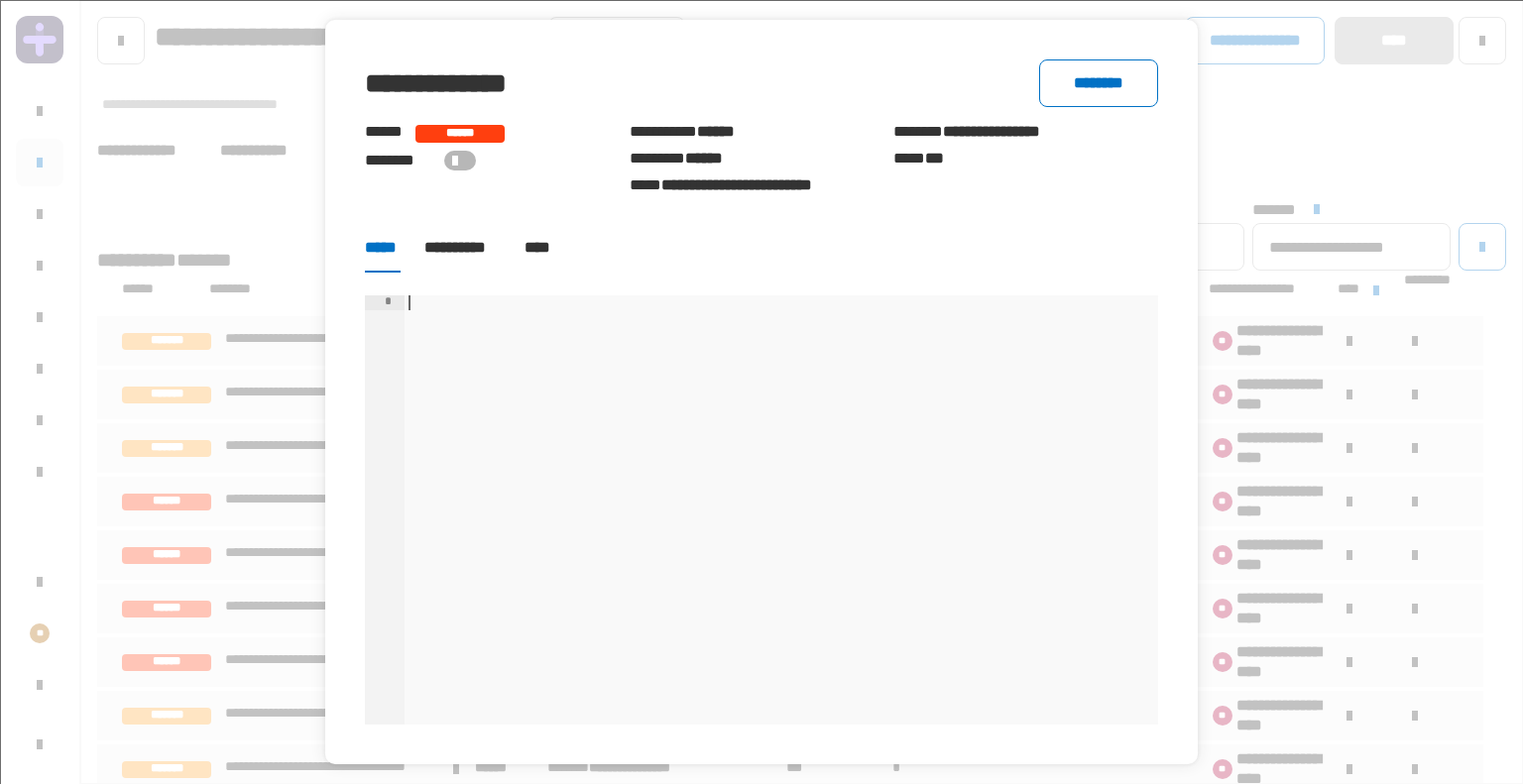 click on "****" 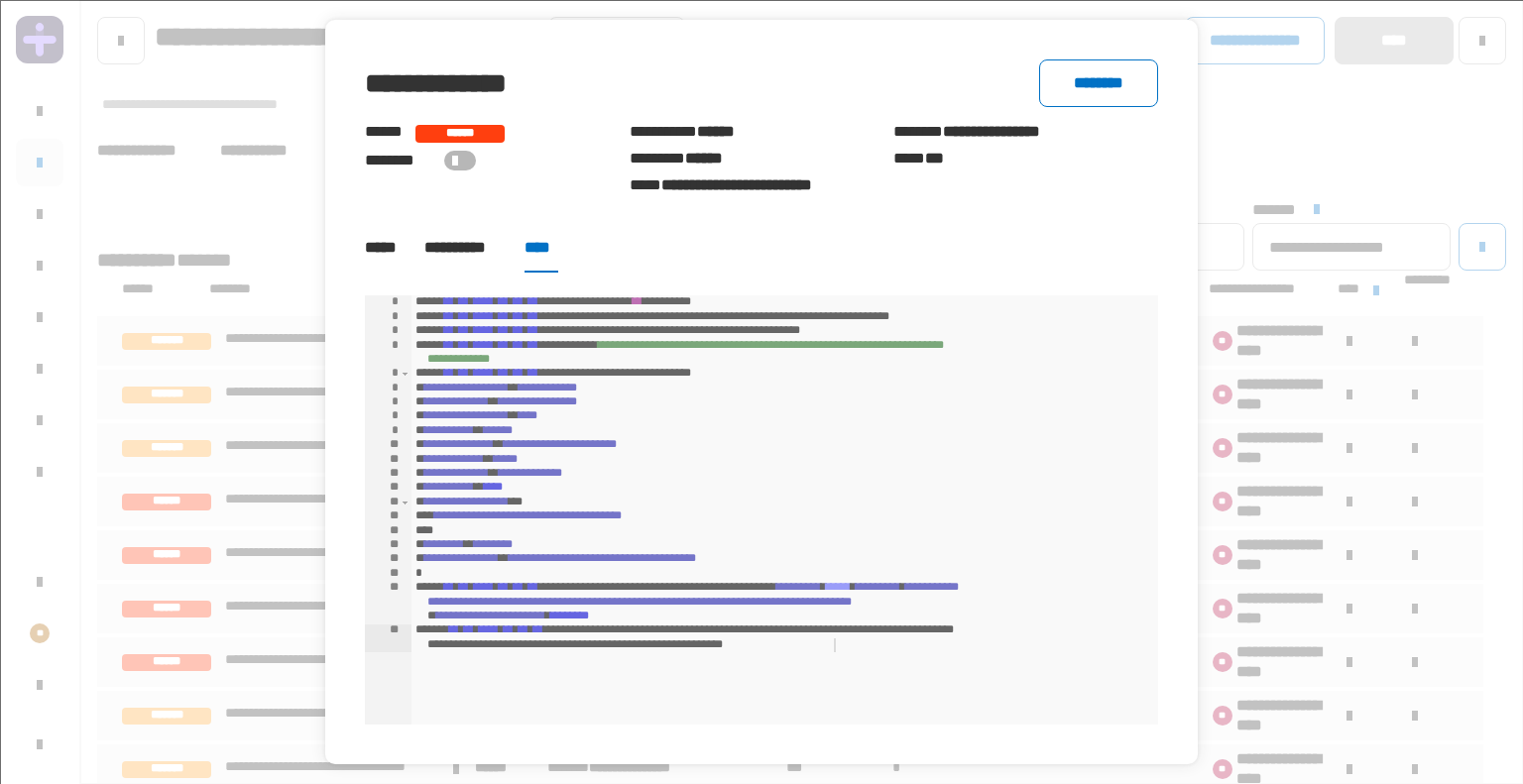 click 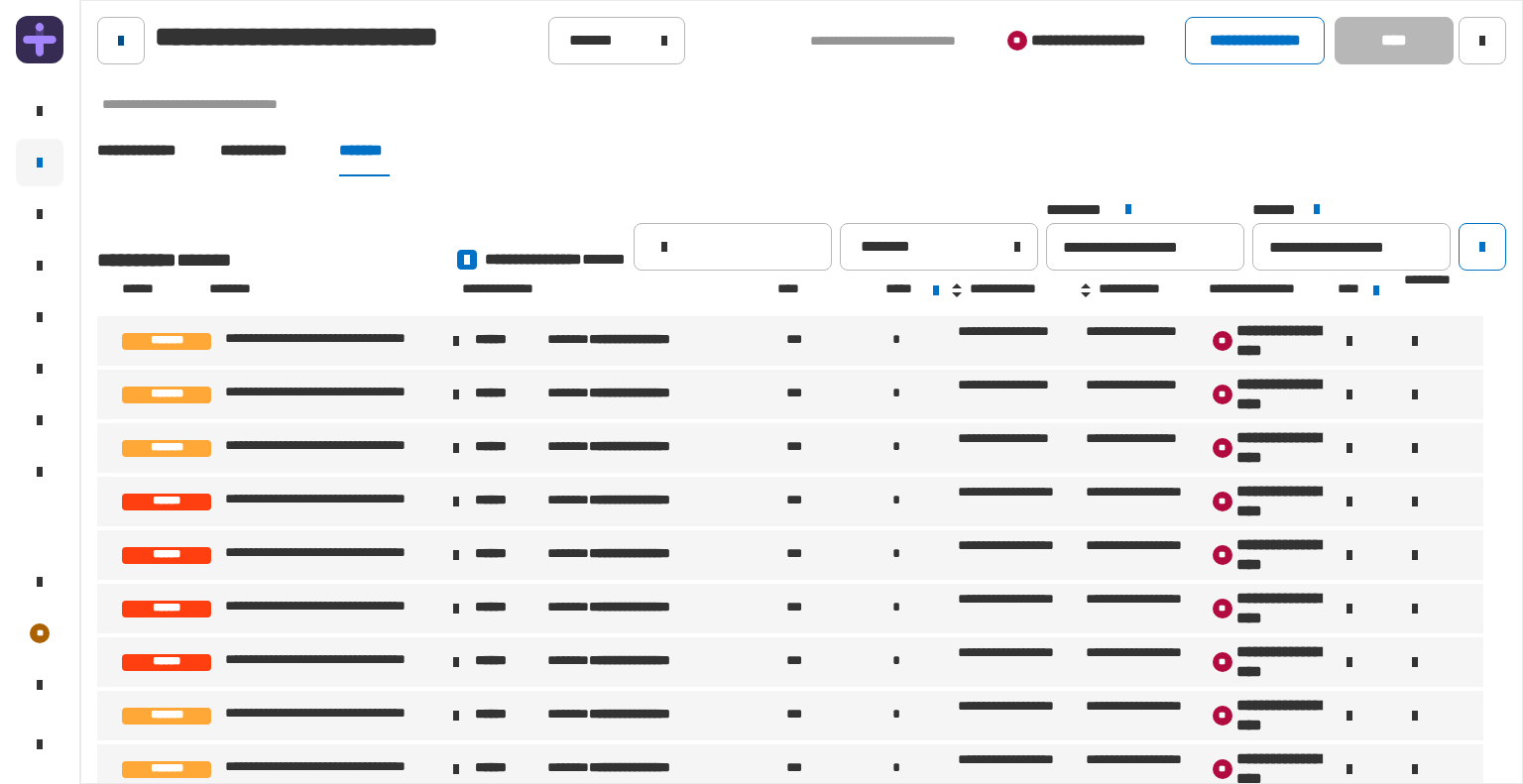 click 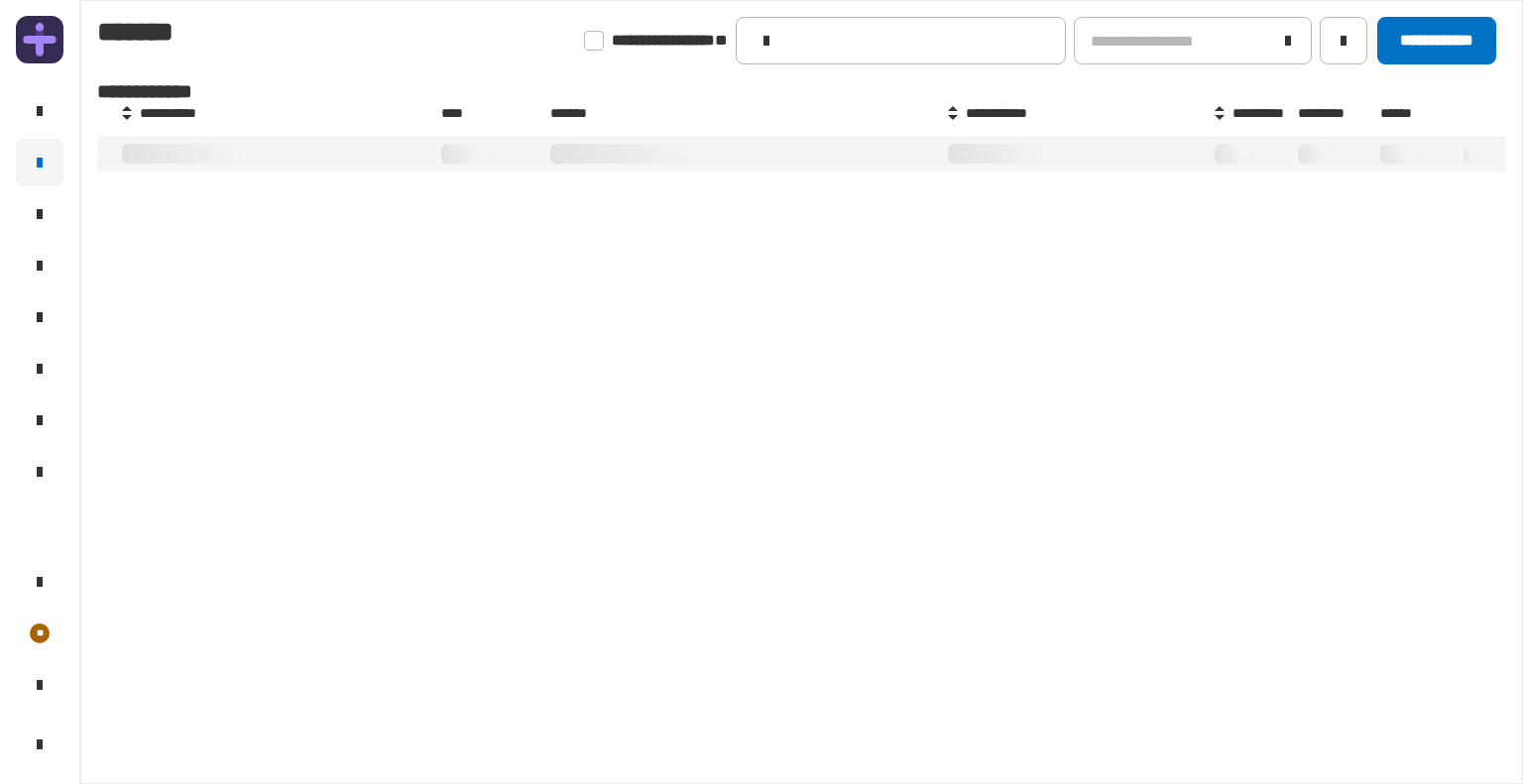 type on "**********" 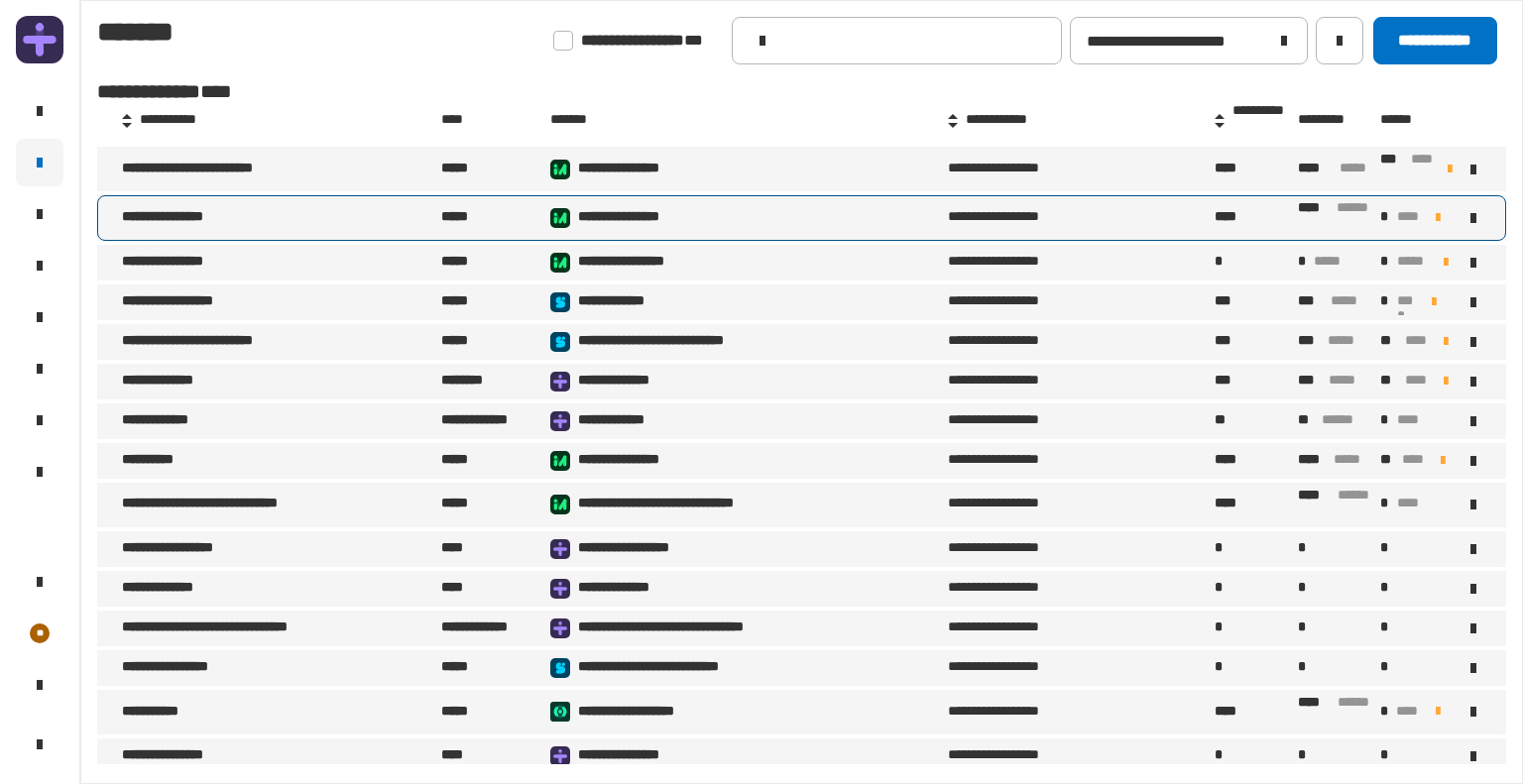 click on "**********" at bounding box center (280, 217) 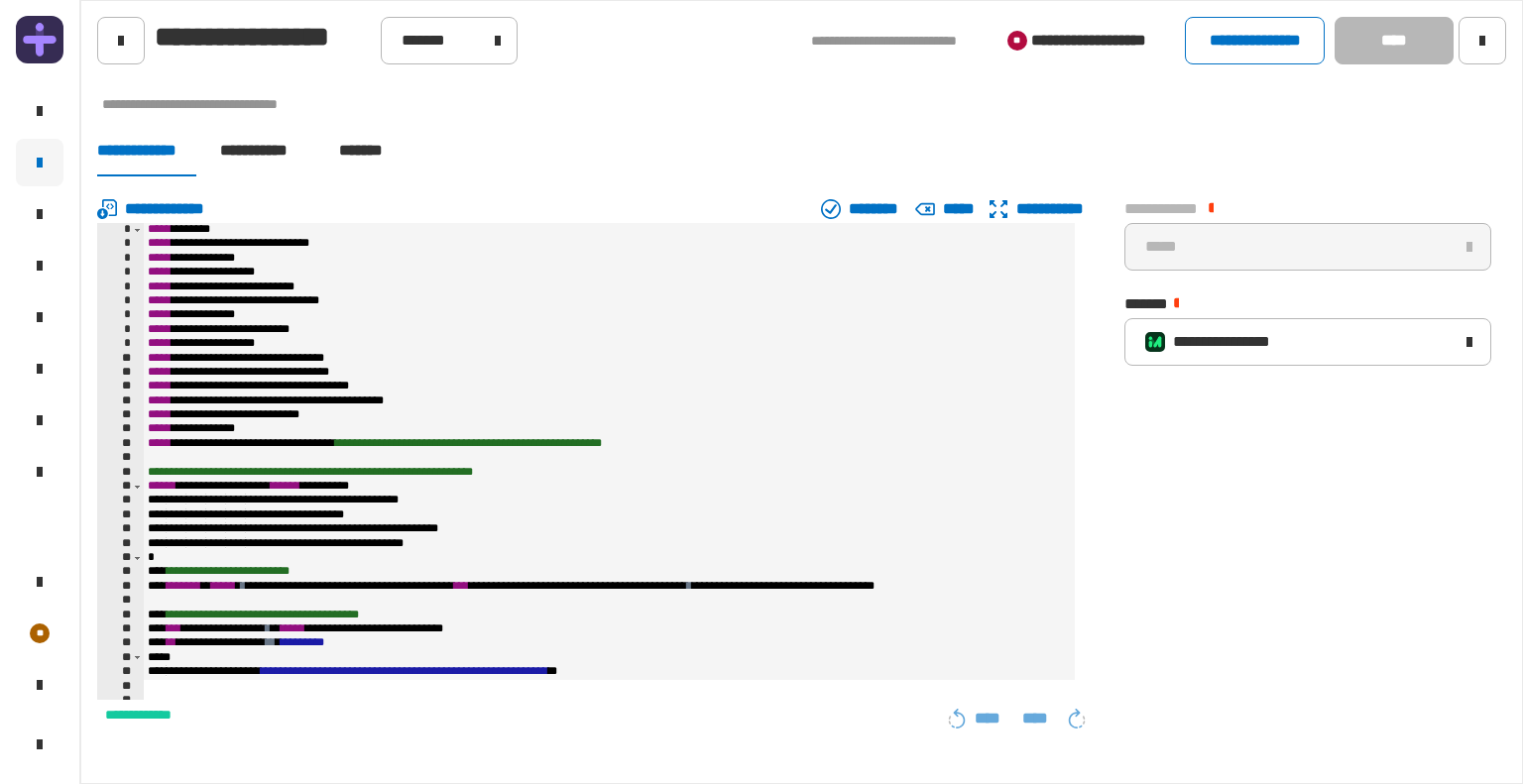 click on "*******" 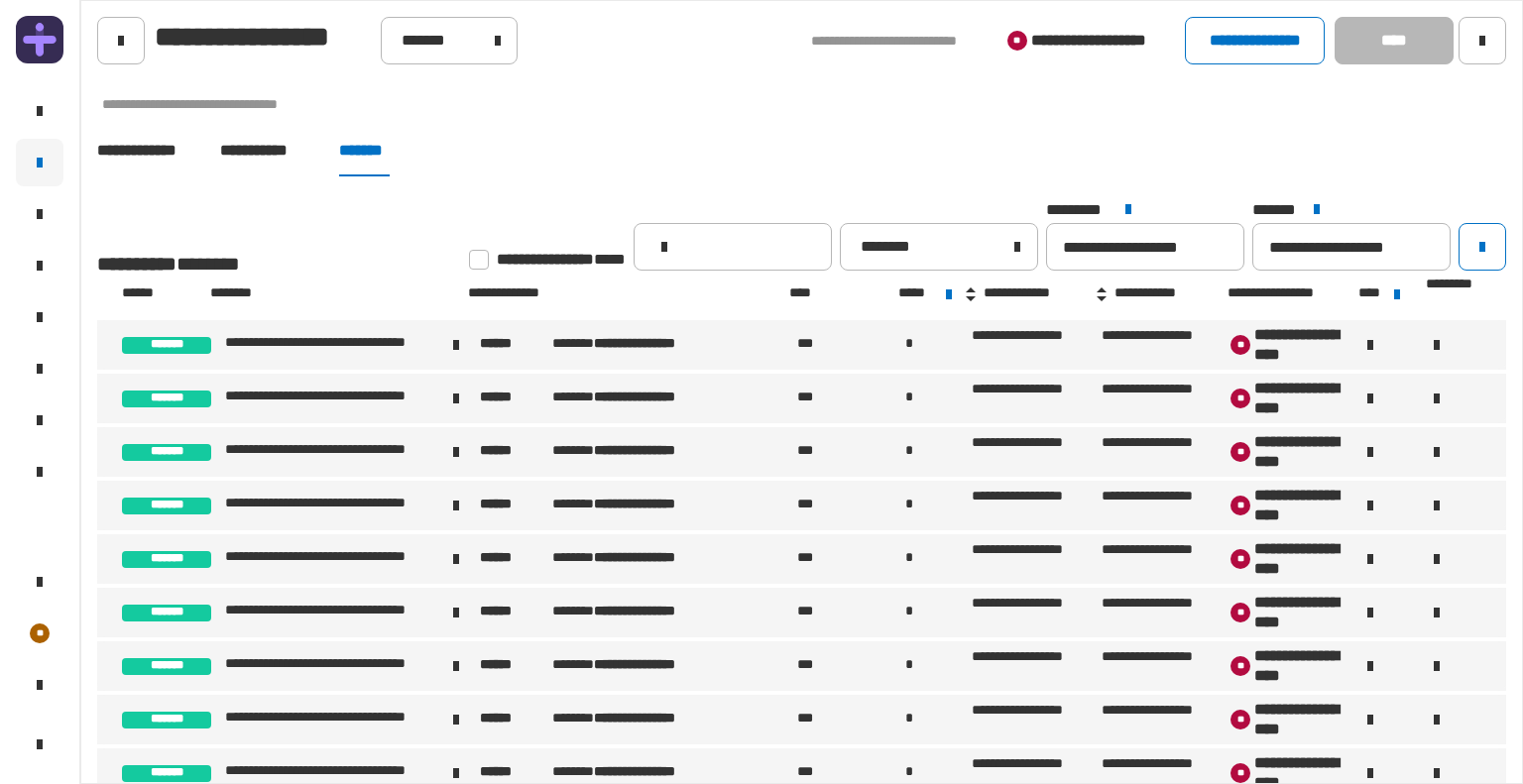 click 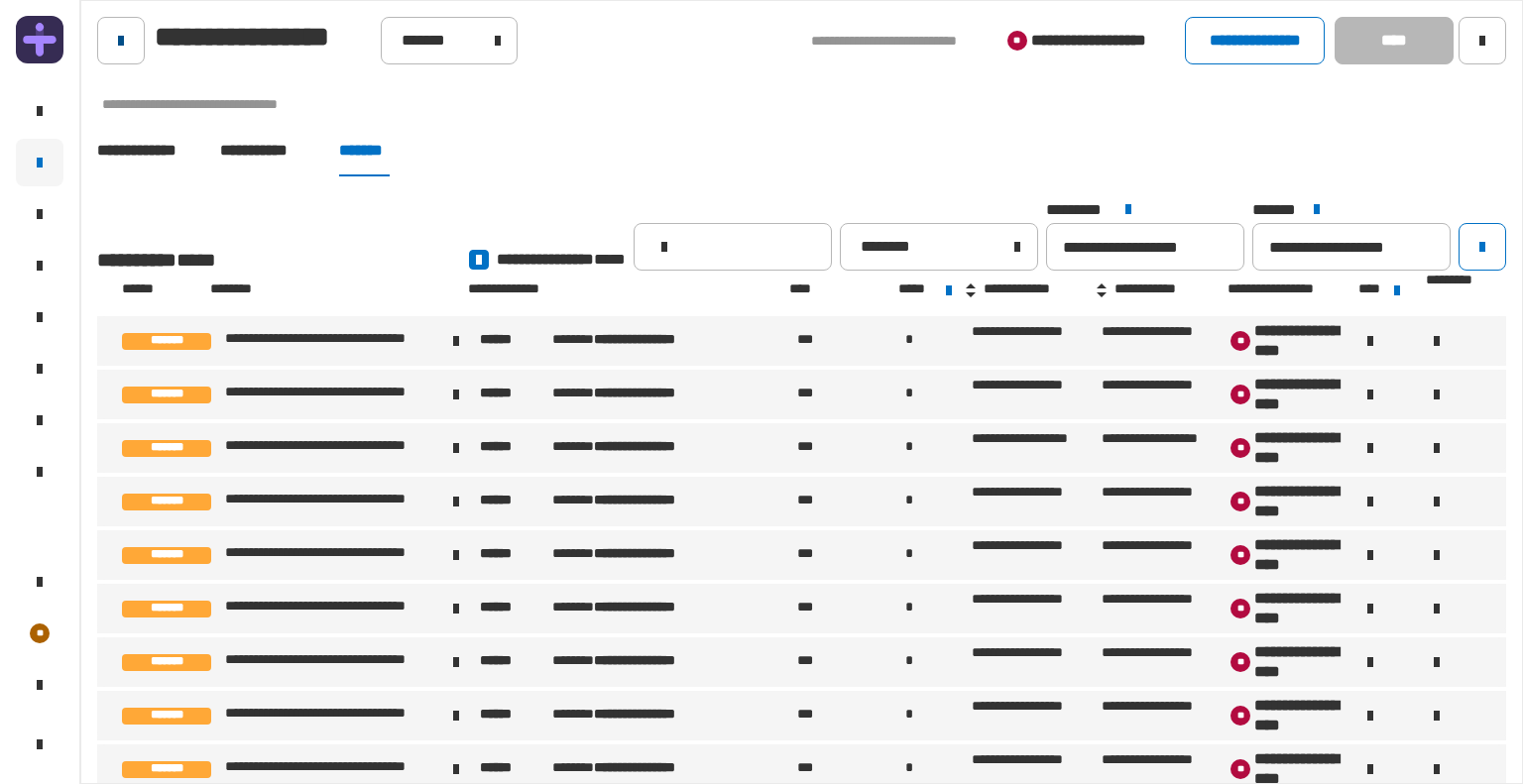 click 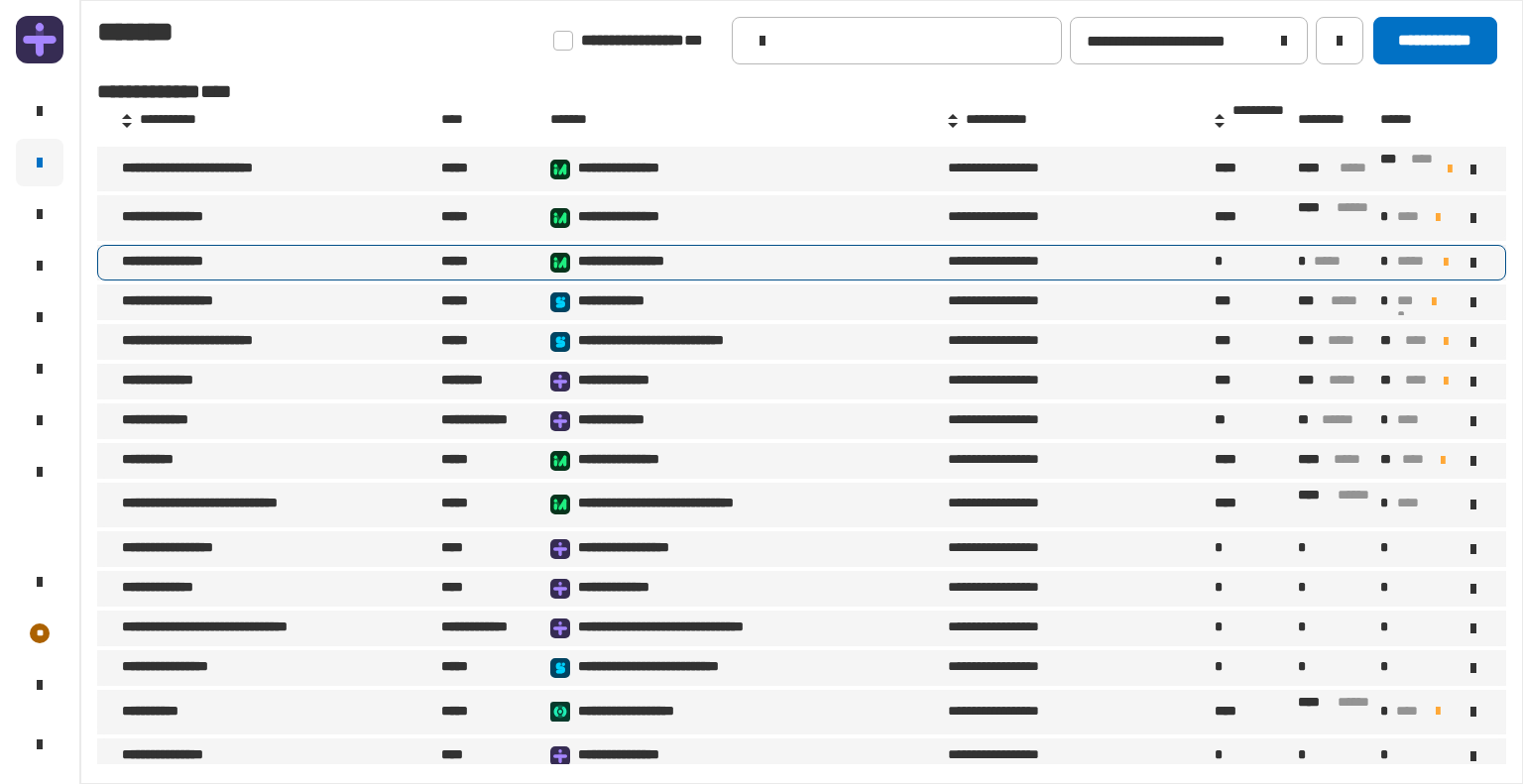 click on "**********" at bounding box center [174, 263] 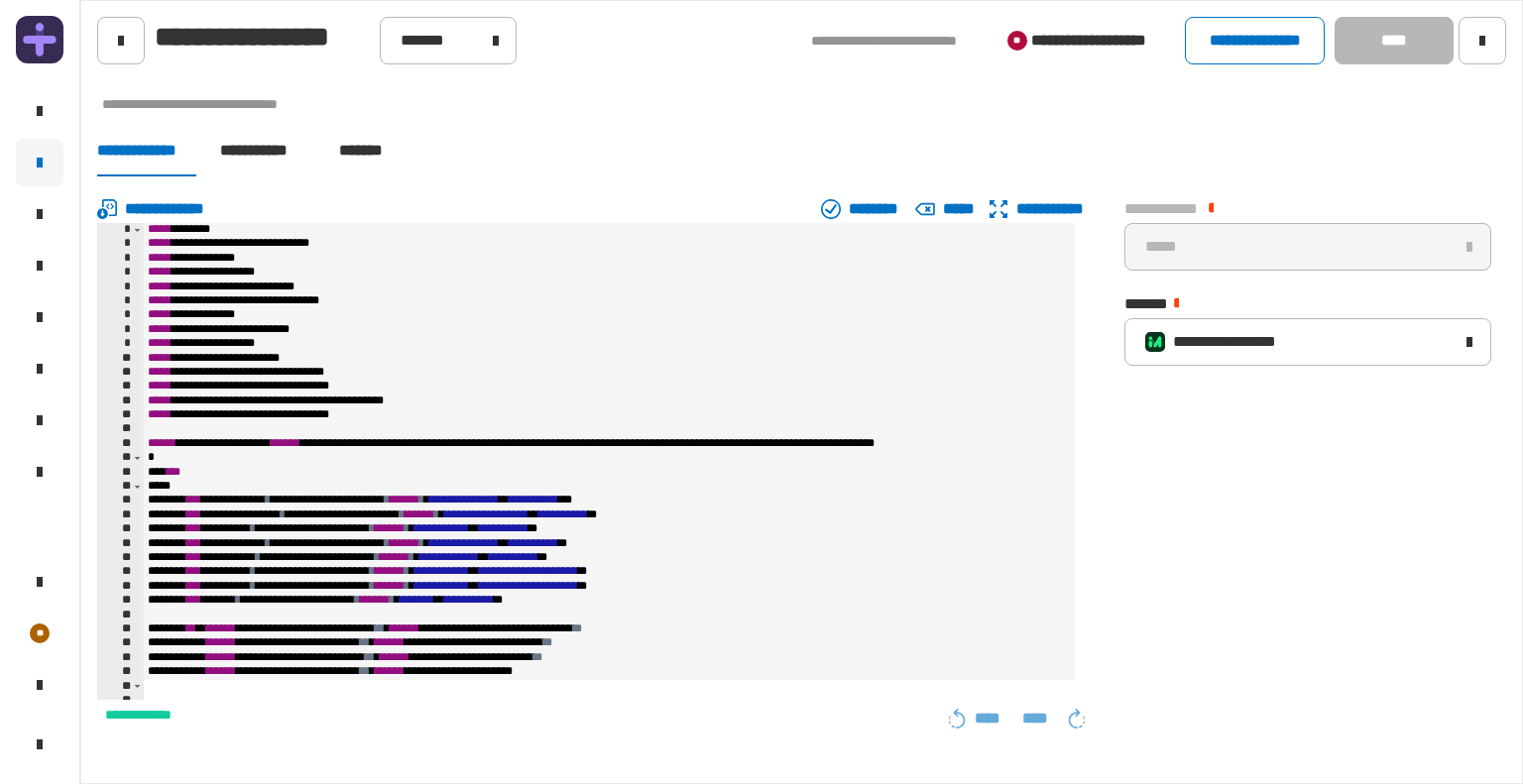 click on "*******" 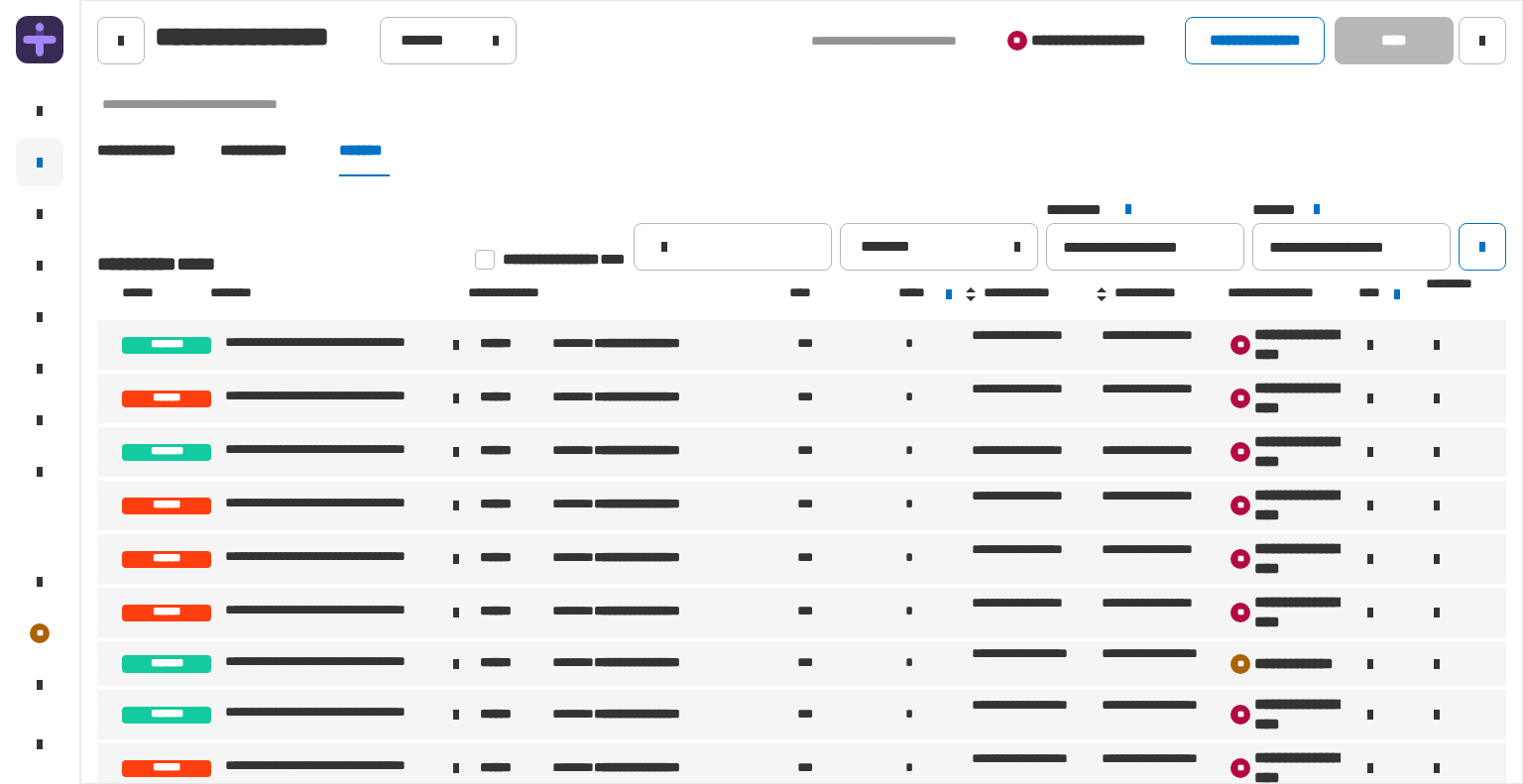 click 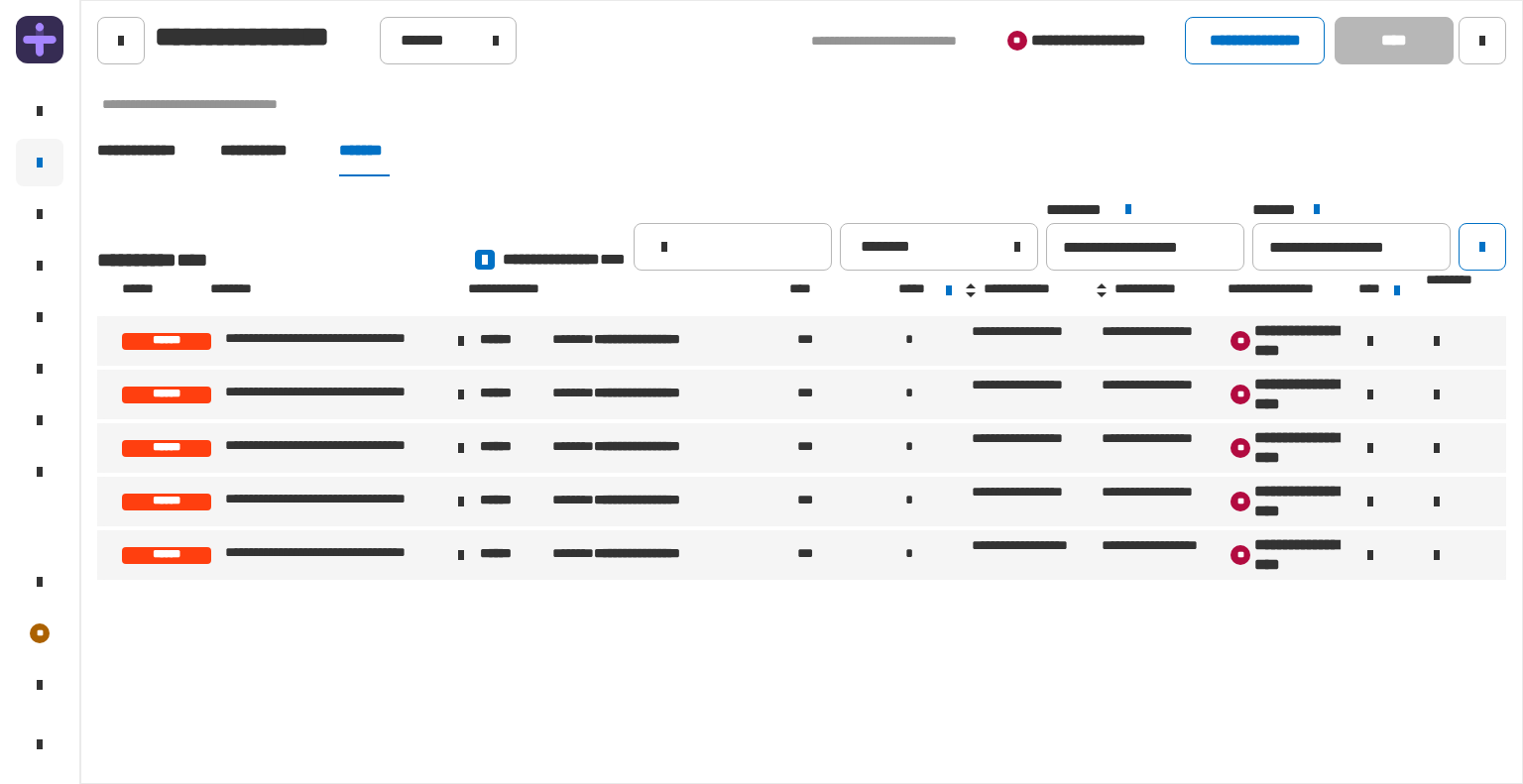 click 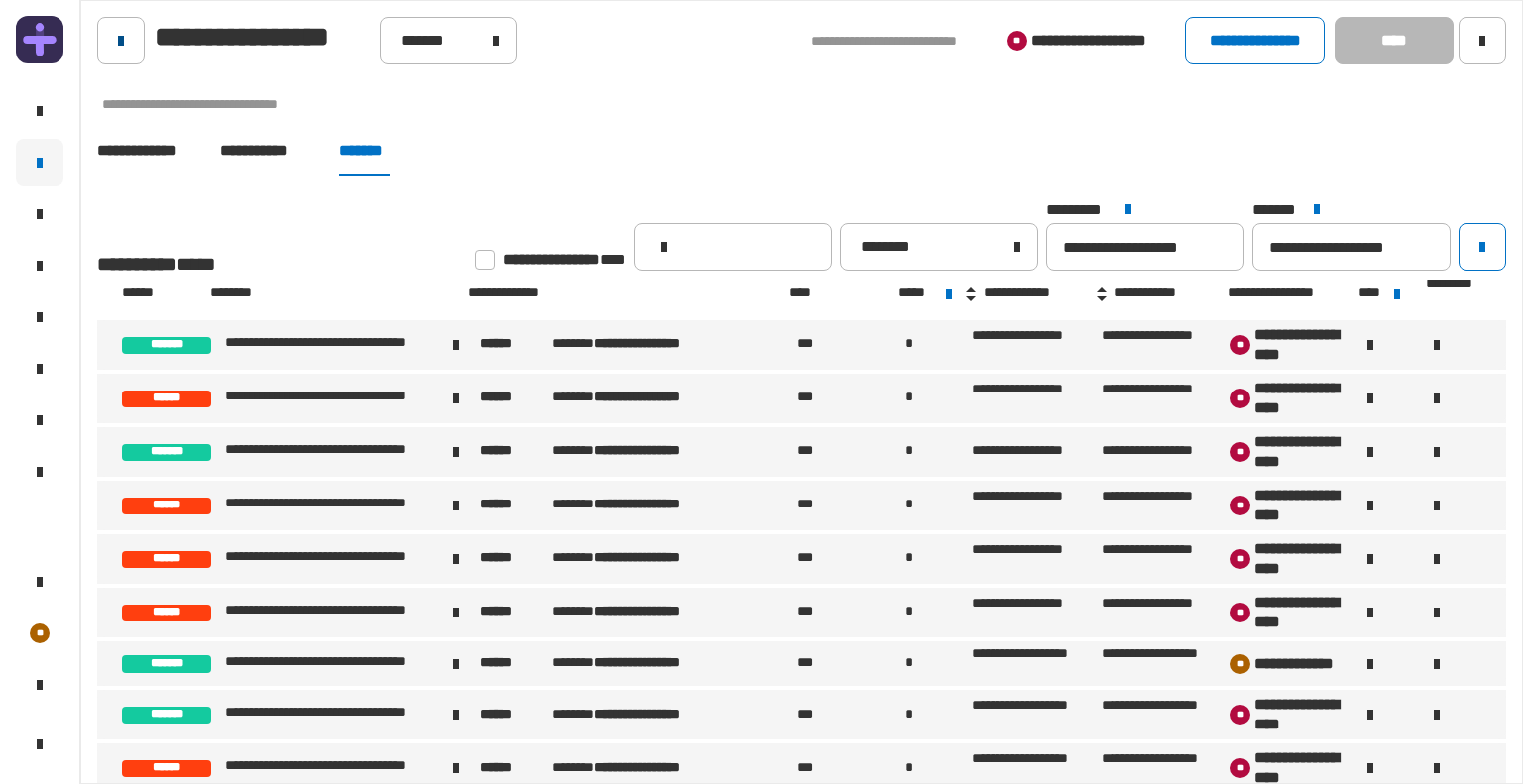 click 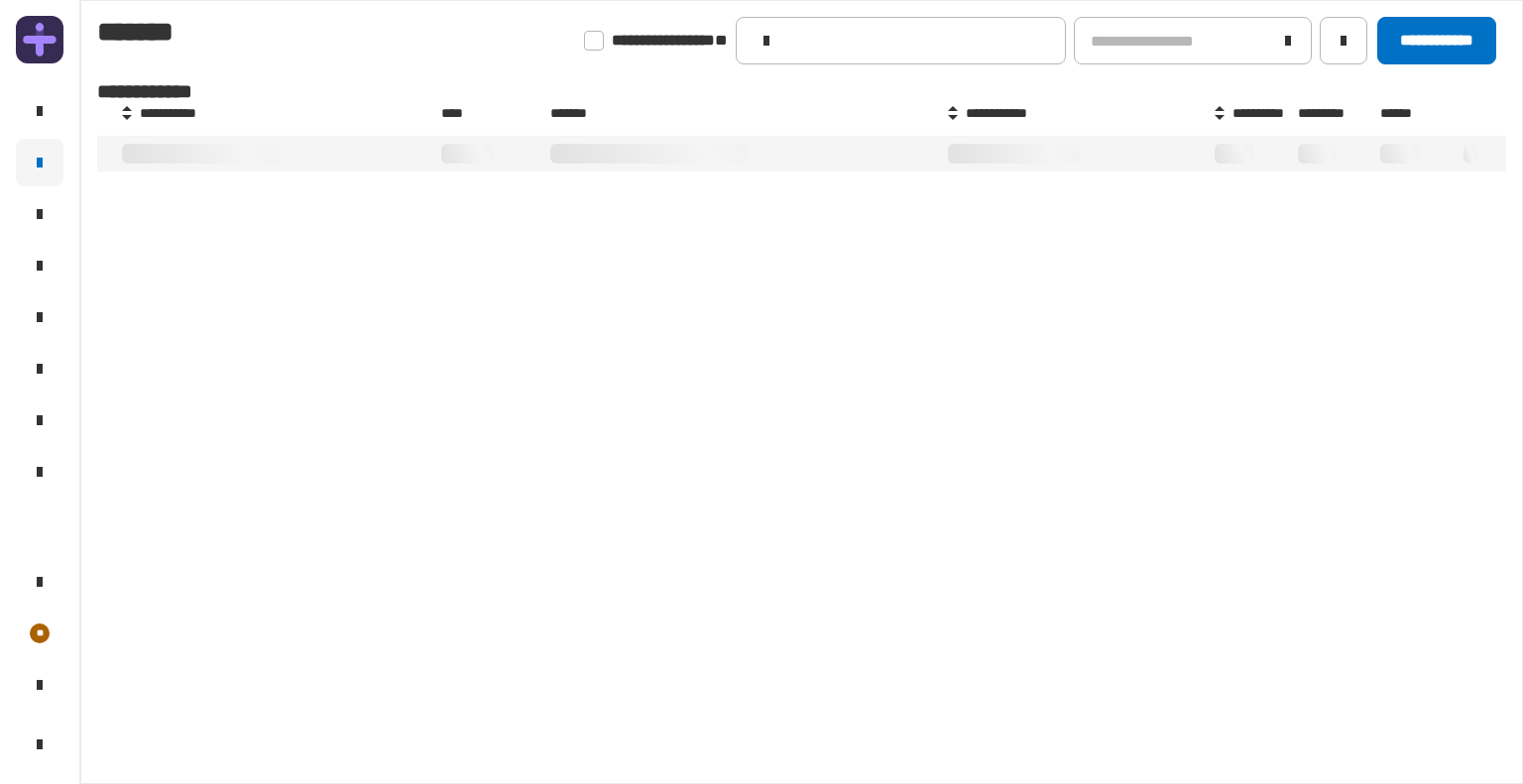 type on "**********" 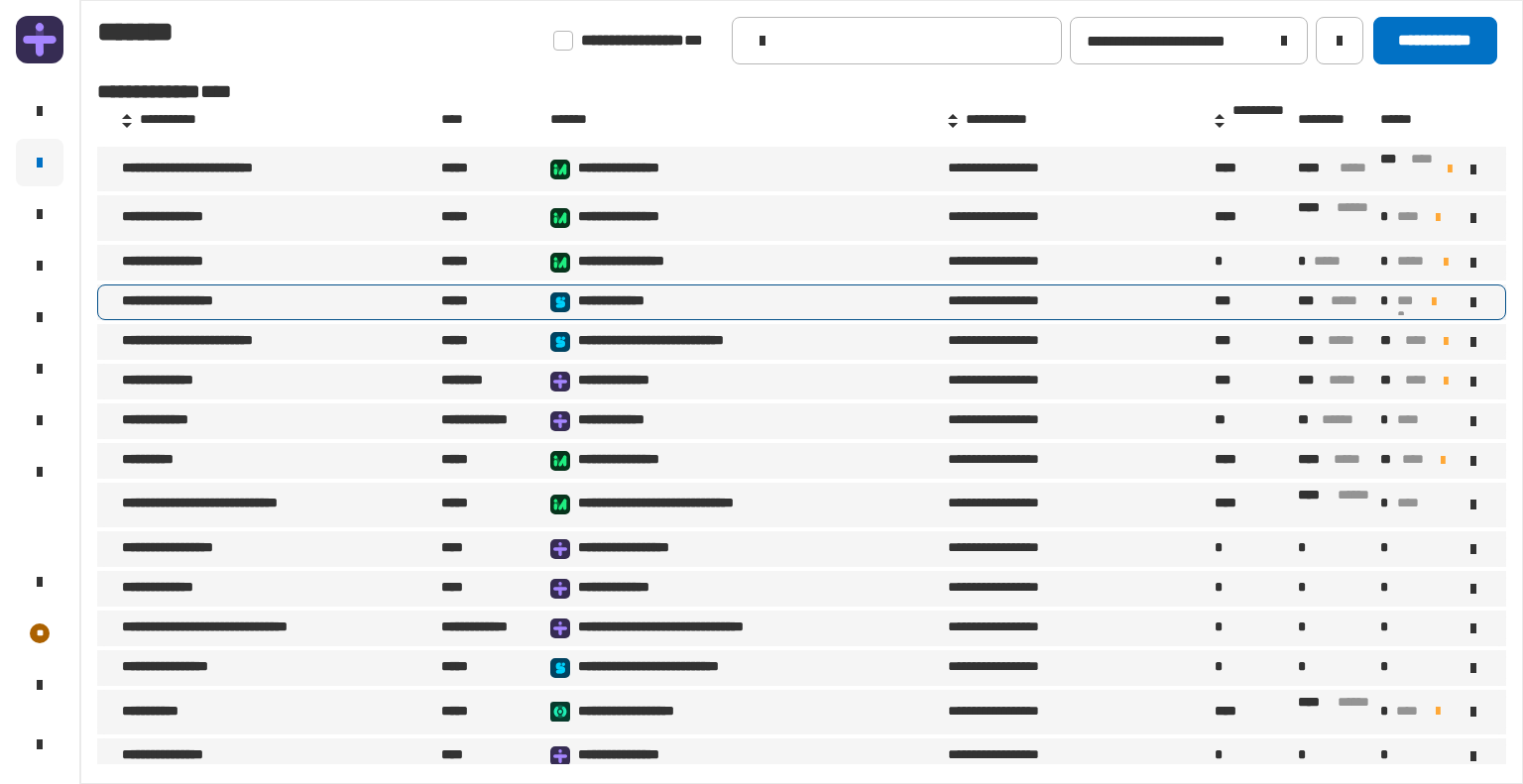 click on "**********" at bounding box center [183, 302] 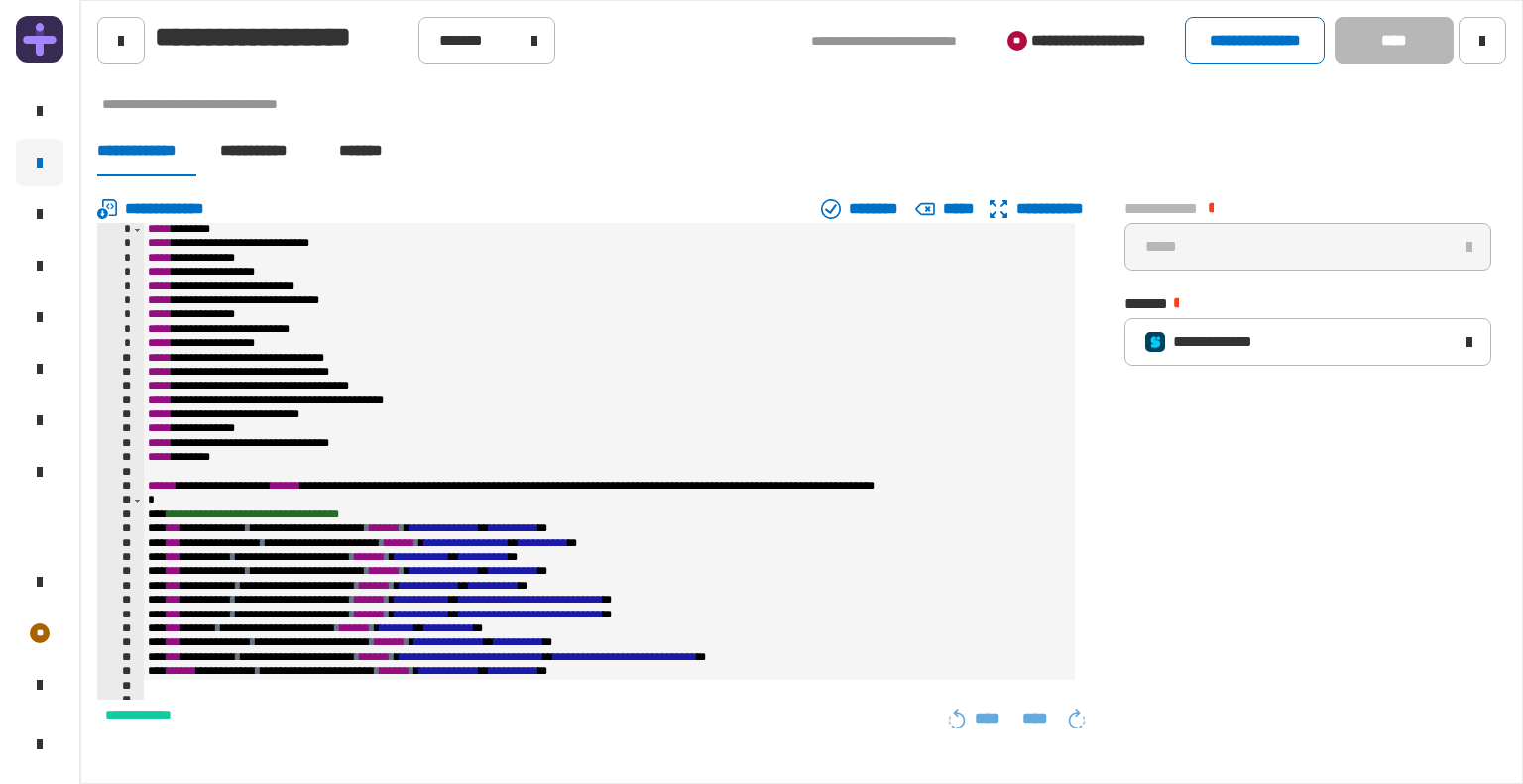 click on "*******" 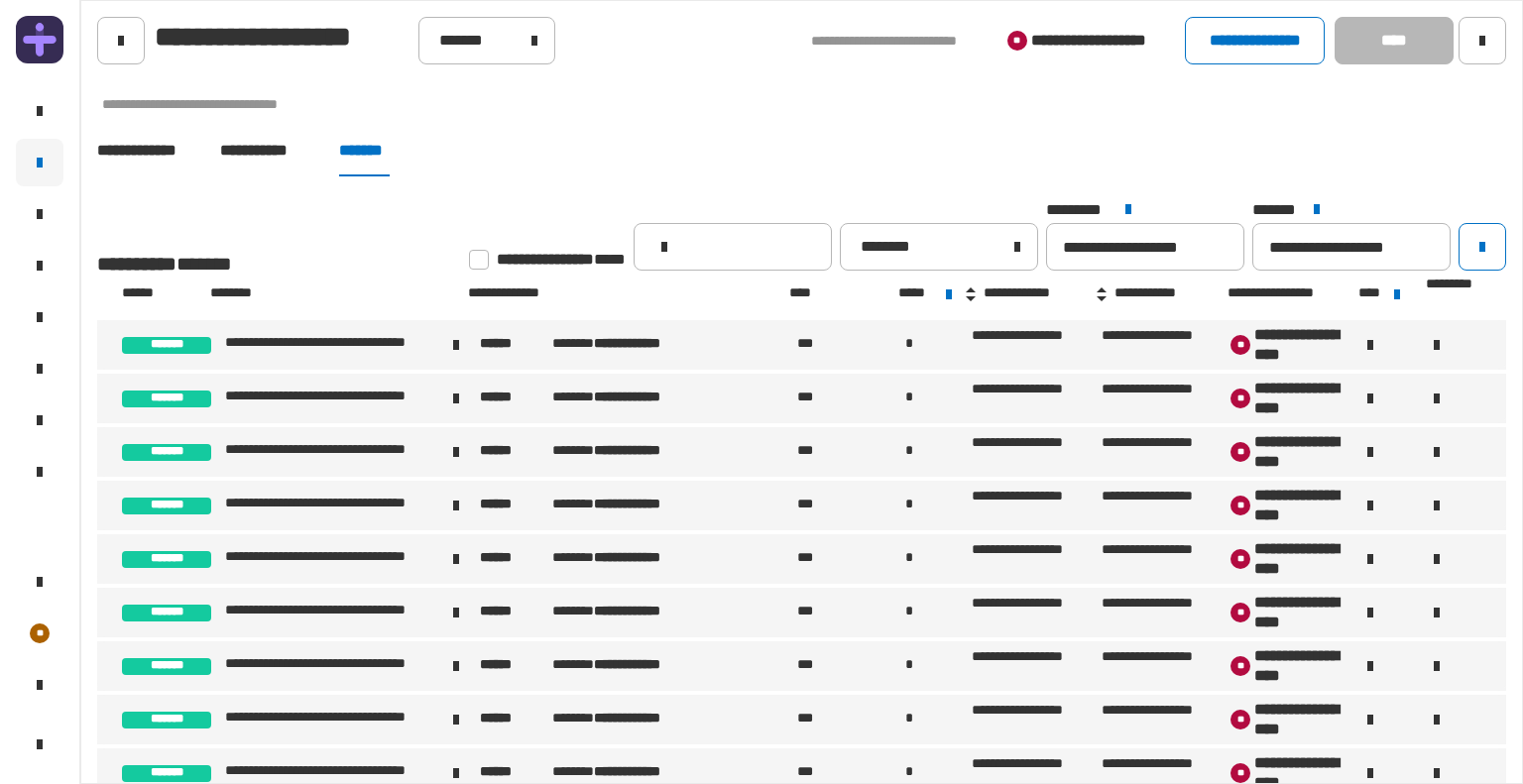 click 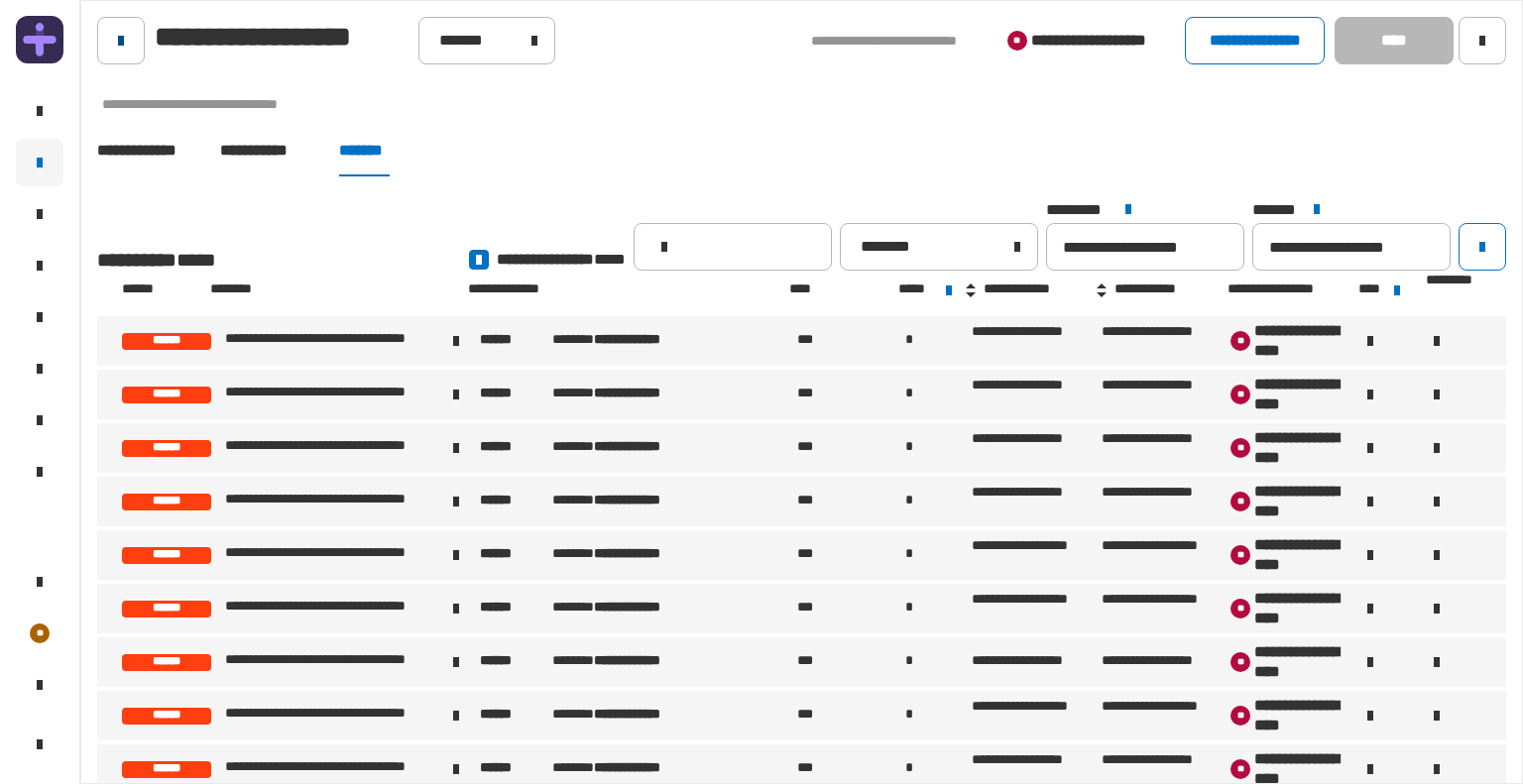 click 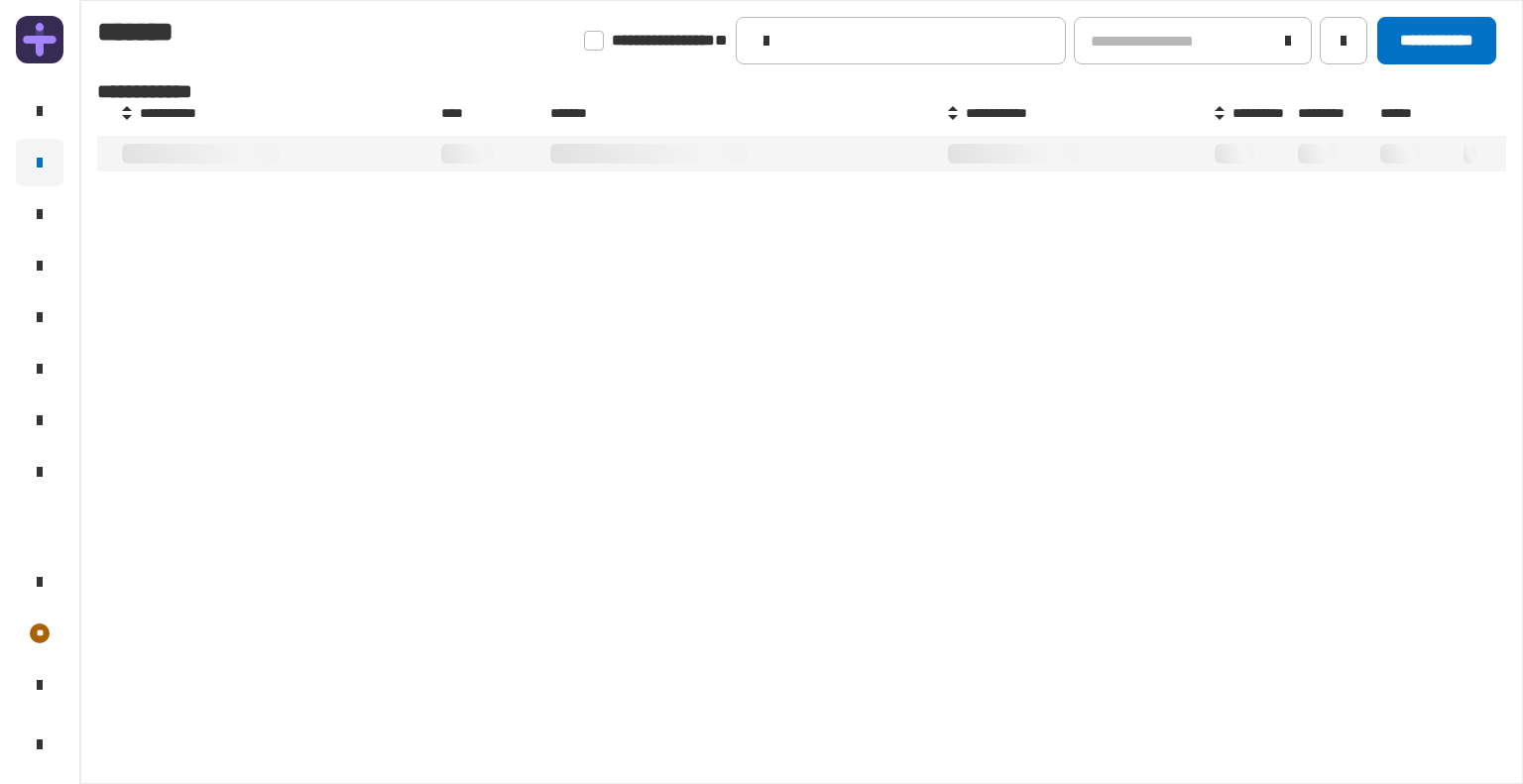 type on "**********" 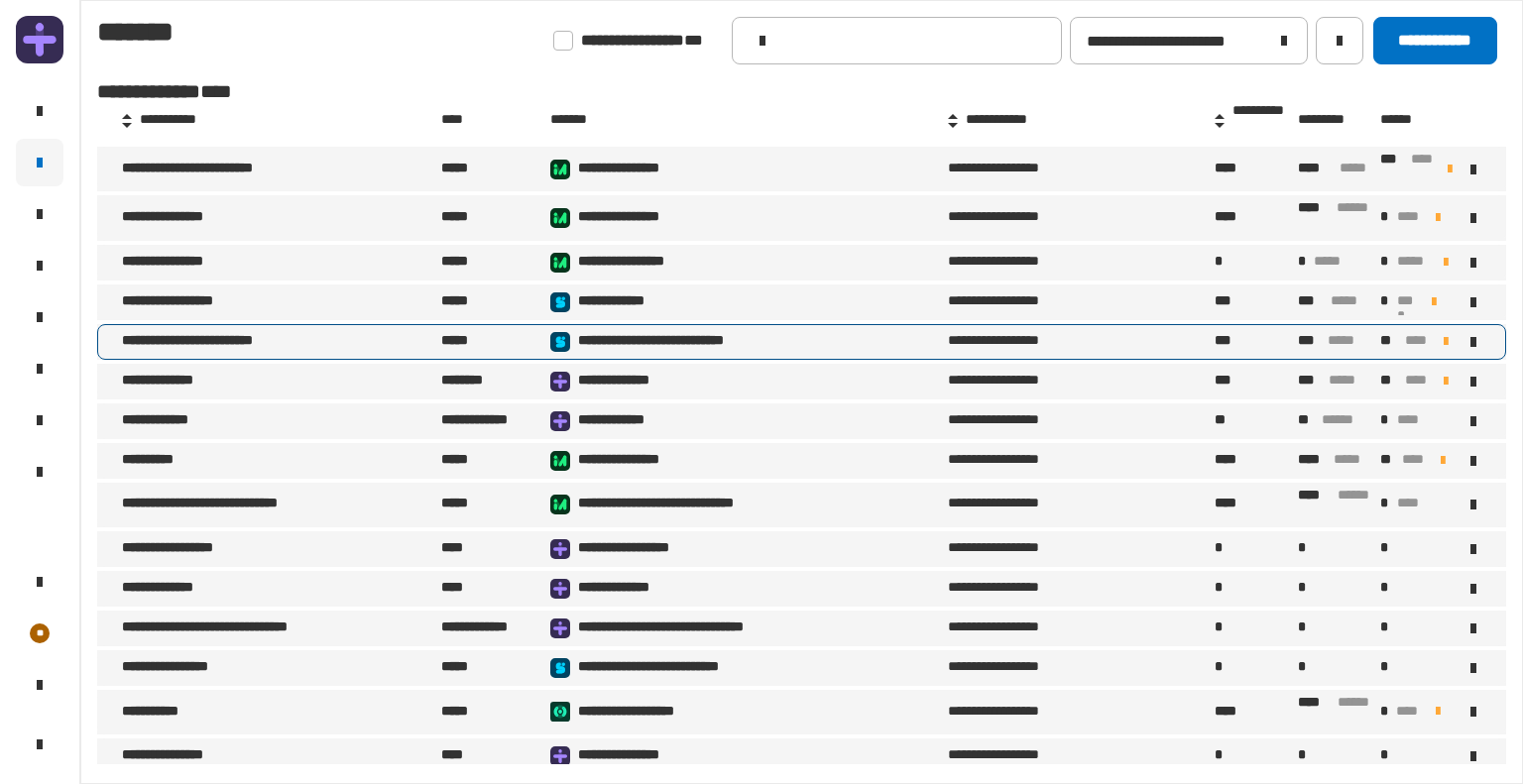 click on "**********" at bounding box center [213, 342] 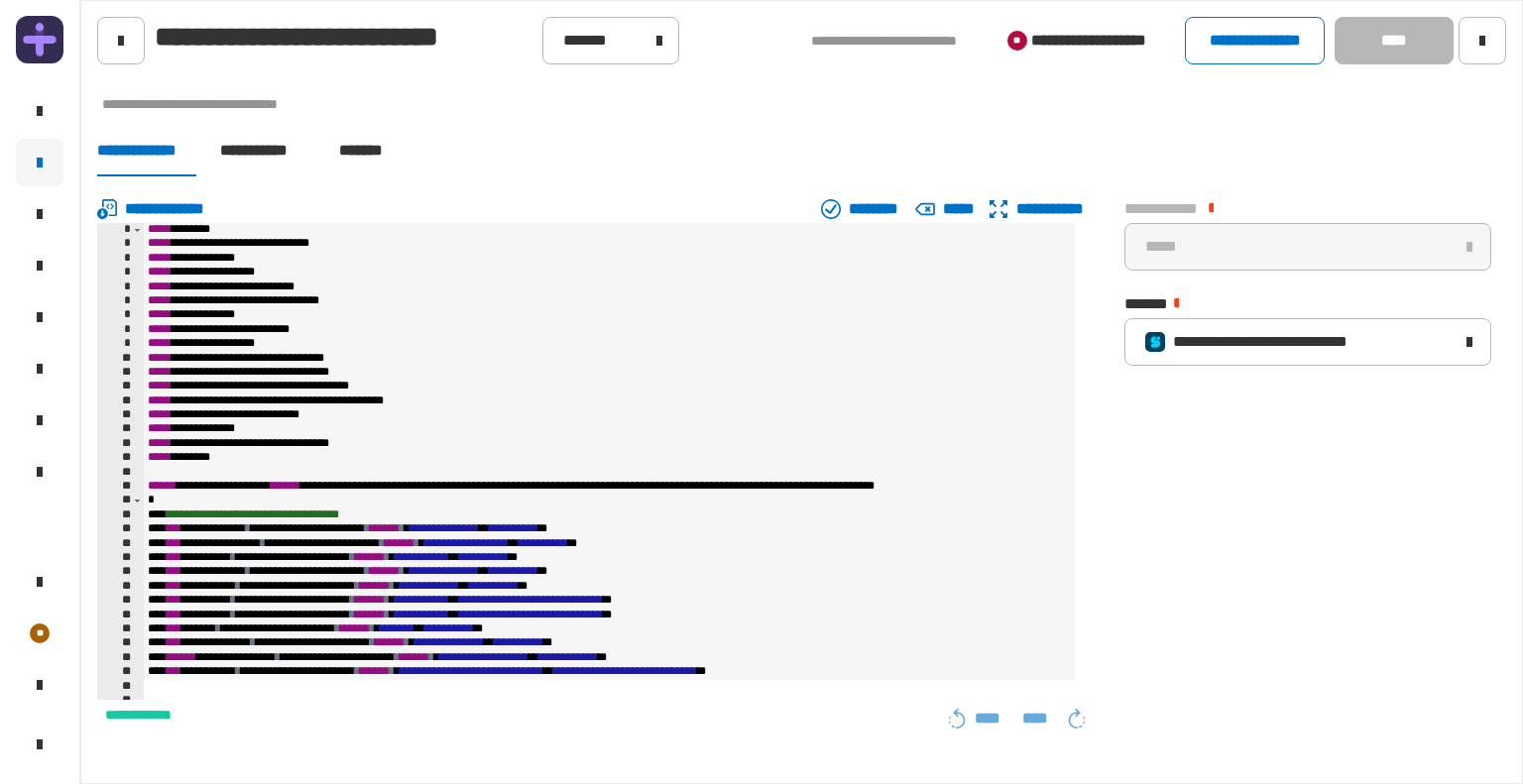 click on "*******" 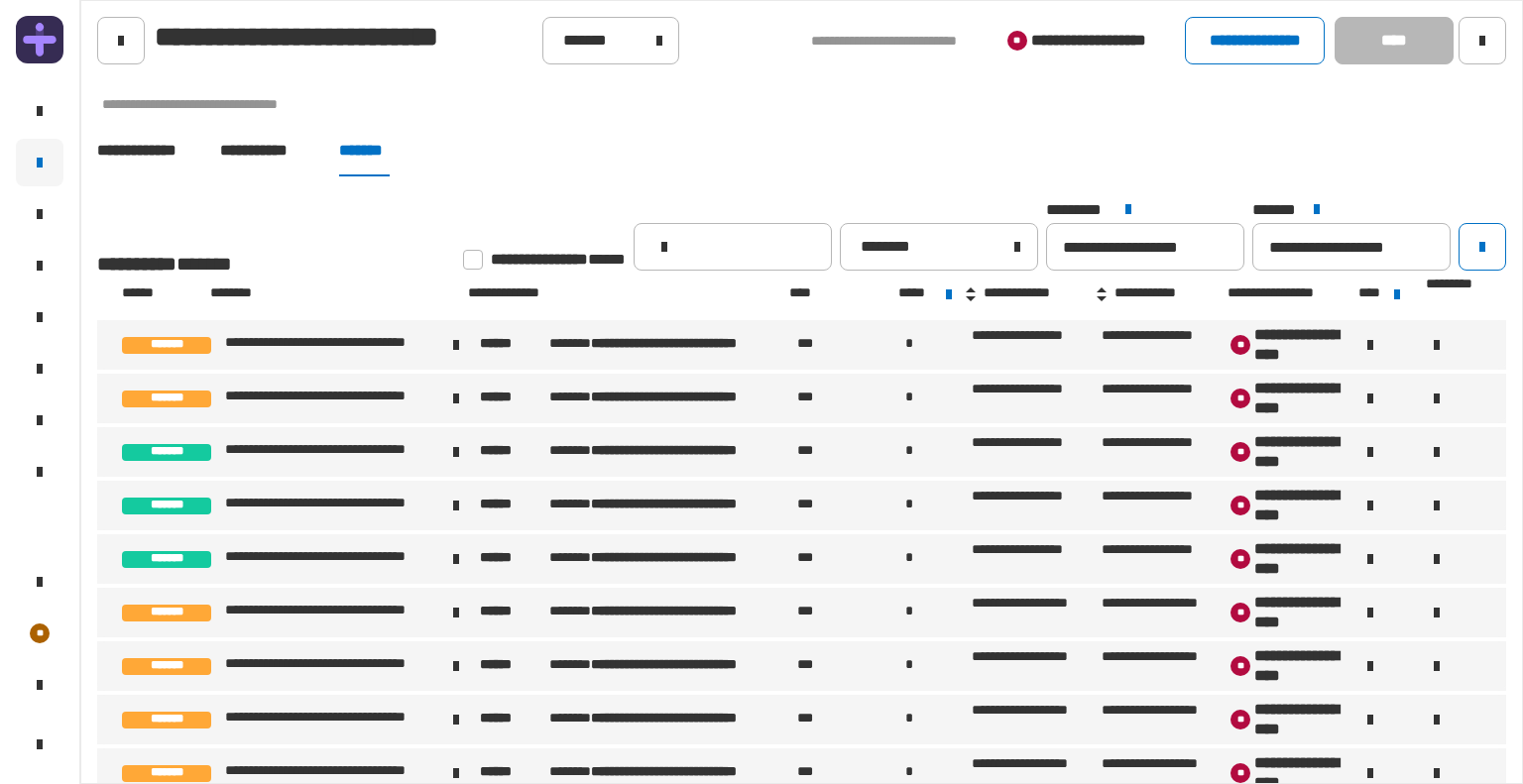 click 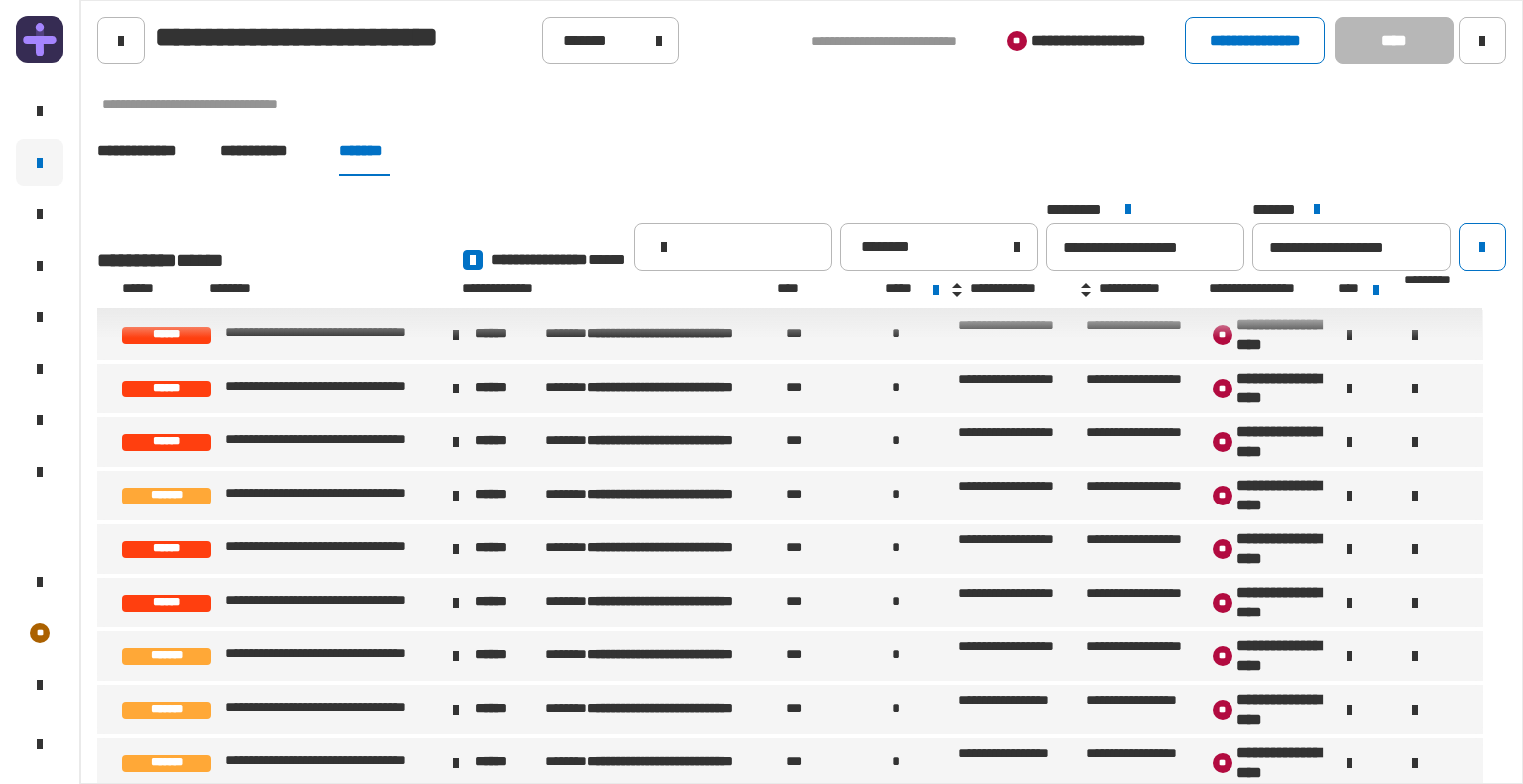 scroll, scrollTop: 638, scrollLeft: 0, axis: vertical 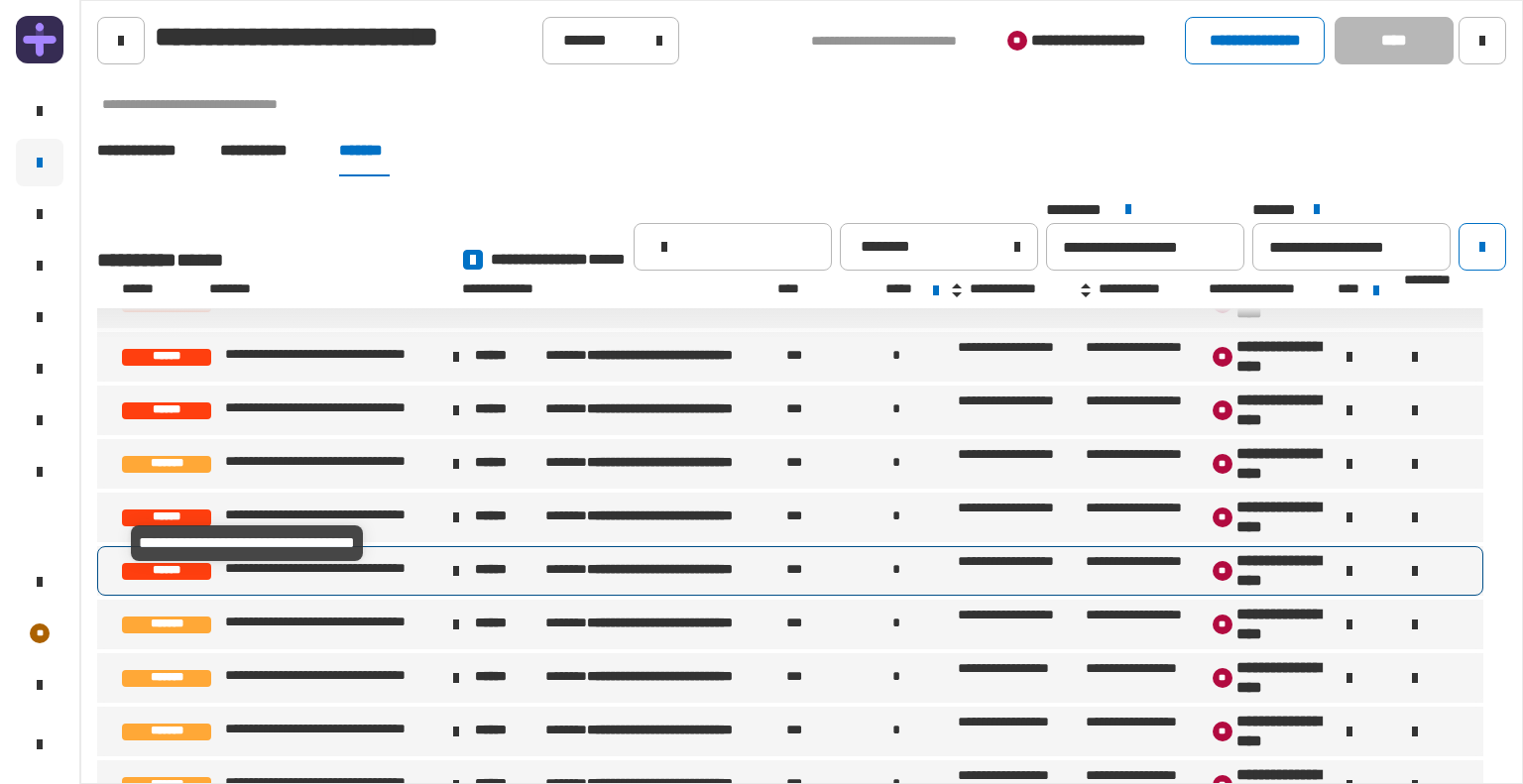 click on "**********" at bounding box center (333, 571) 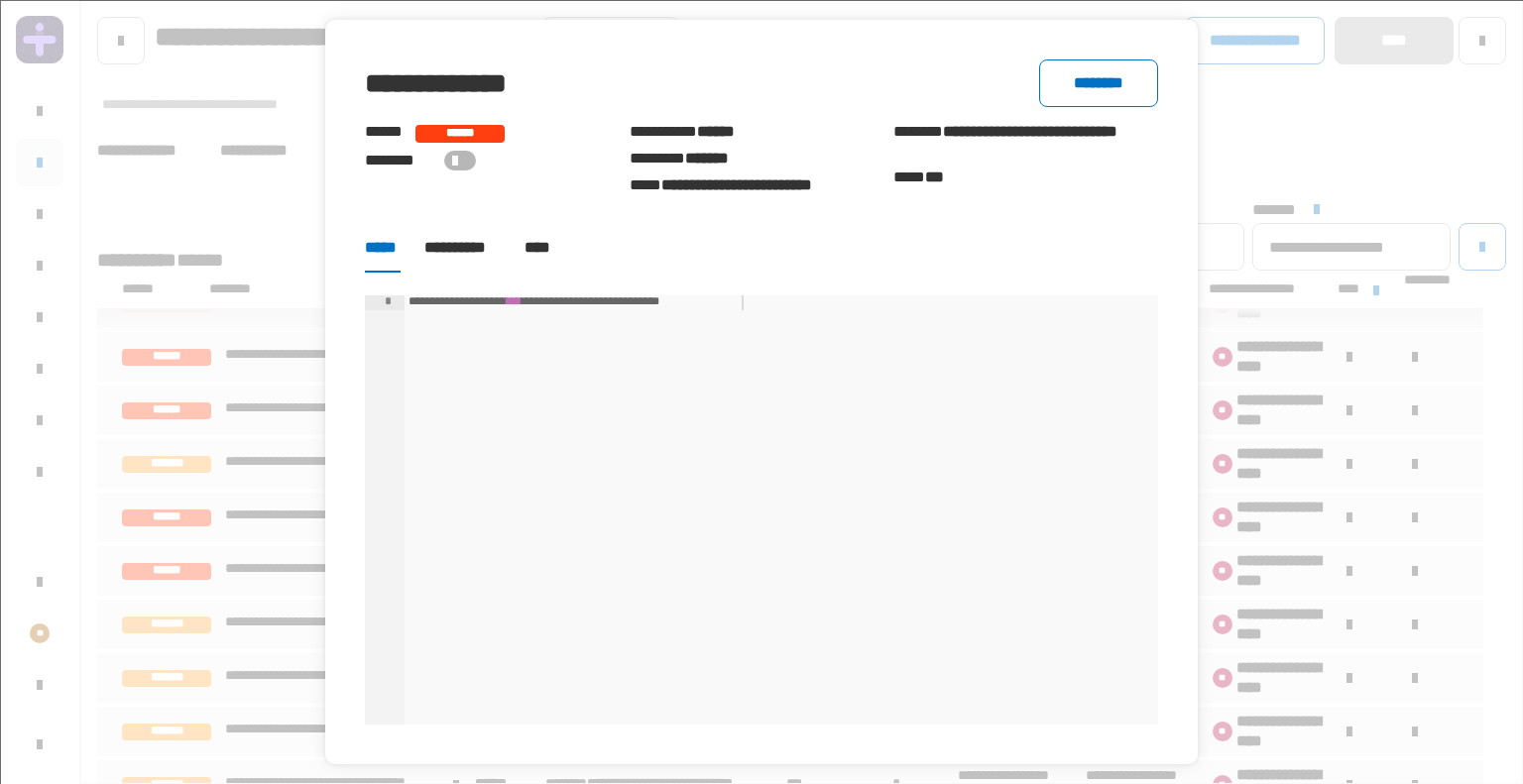 click on "**********" 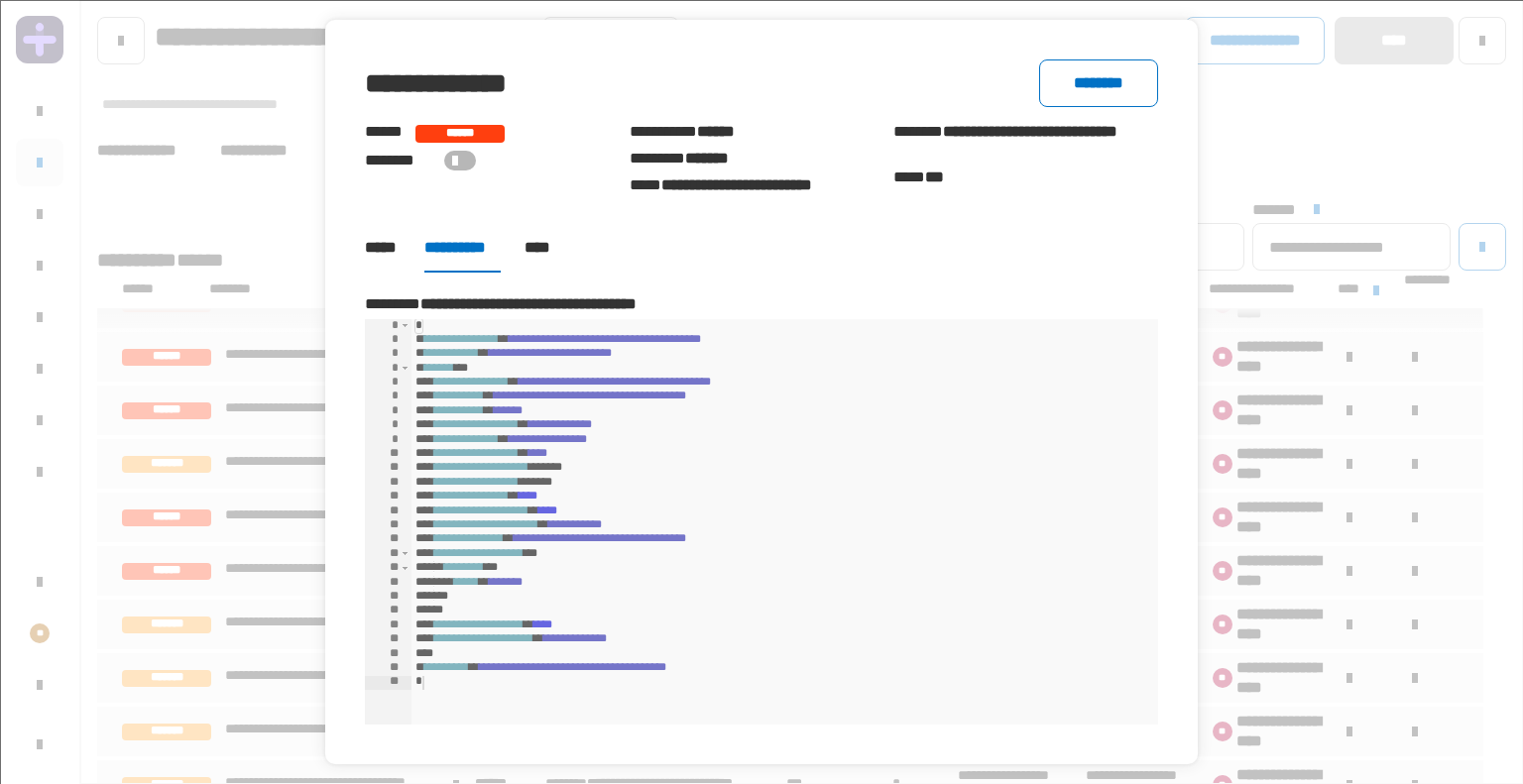click on "****" 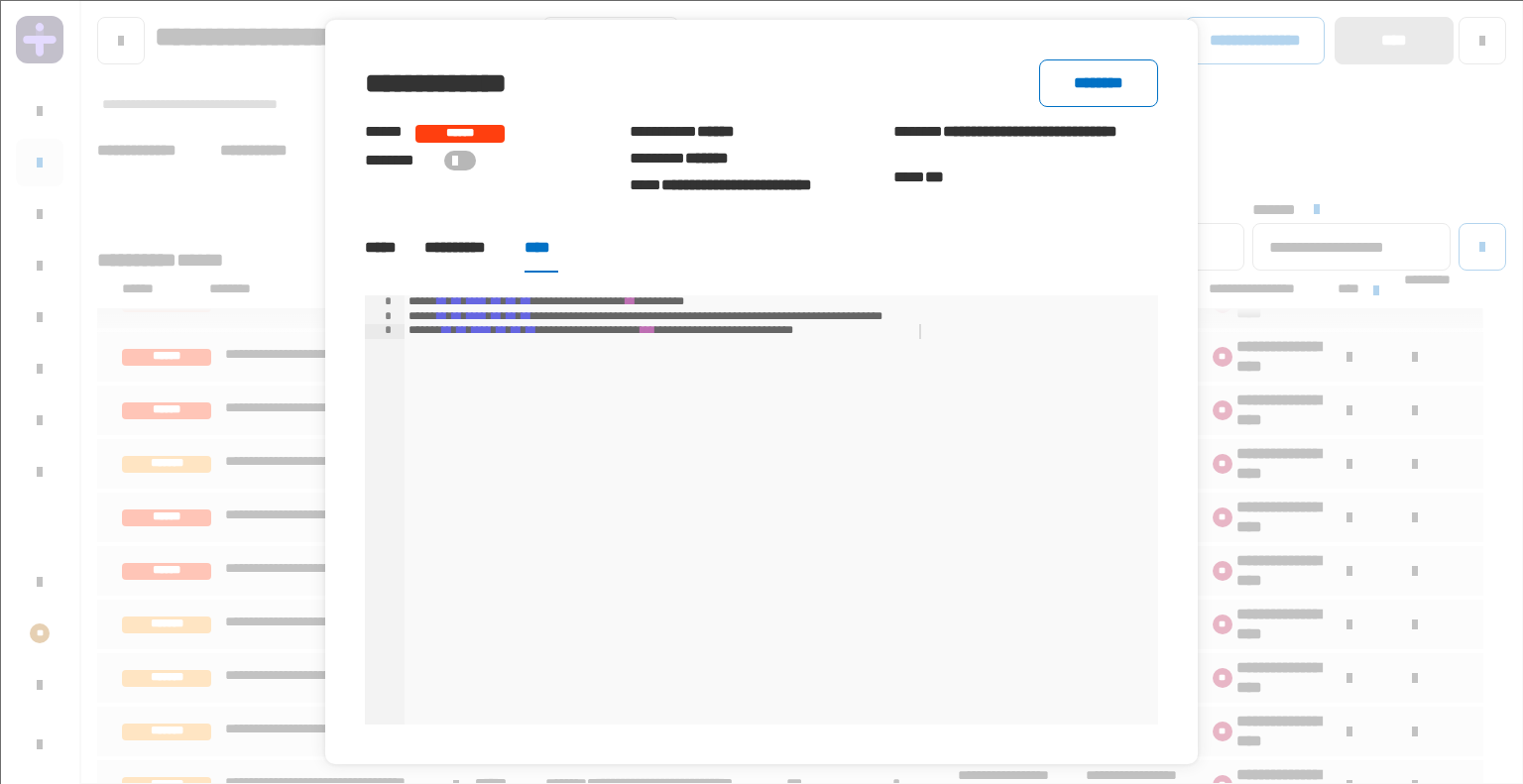 click 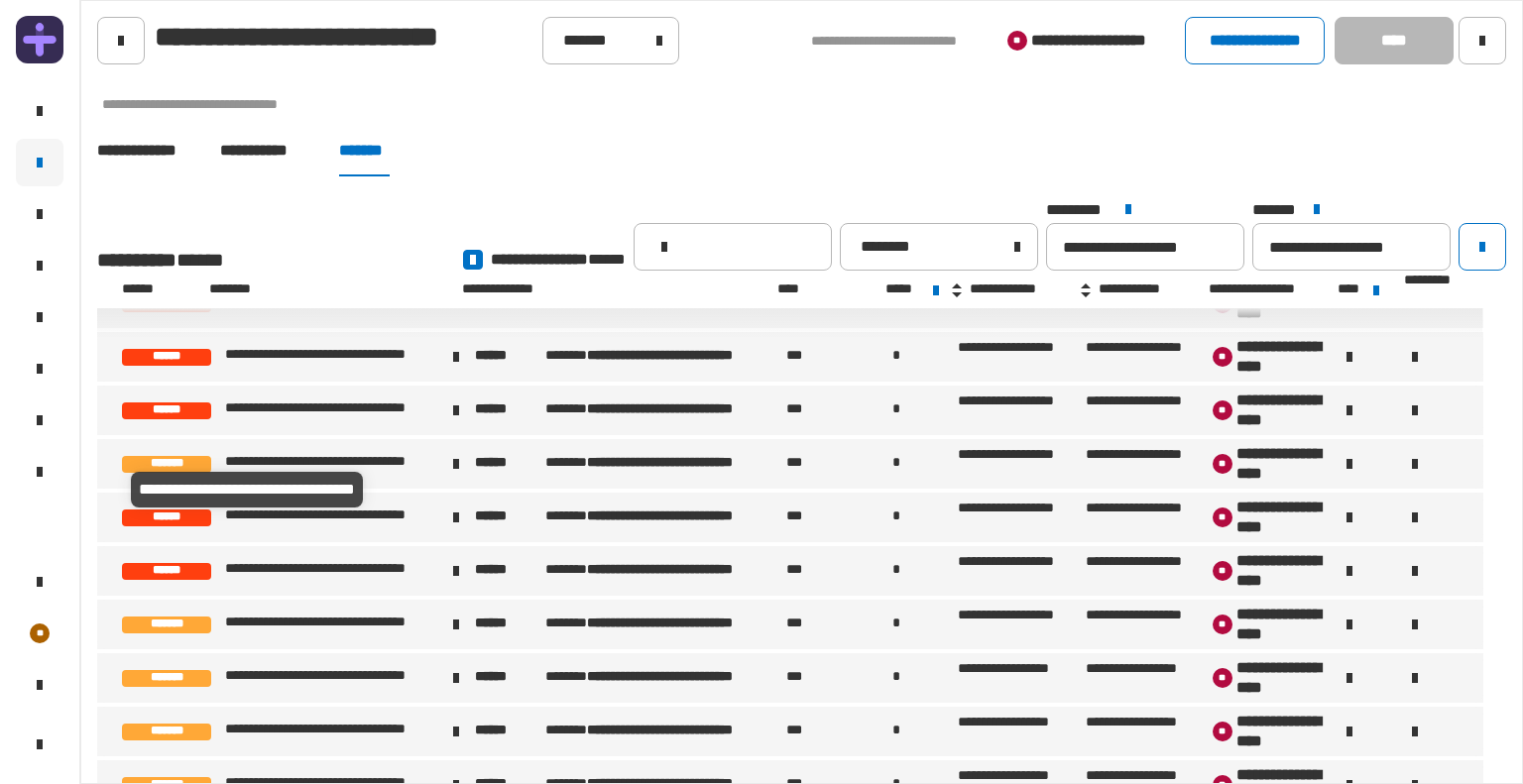 click on "**********" at bounding box center (333, 517) 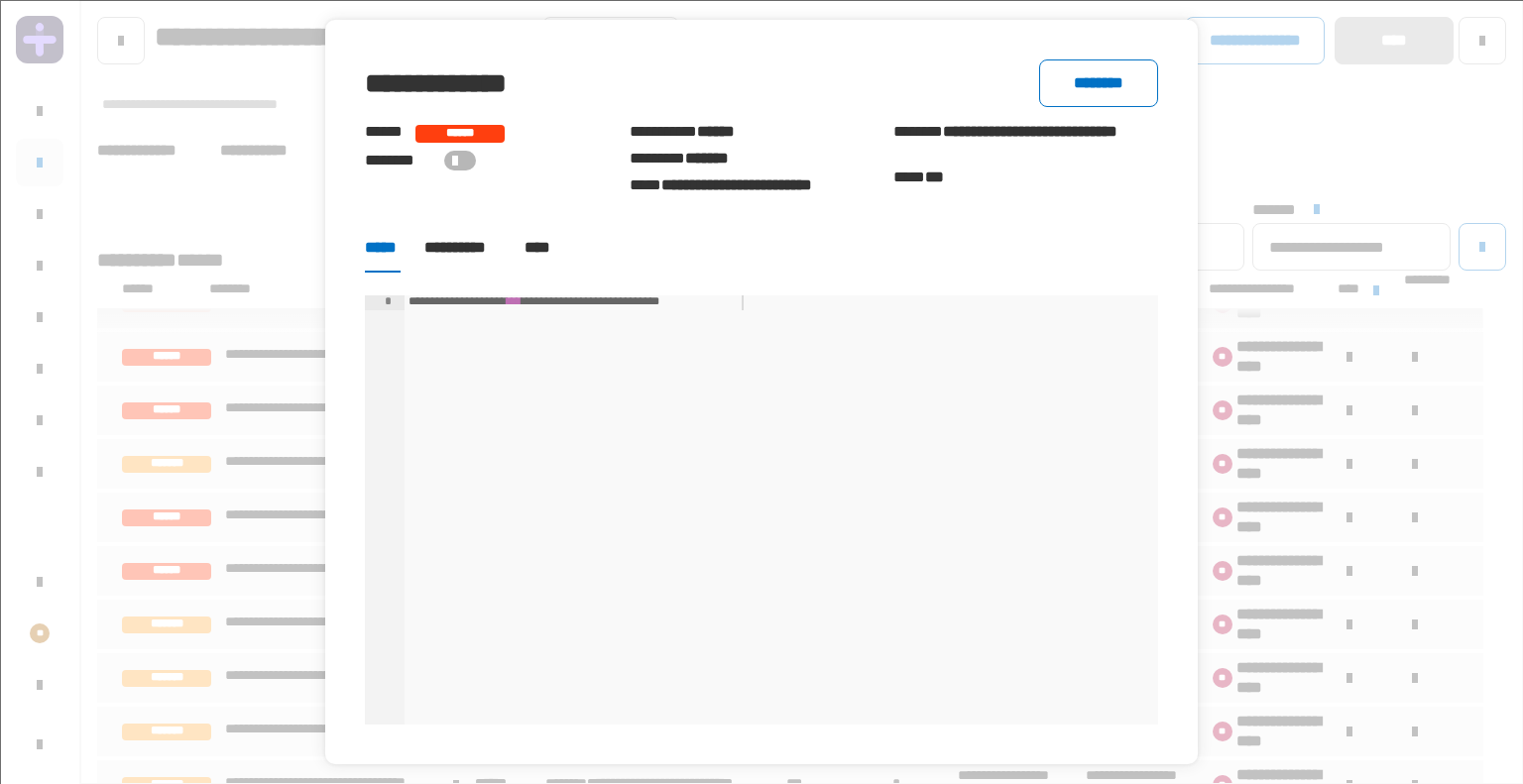click 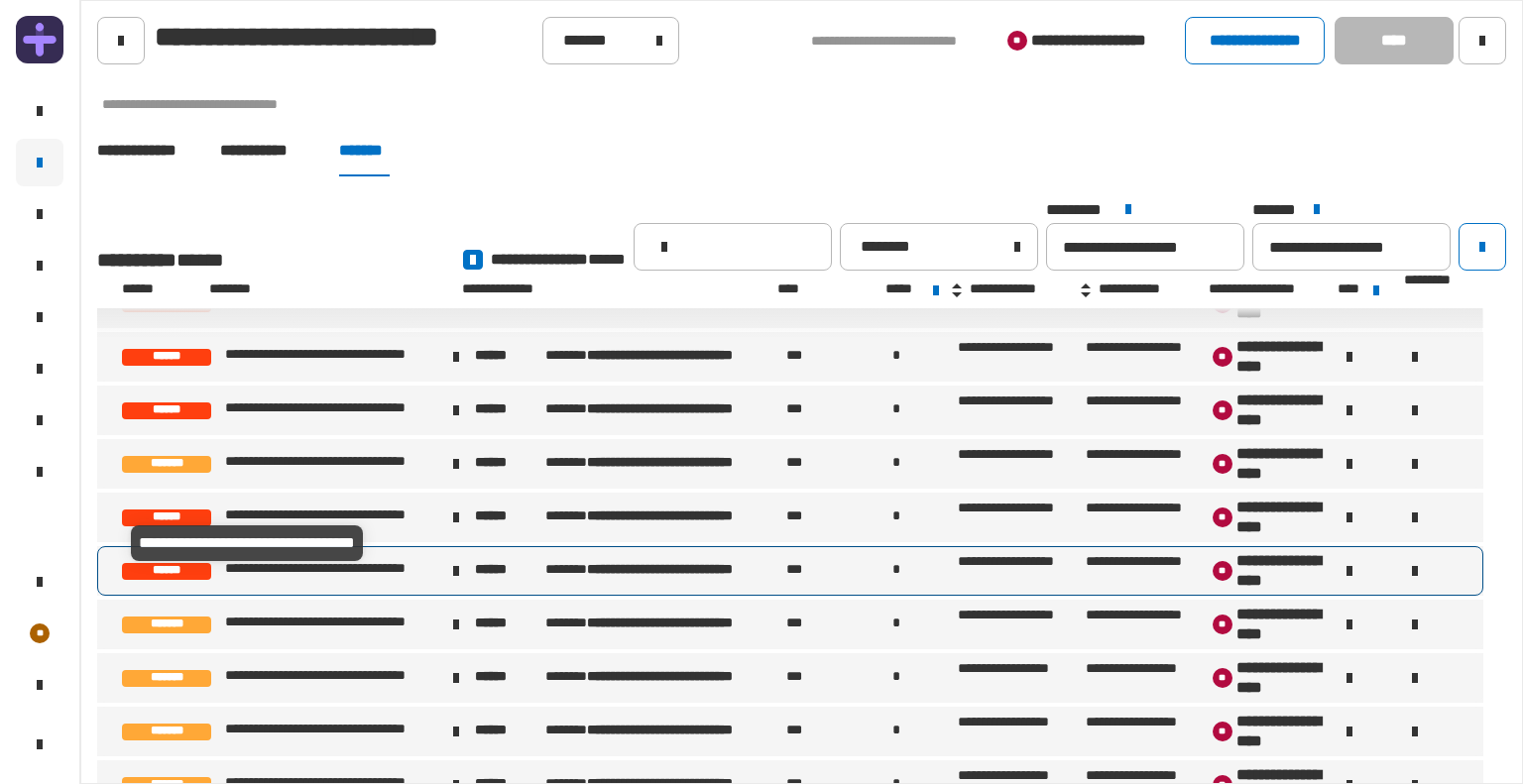 click on "**********" 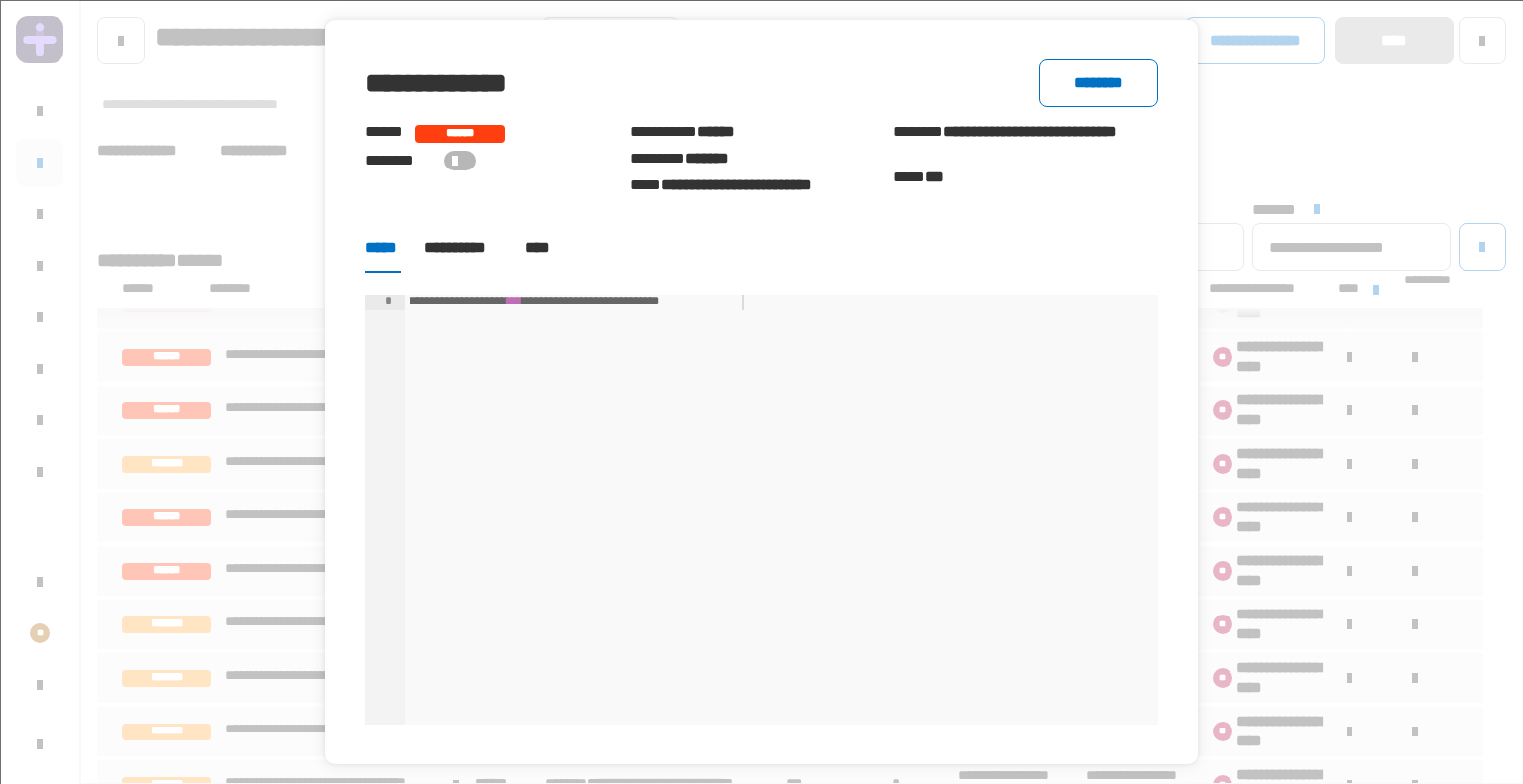 click 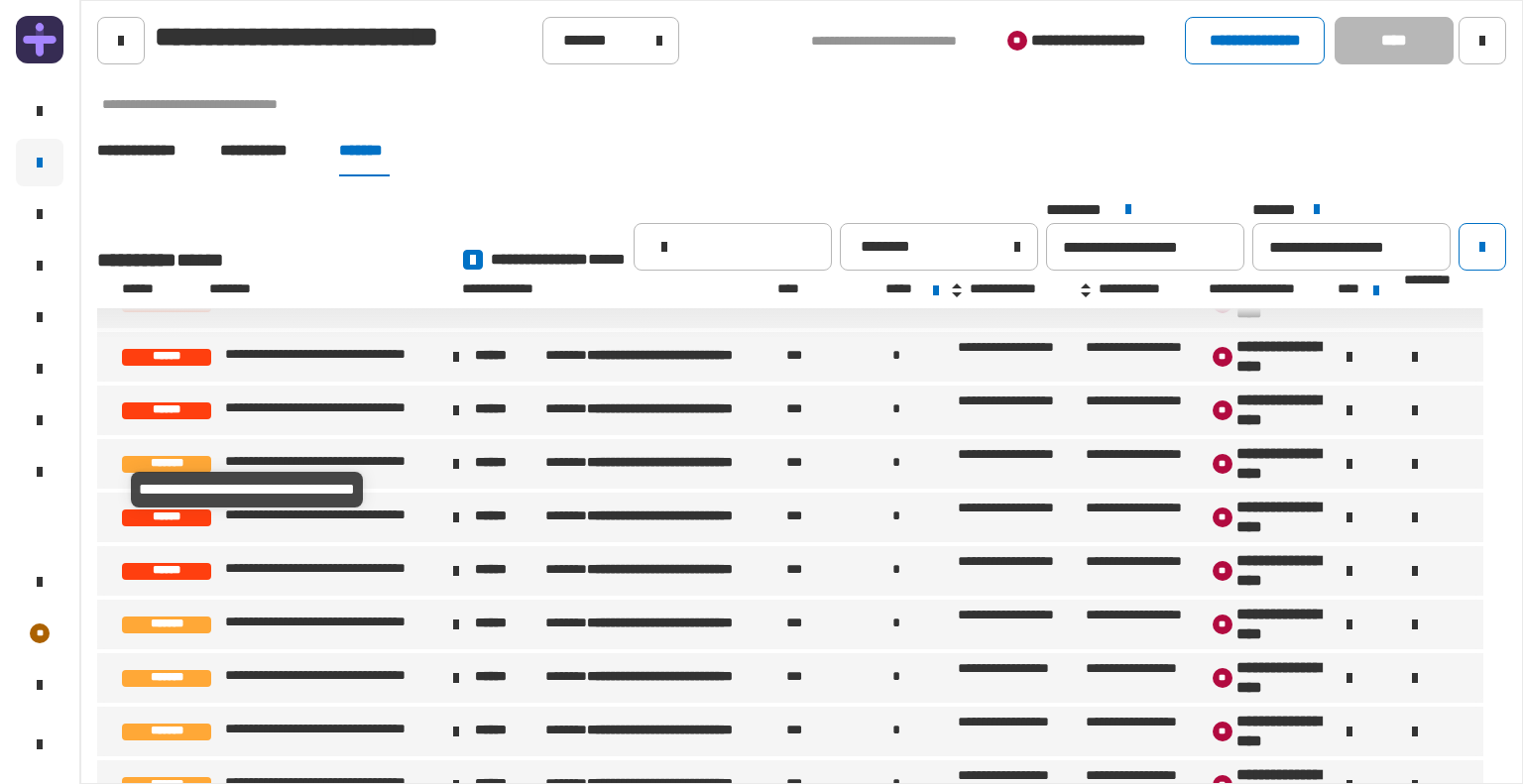 click on "**********" at bounding box center [333, 517] 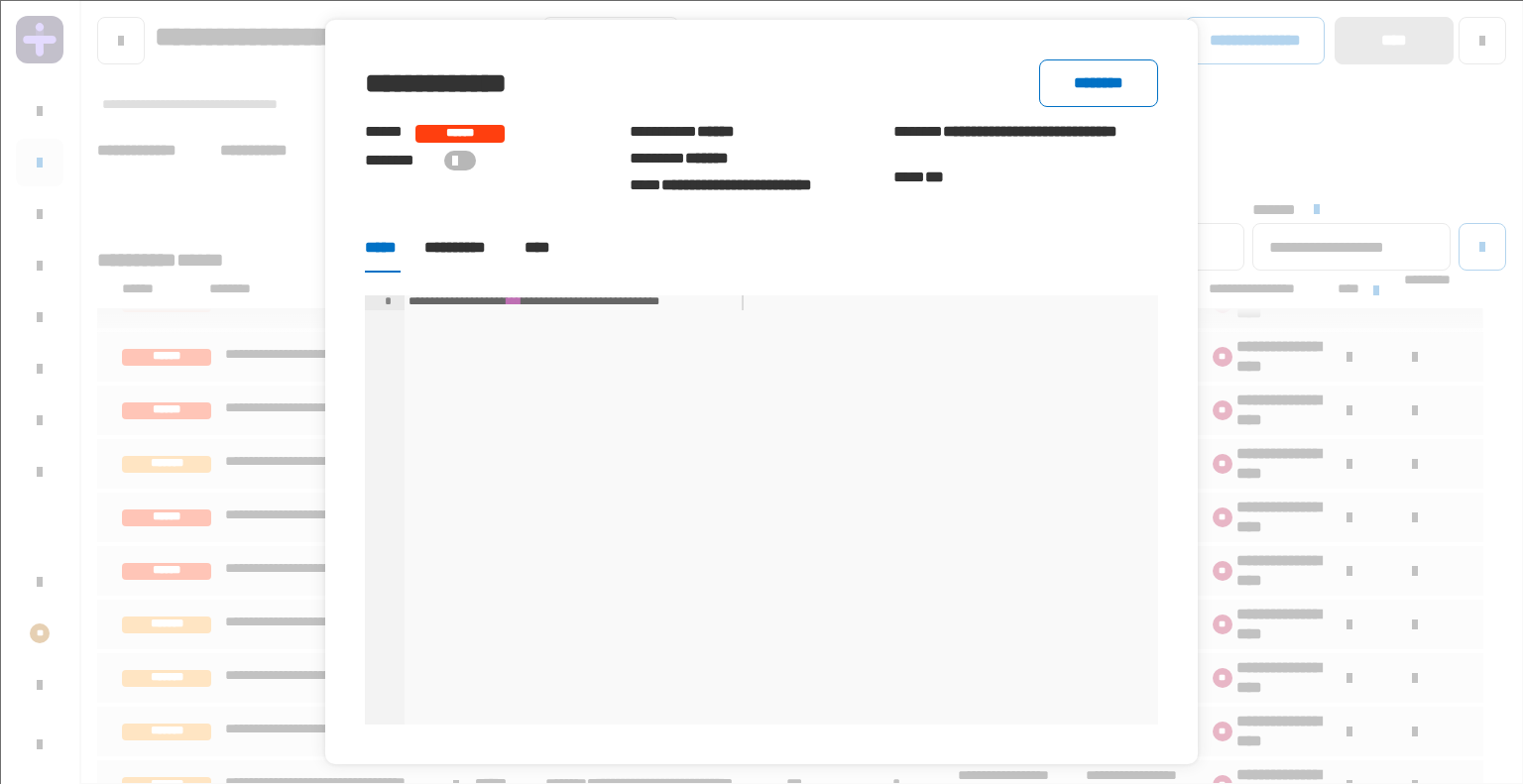 click 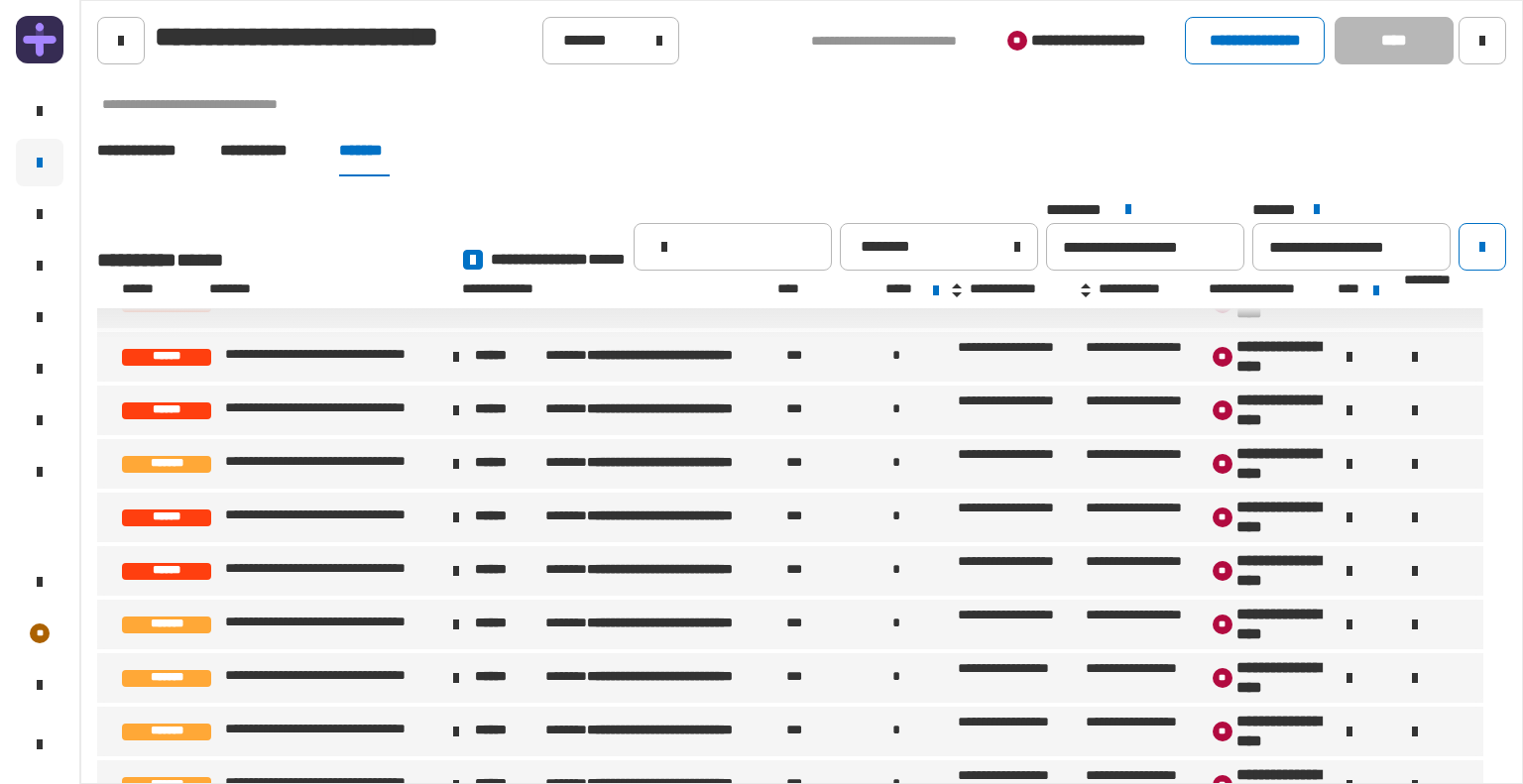 click on "******" at bounding box center [167, 410] 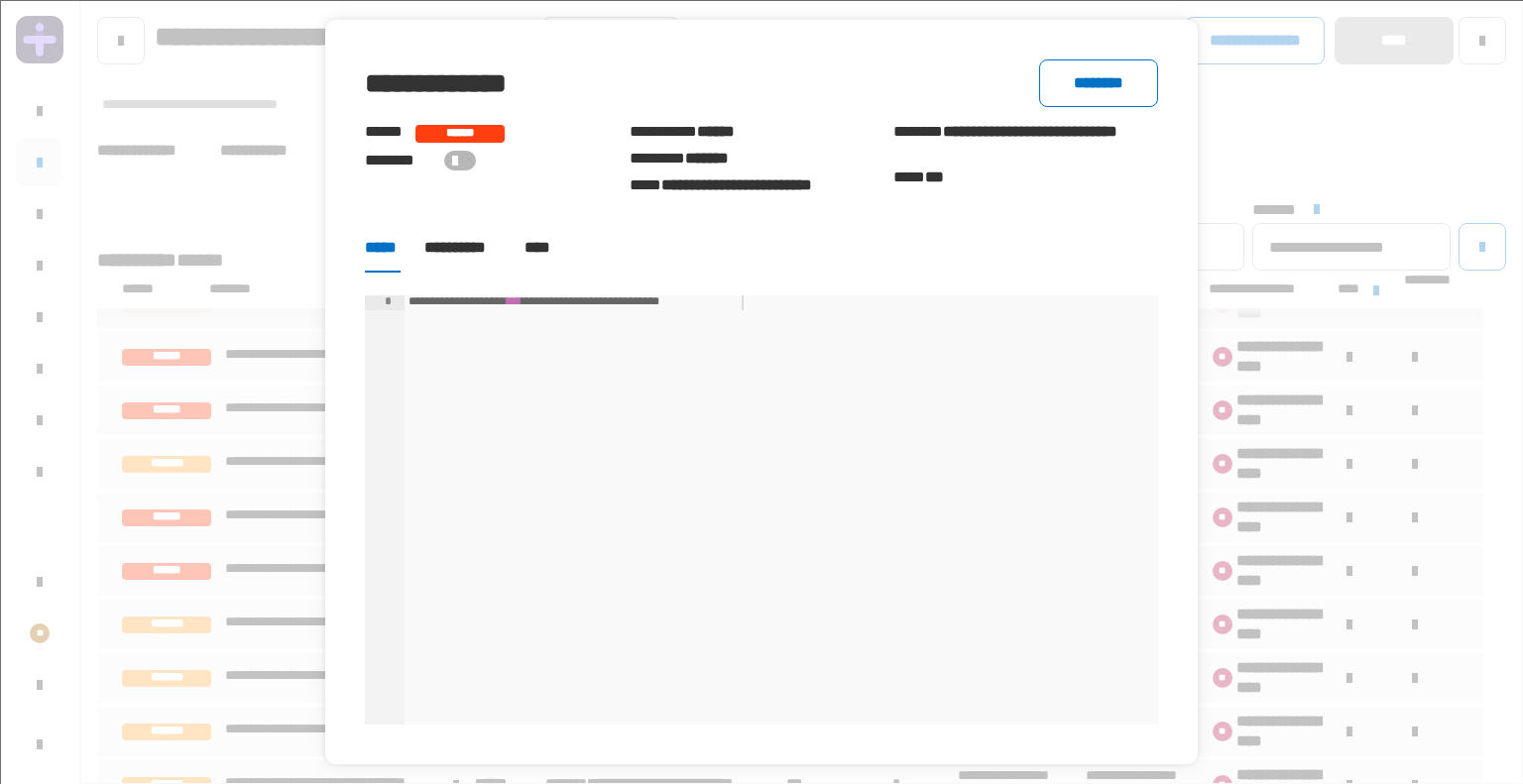 click 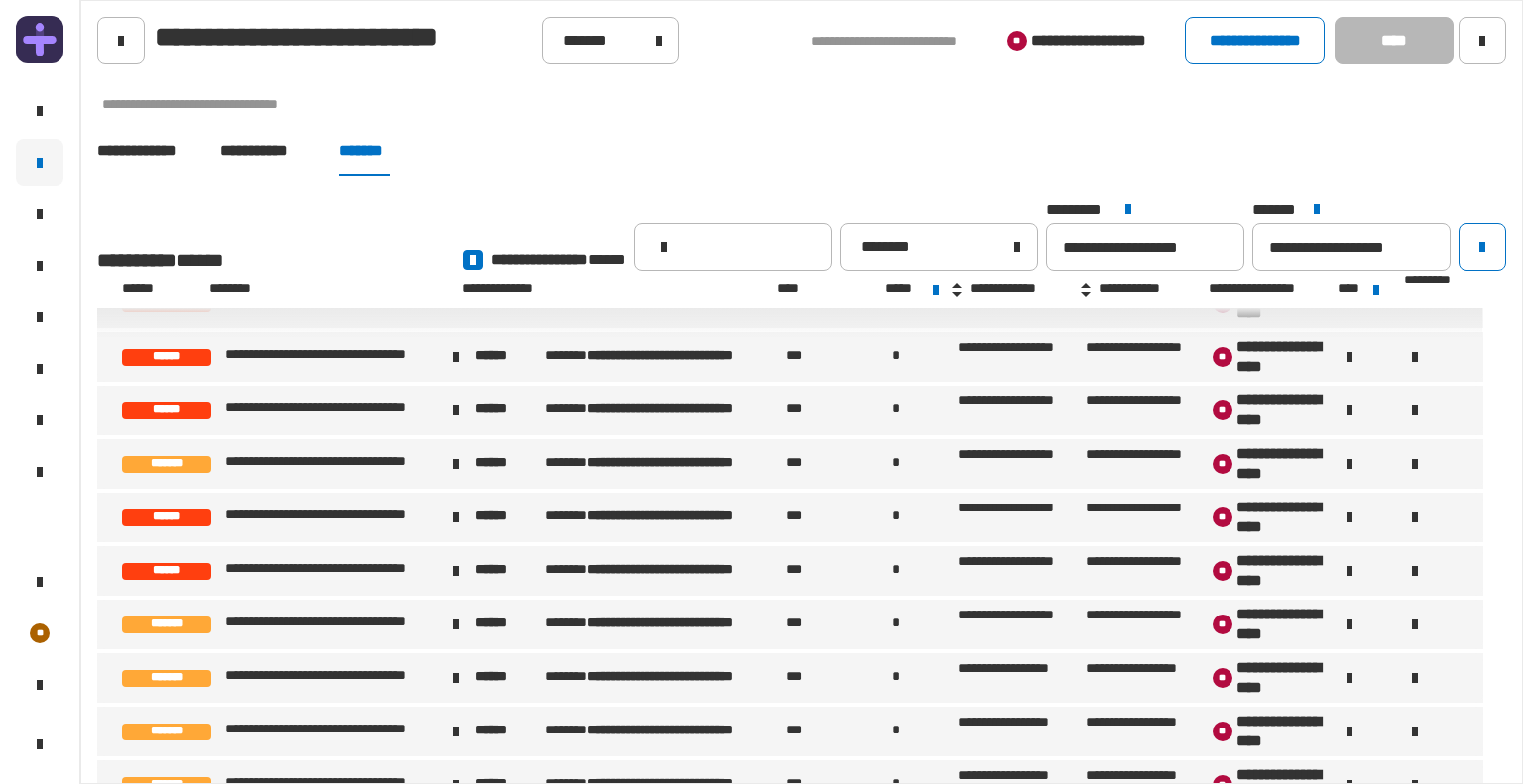 click on "******" at bounding box center (167, 357) 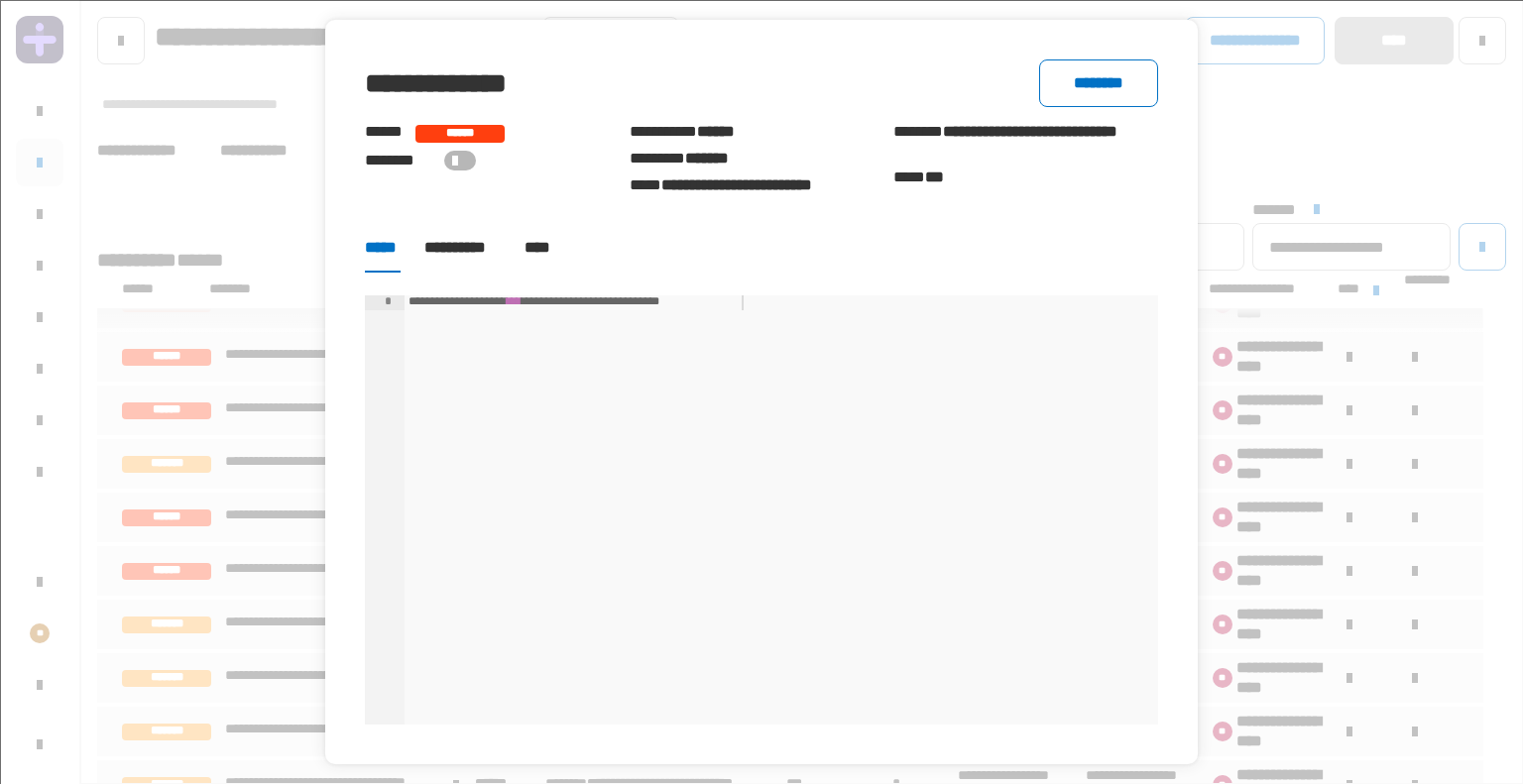 click on "**********" 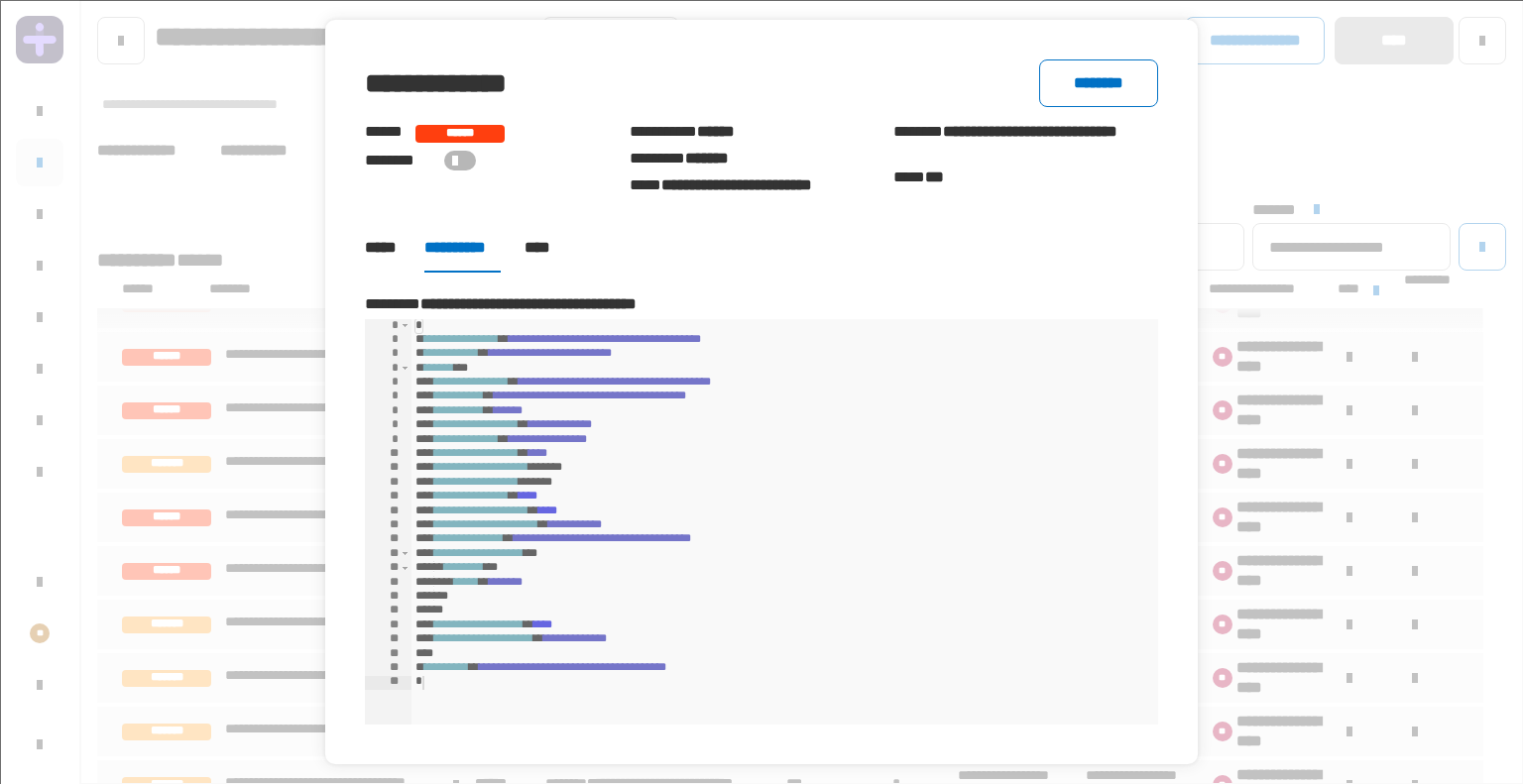 click 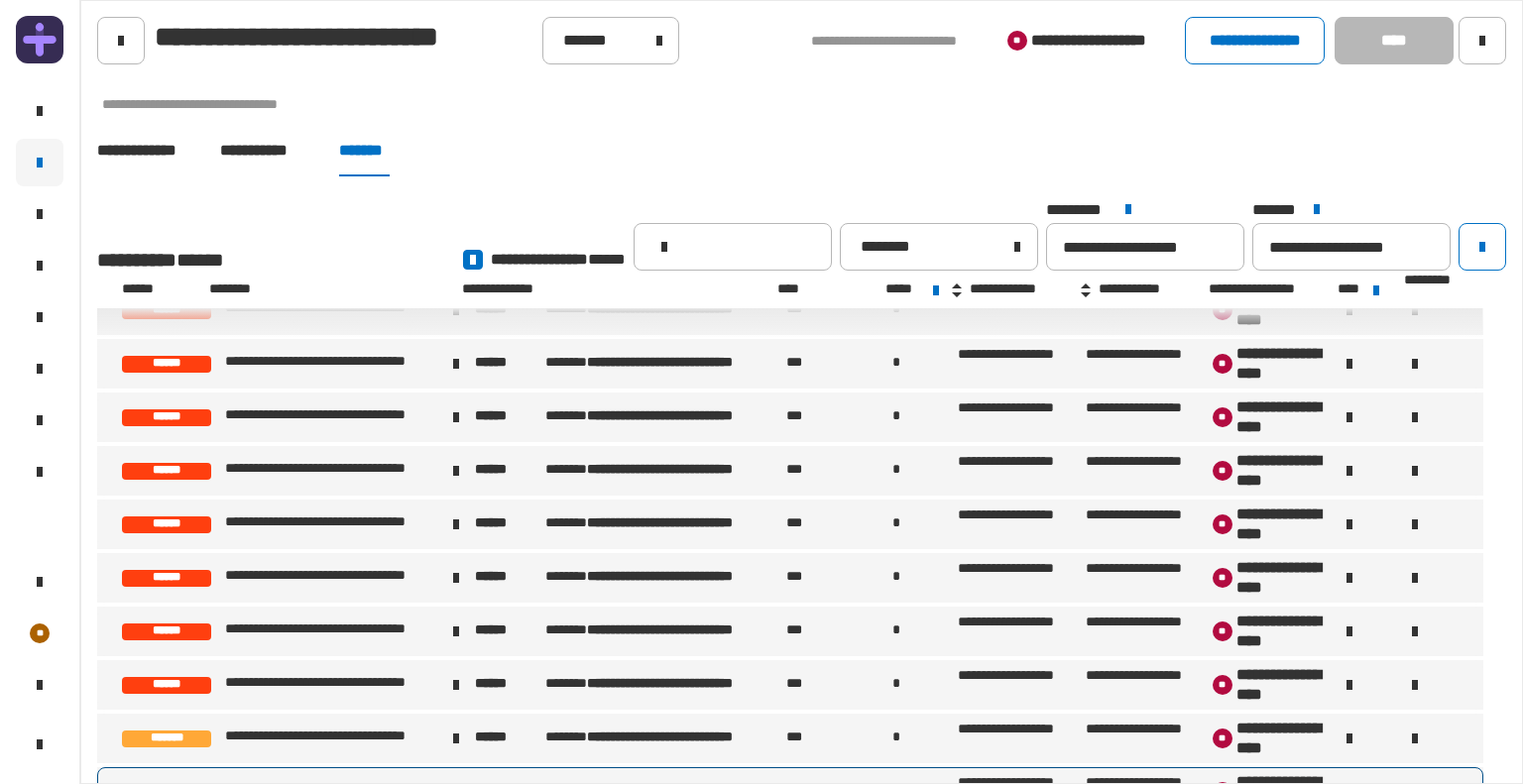 scroll, scrollTop: 386, scrollLeft: 0, axis: vertical 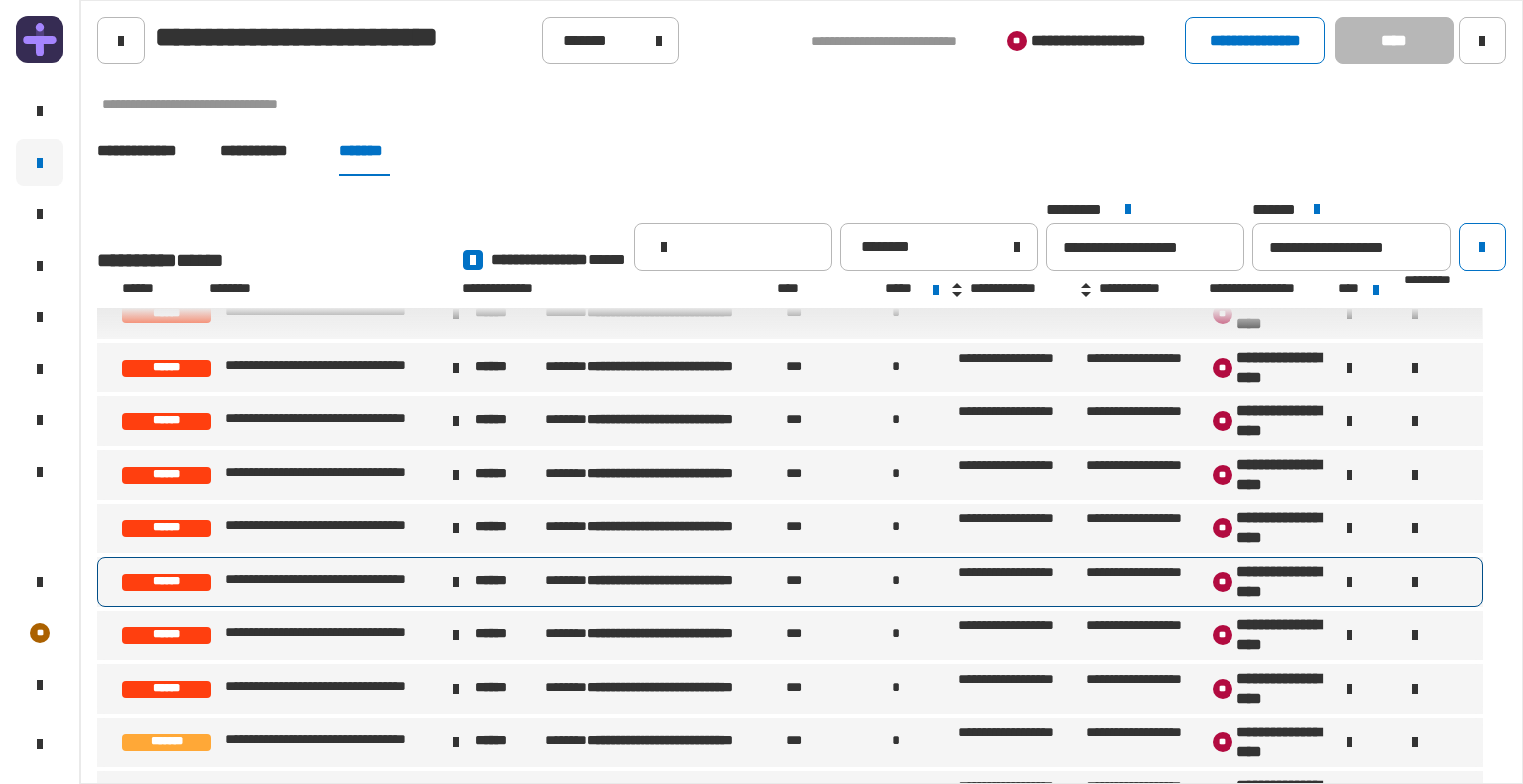 click on "******" at bounding box center (167, 582) 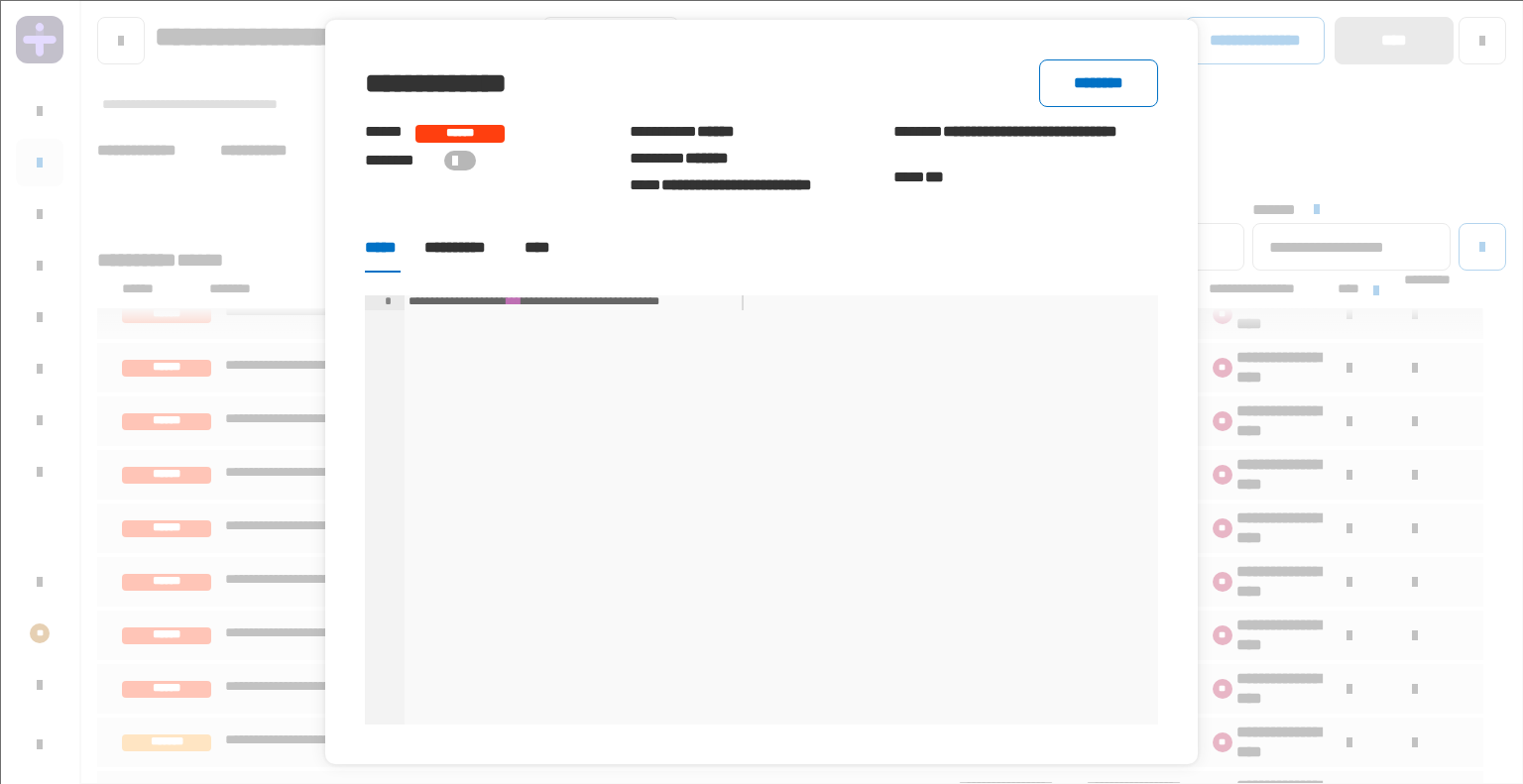 click 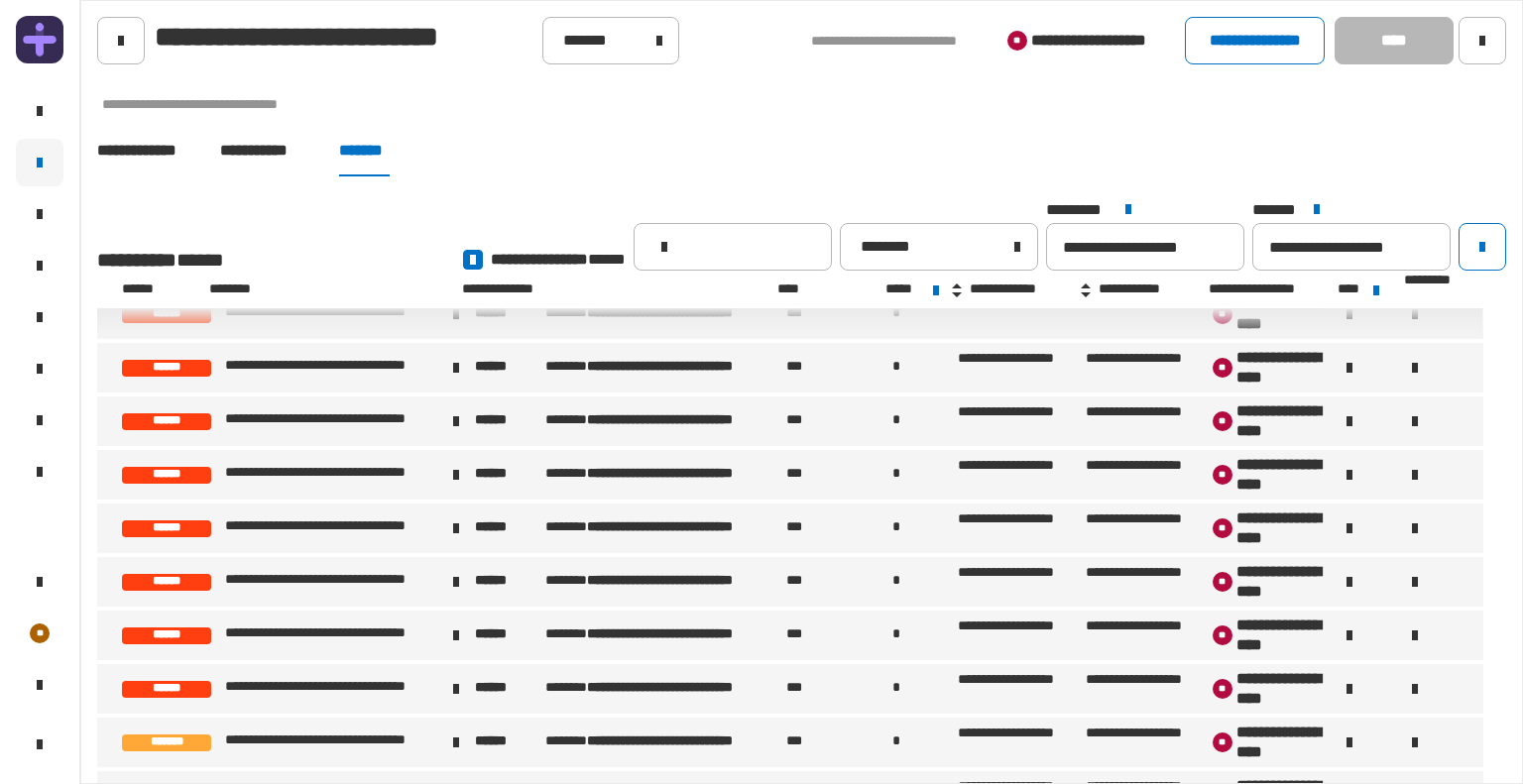 click on "******" at bounding box center (167, 528) 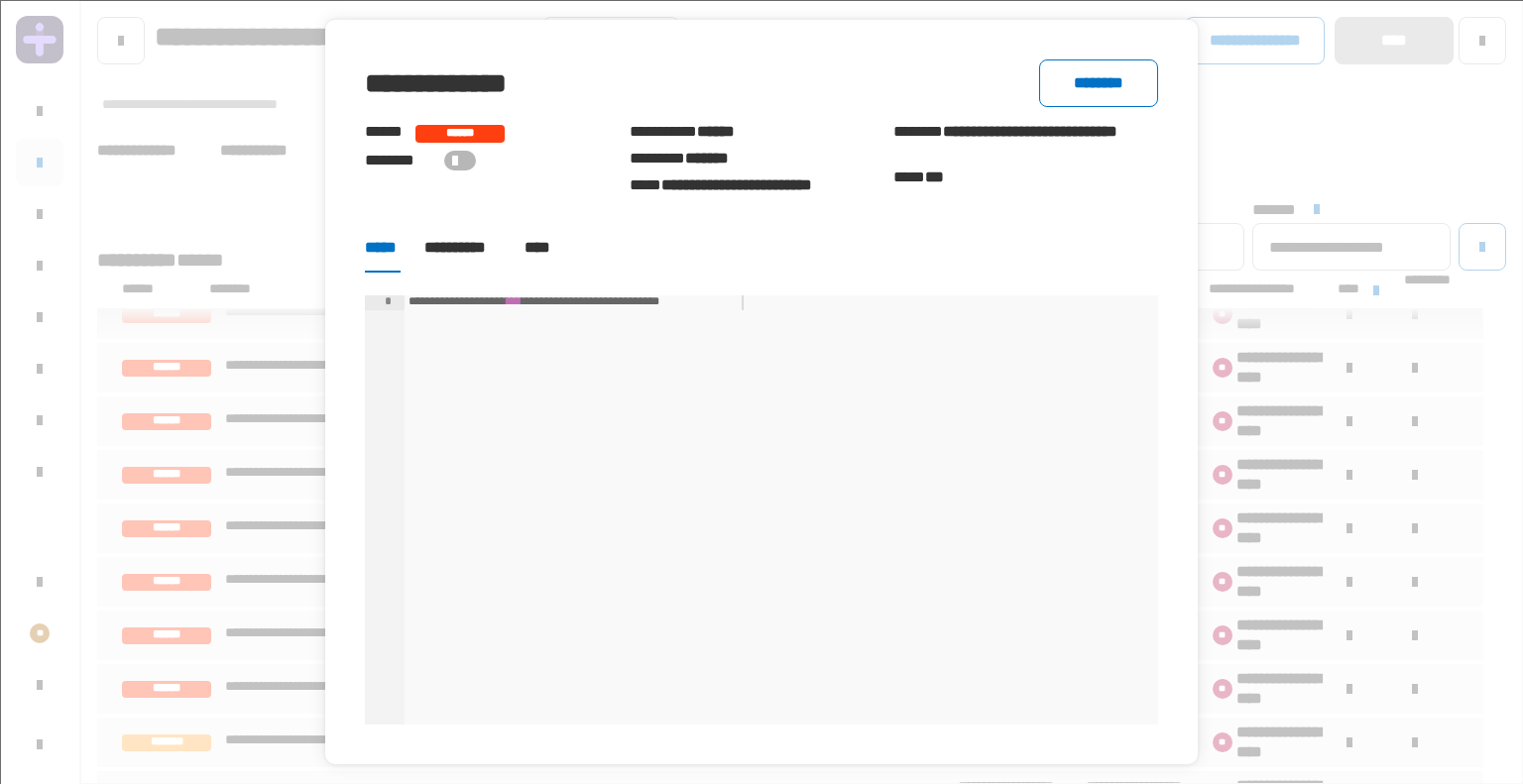 click 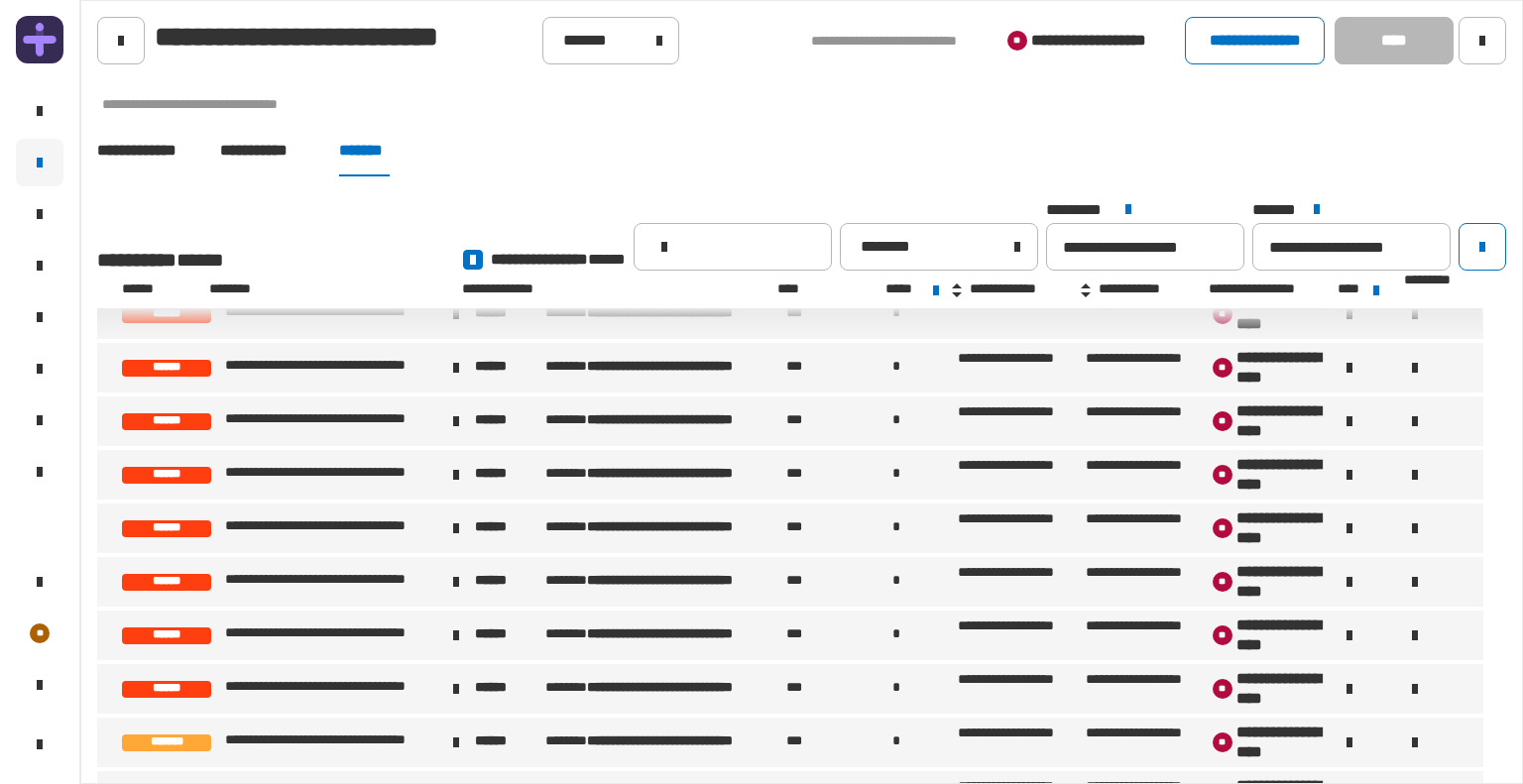 click on "******" at bounding box center (172, 475) 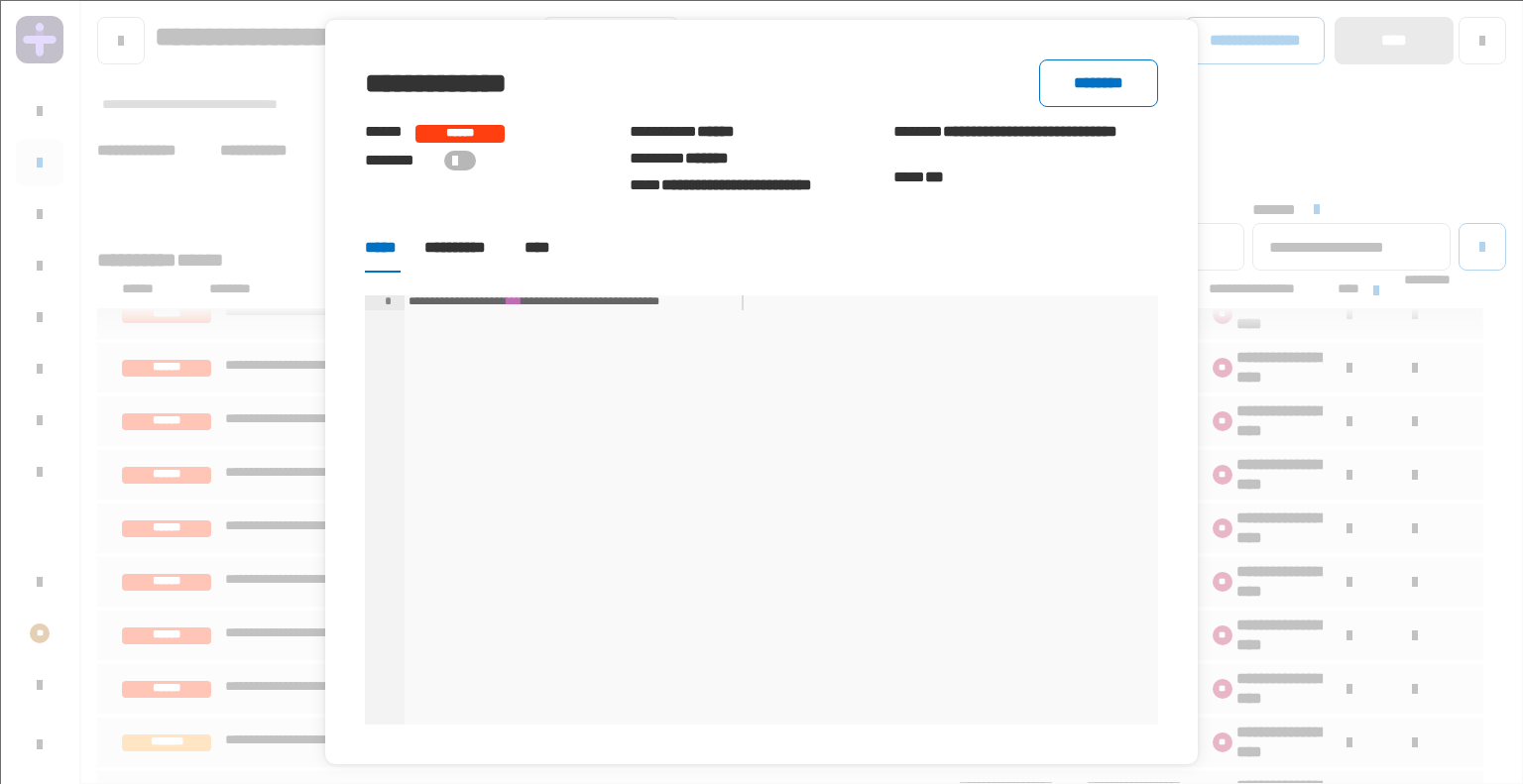 click 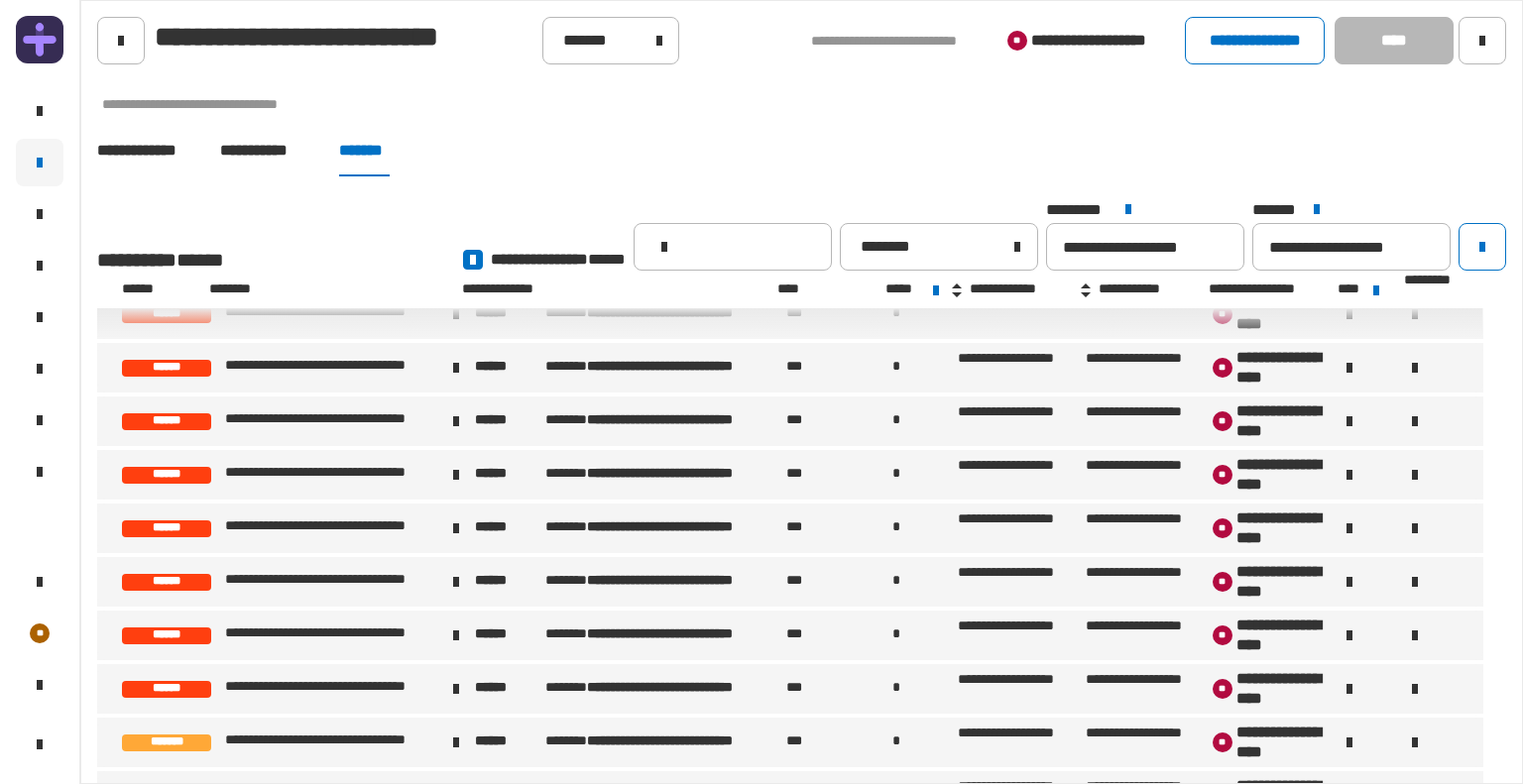 click on "******" at bounding box center [167, 421] 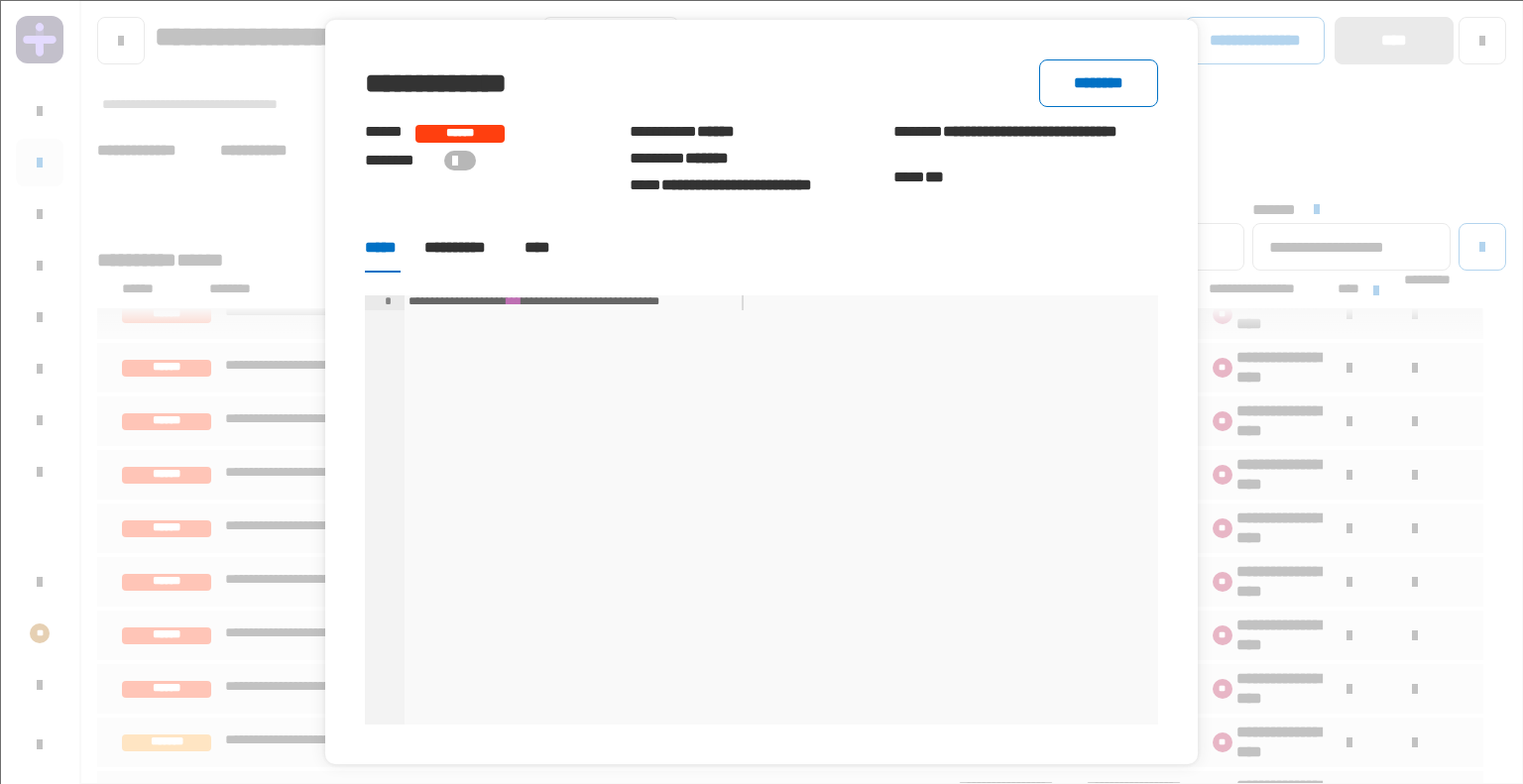 click 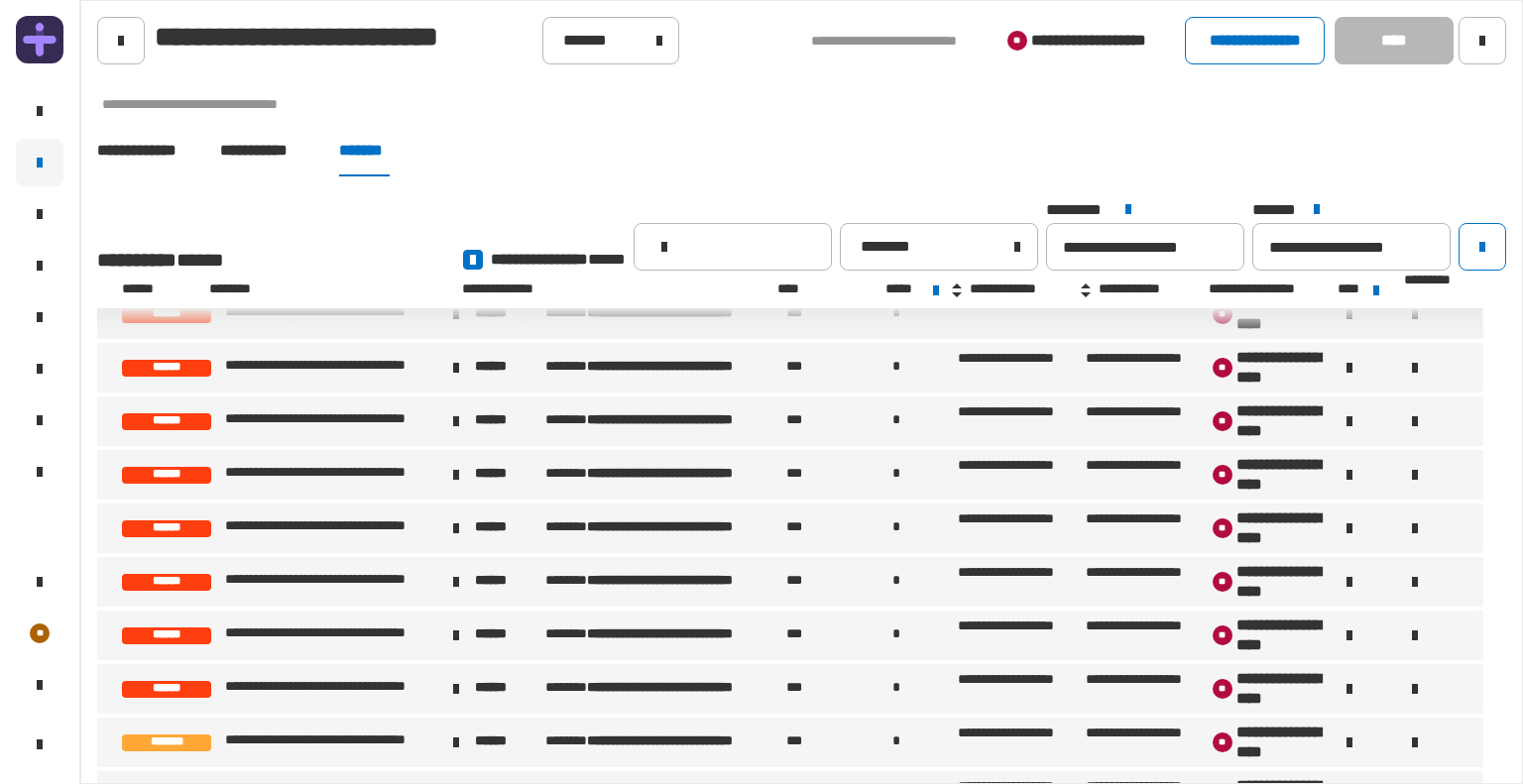 click on "******" at bounding box center (167, 368) 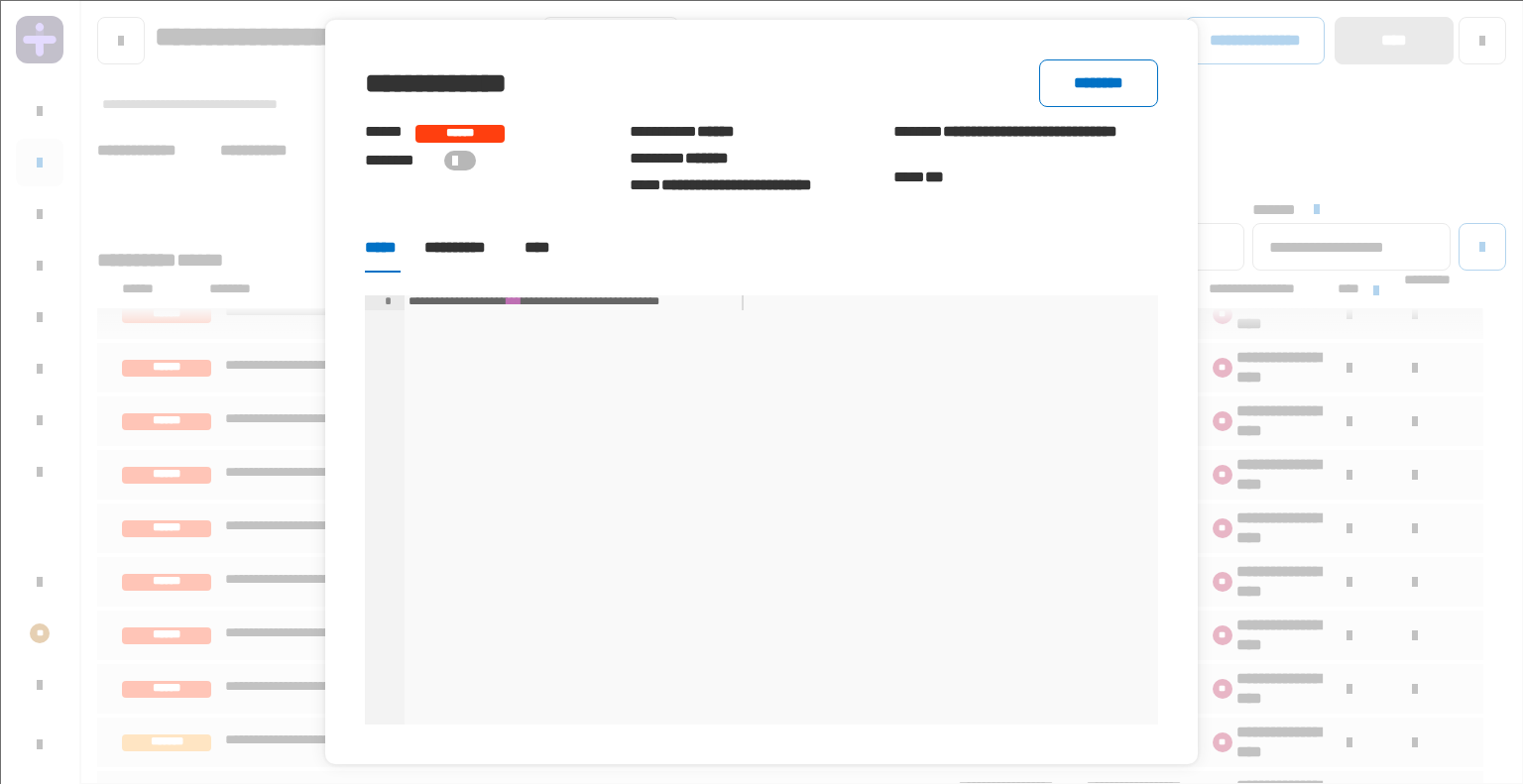 click 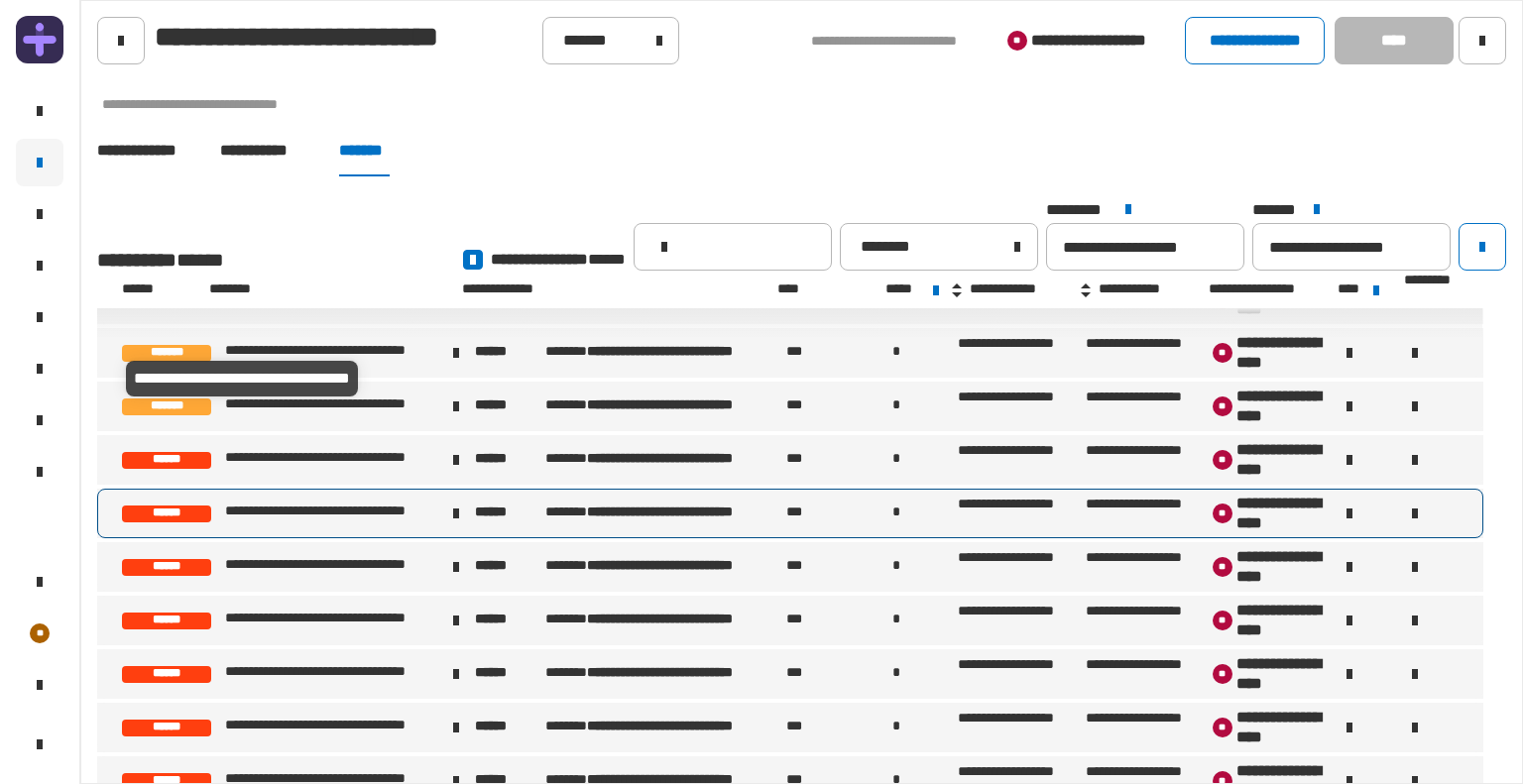 scroll, scrollTop: 239, scrollLeft: 0, axis: vertical 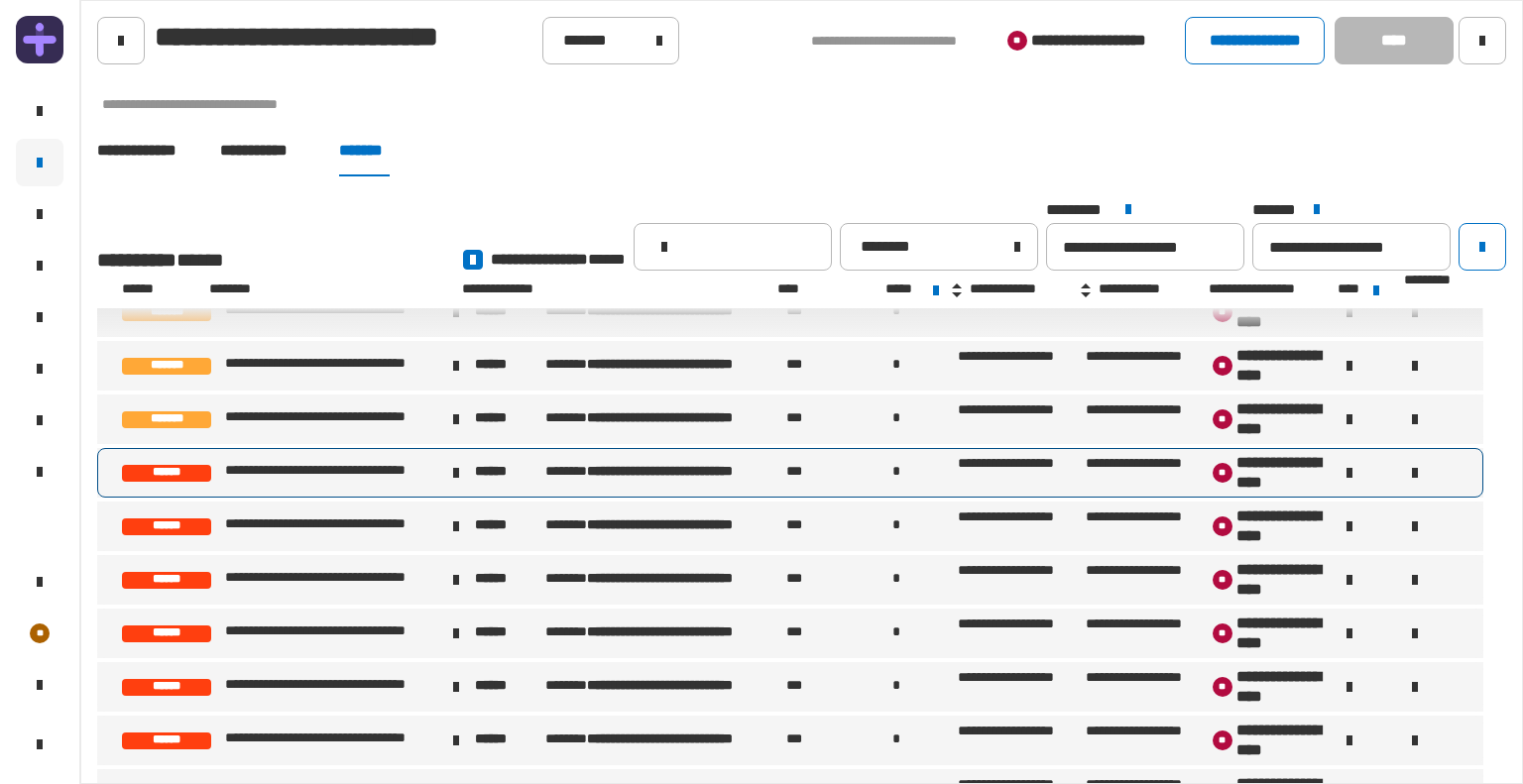 click on "******" at bounding box center (167, 473) 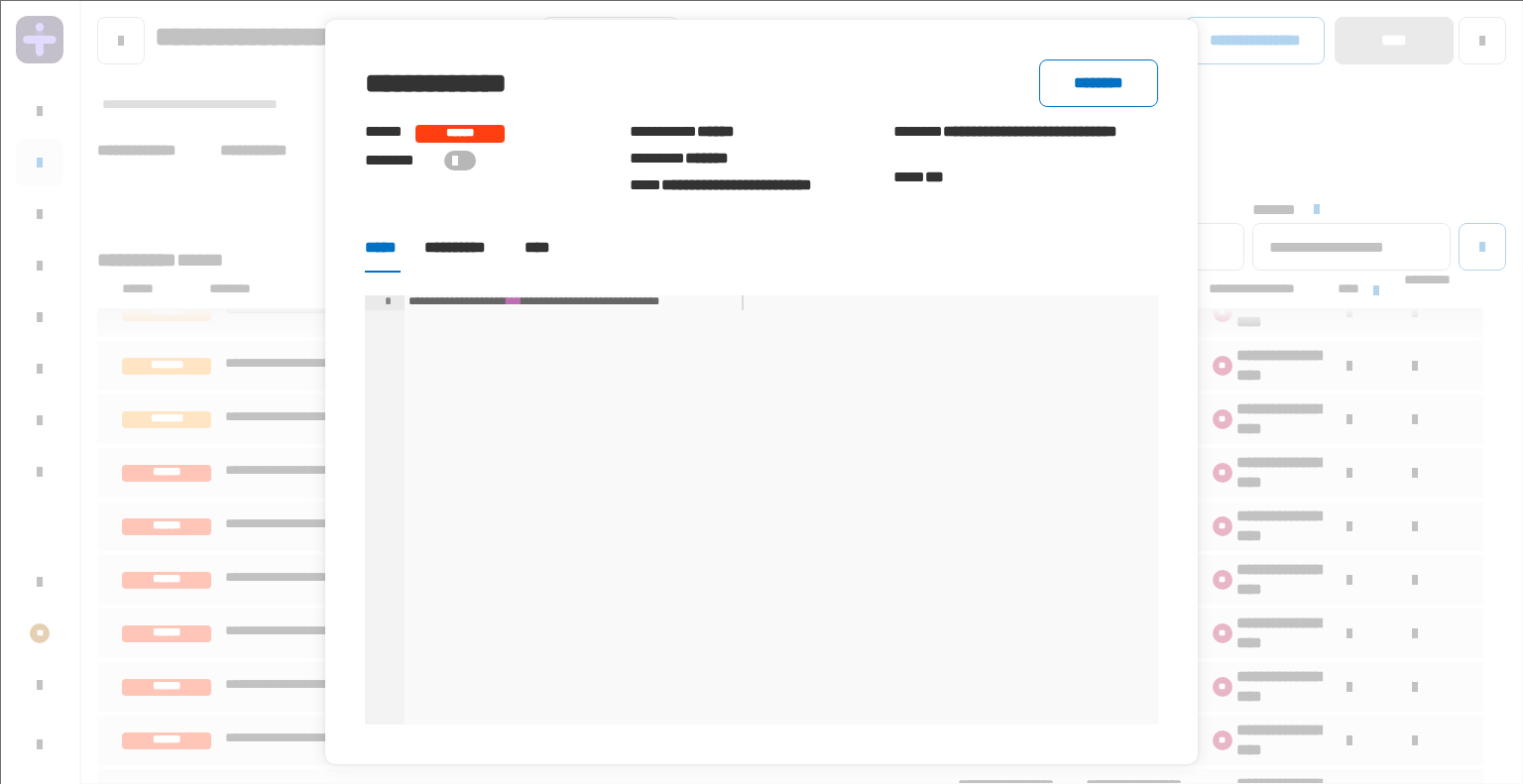 click 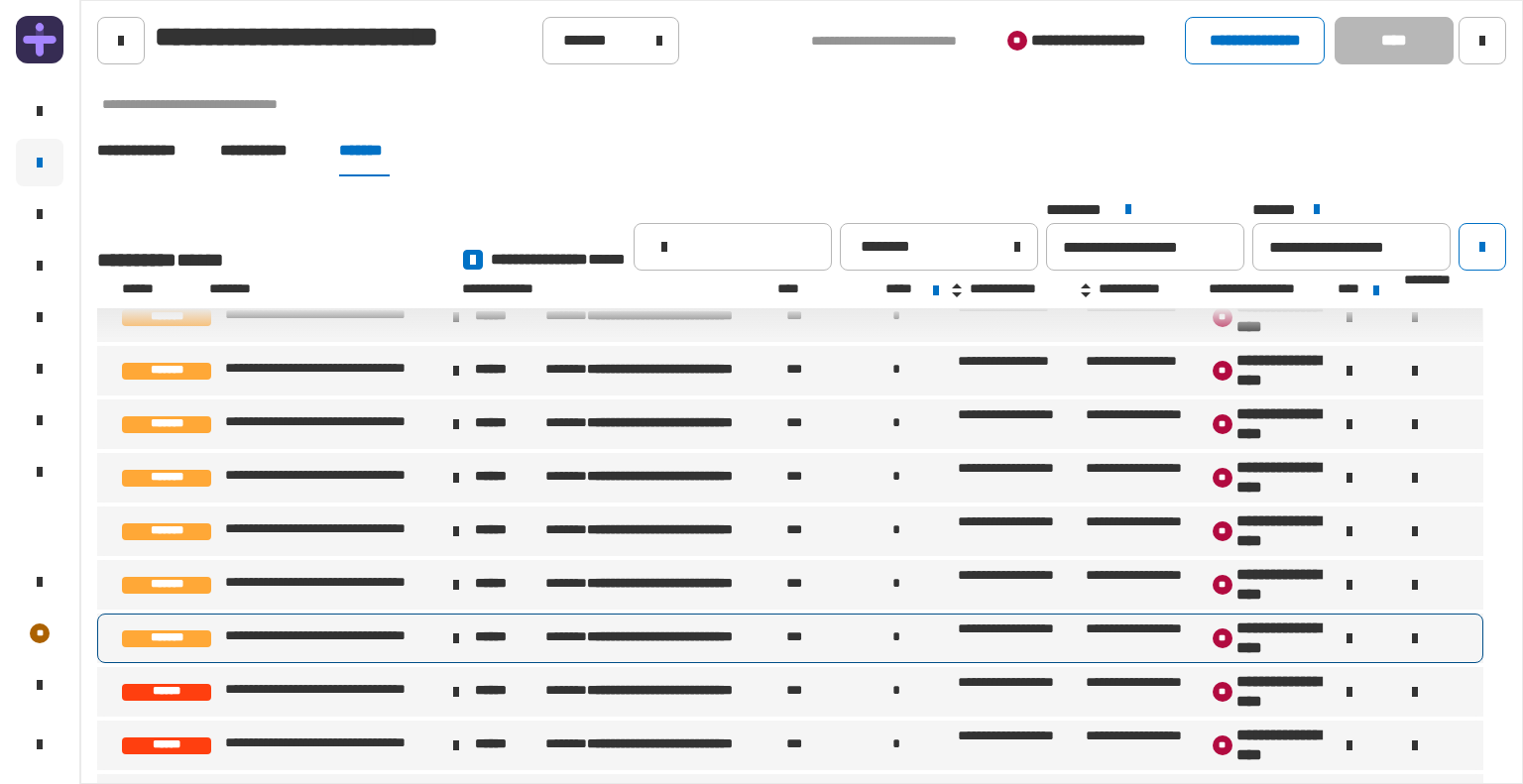 scroll, scrollTop: 0, scrollLeft: 0, axis: both 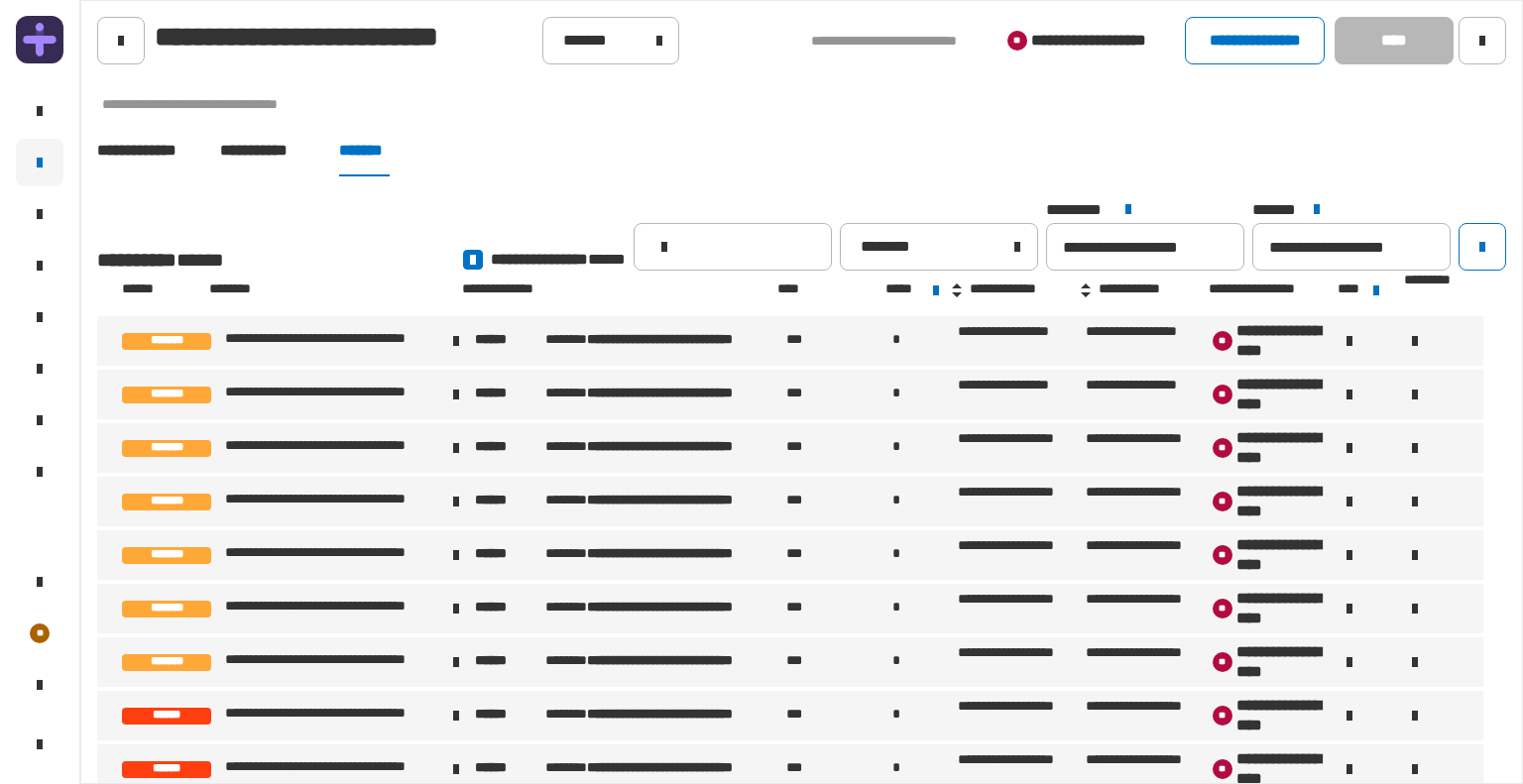 click on "**********" 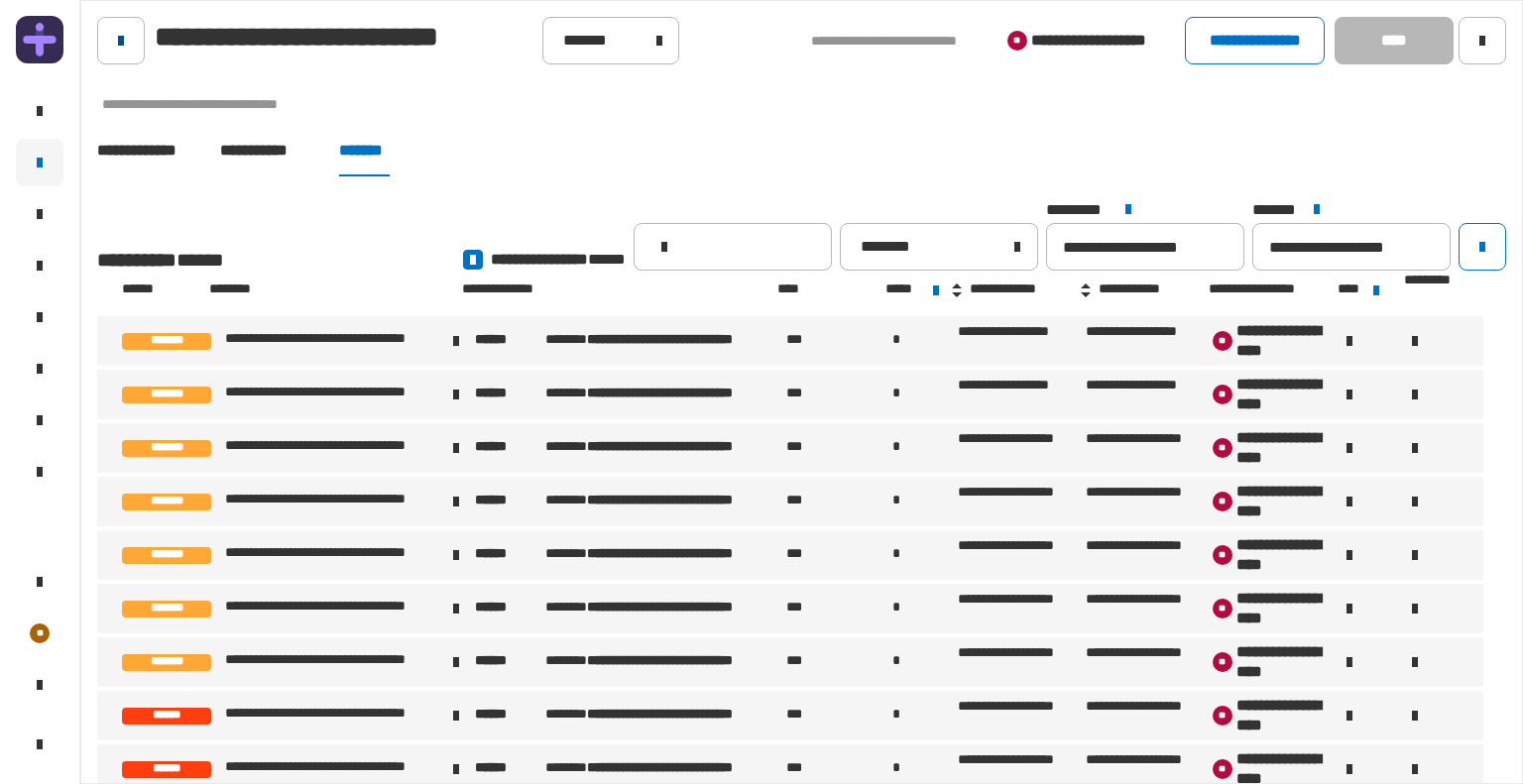 click 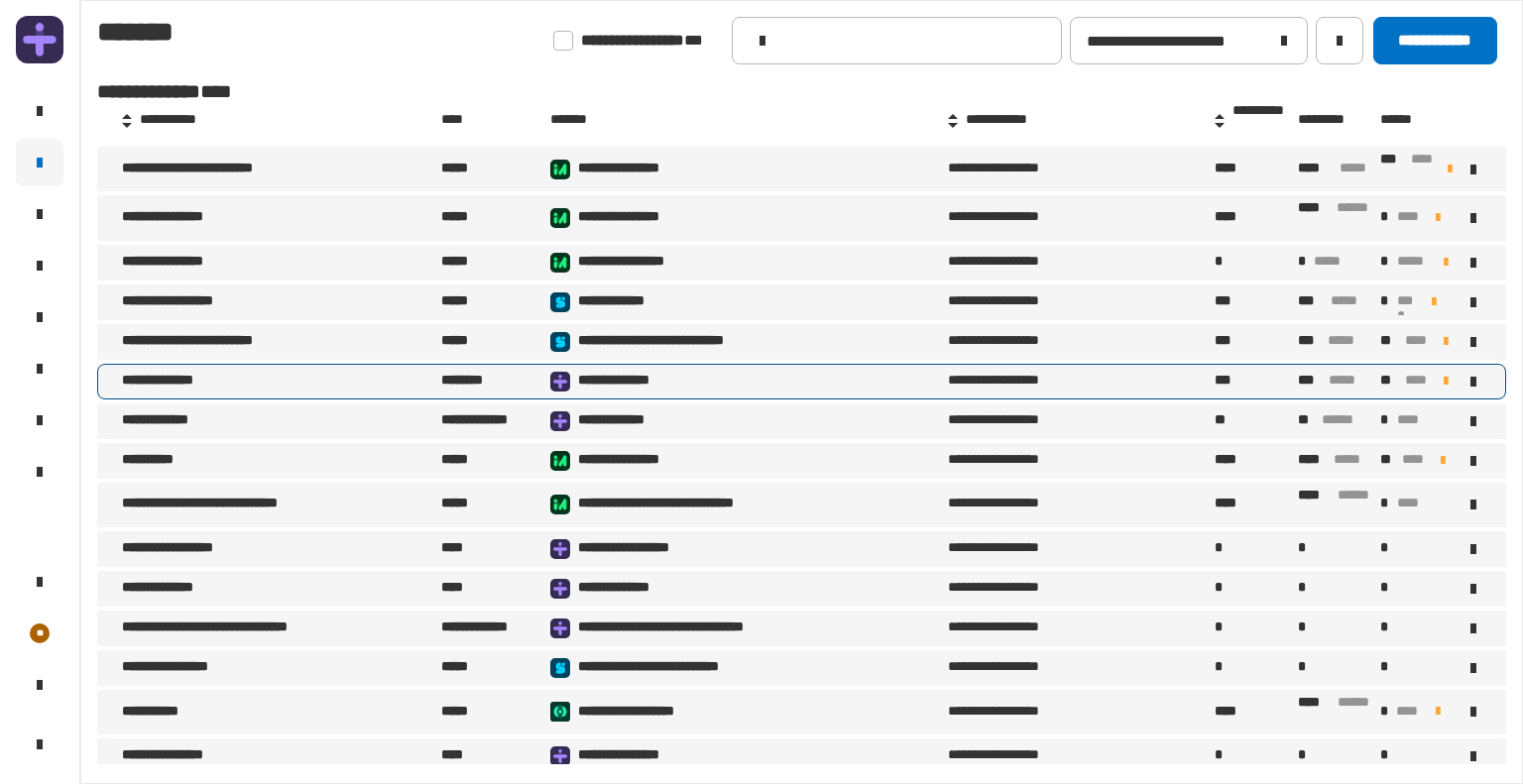 click on "**********" at bounding box center (280, 382) 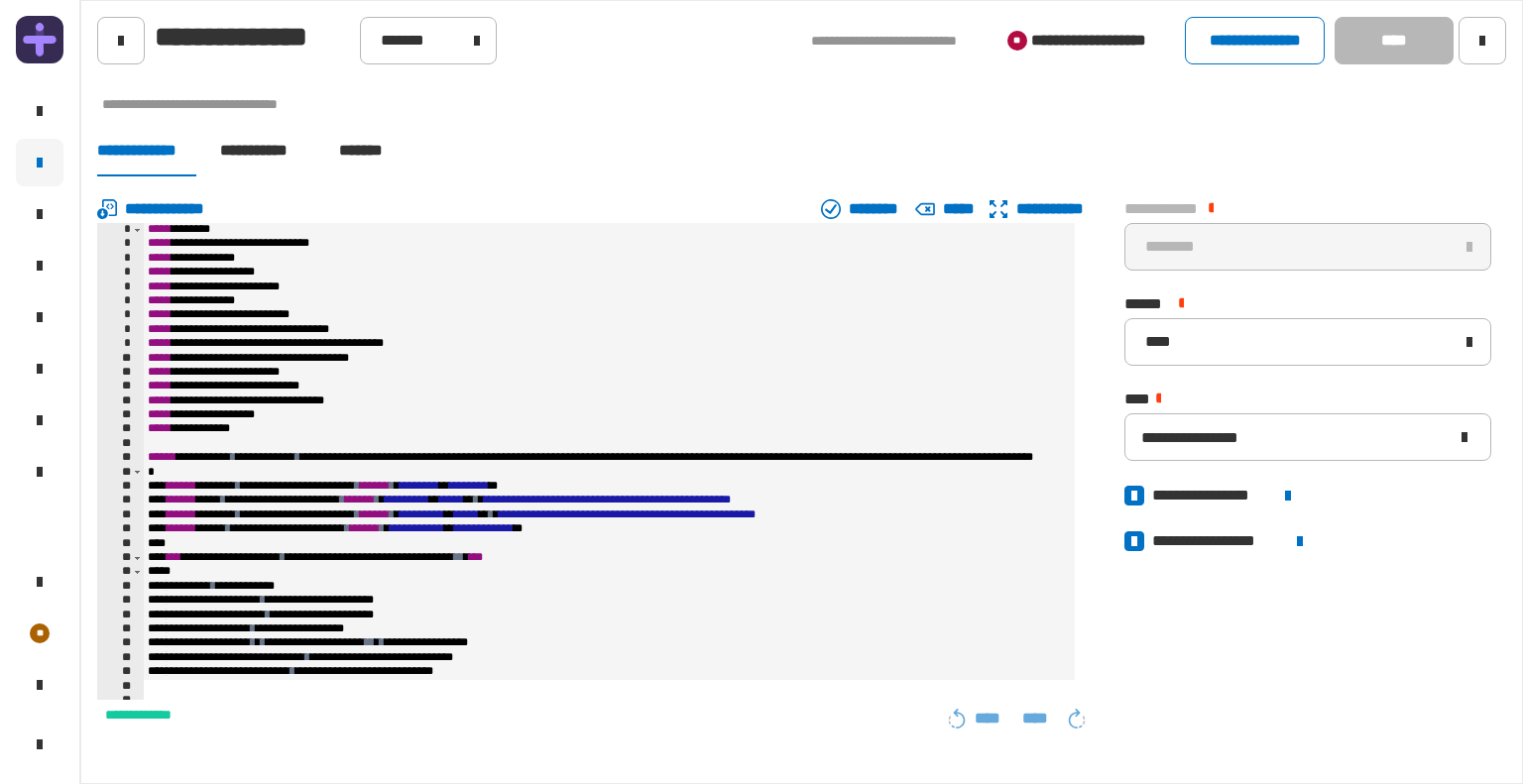 click on "*******" 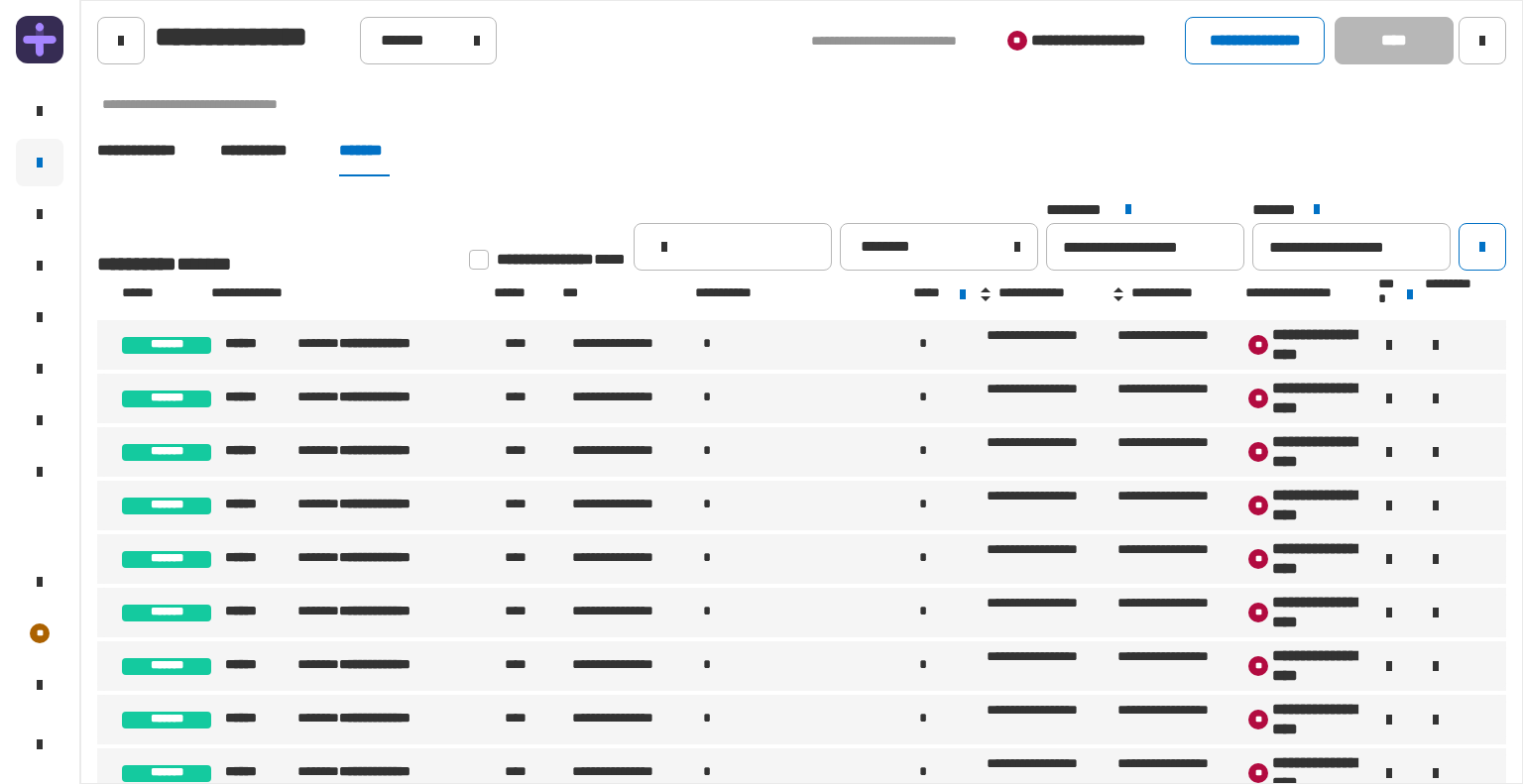 click 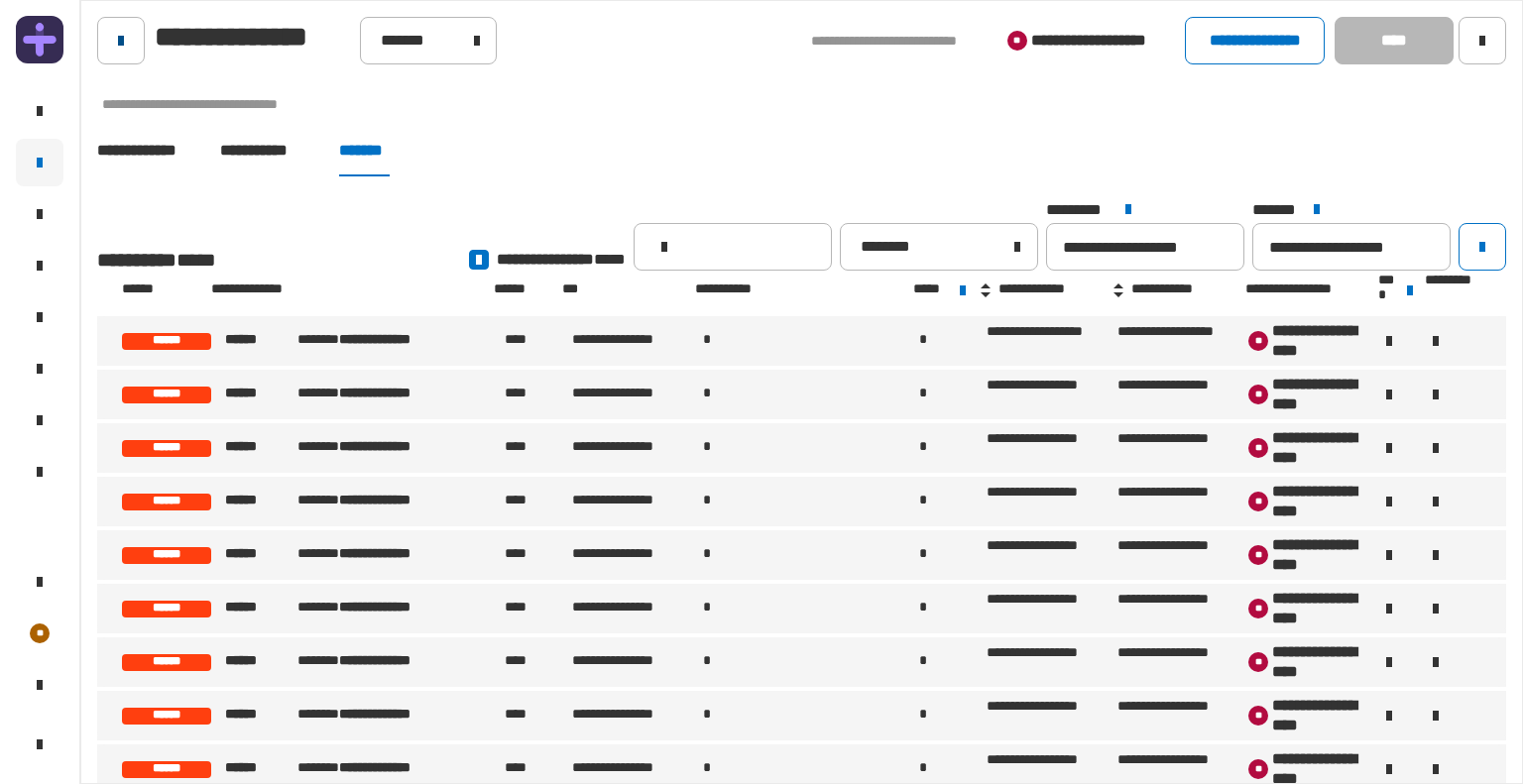 click 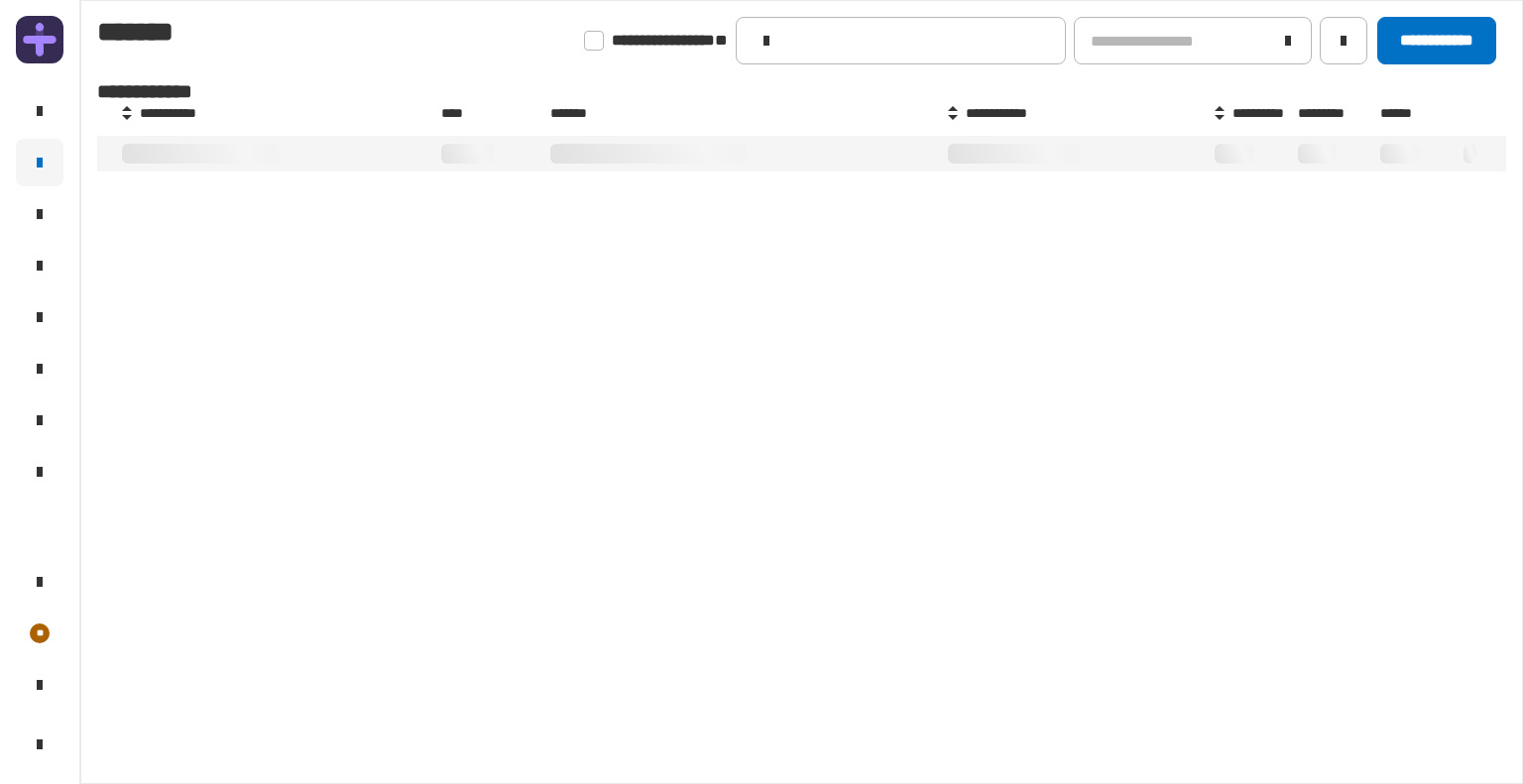 type on "**********" 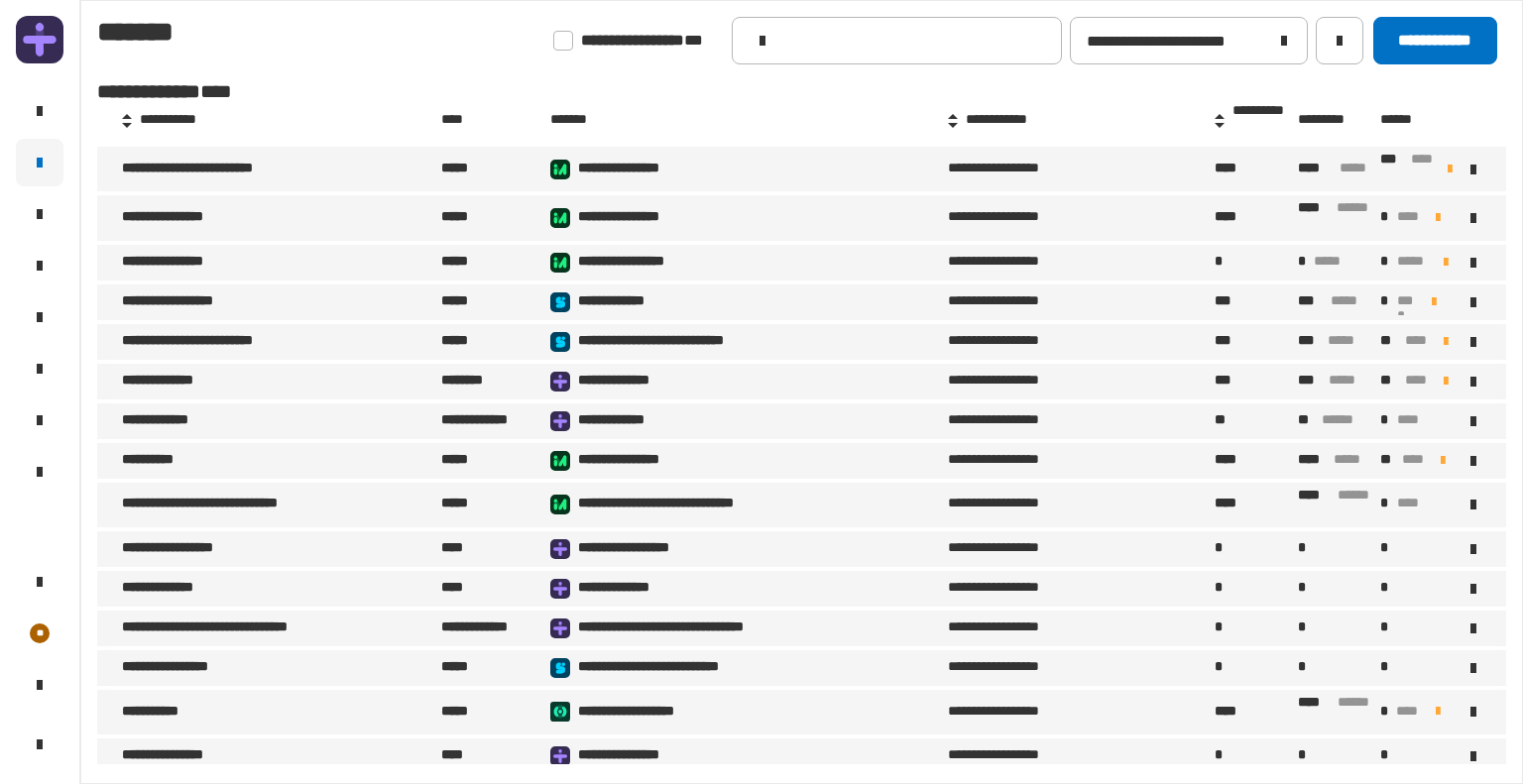 click on "**********" 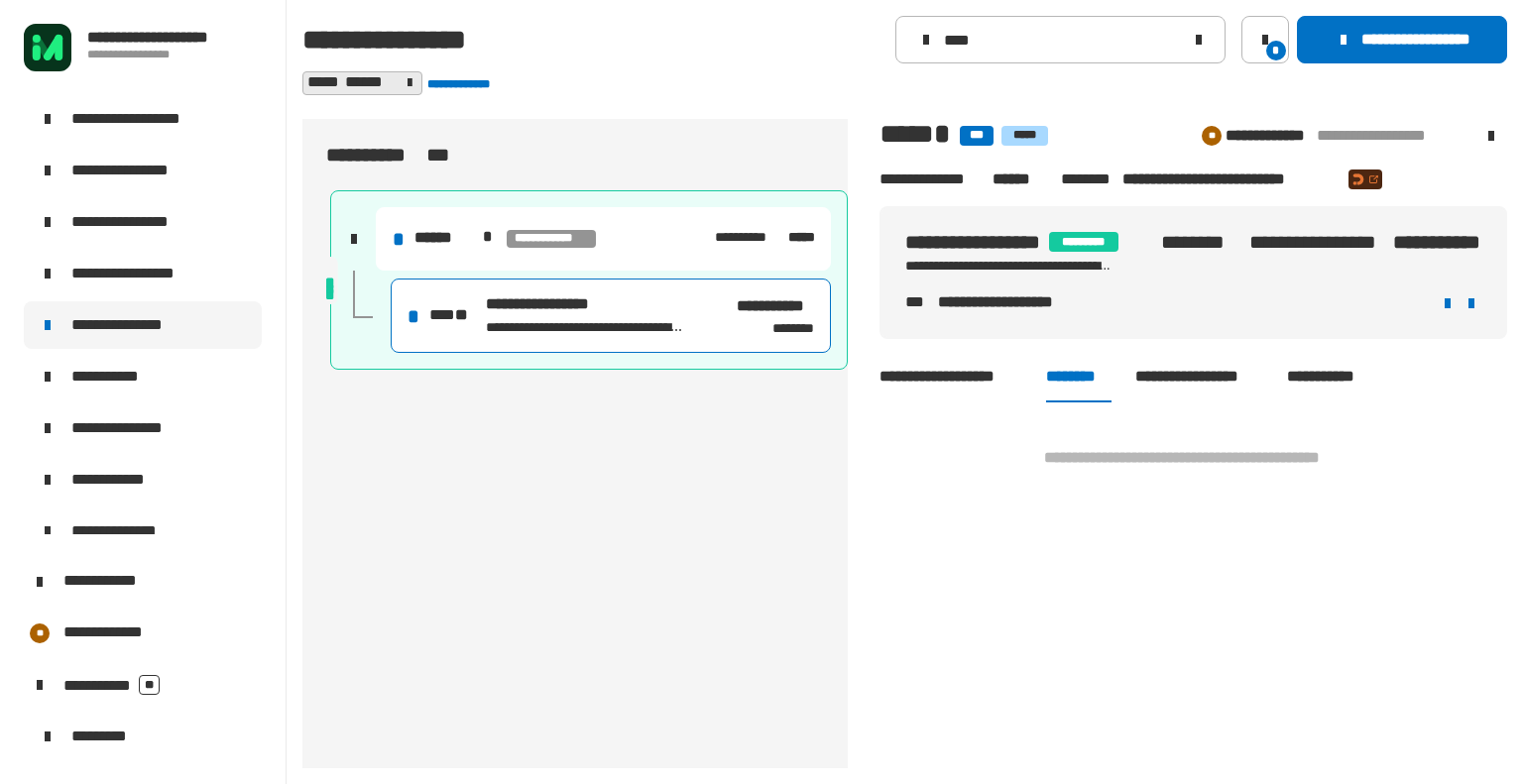 scroll, scrollTop: 0, scrollLeft: 0, axis: both 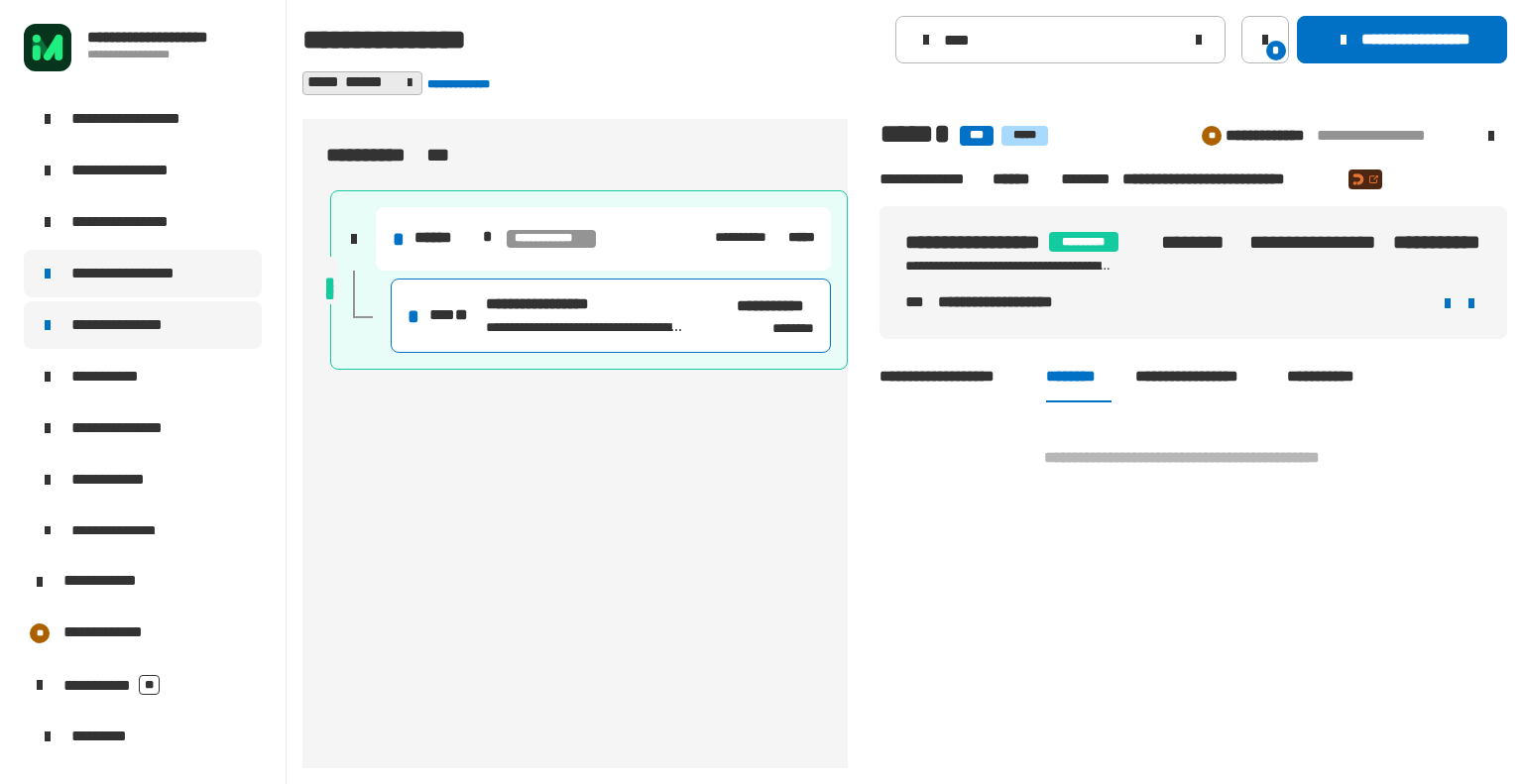 click on "**********" 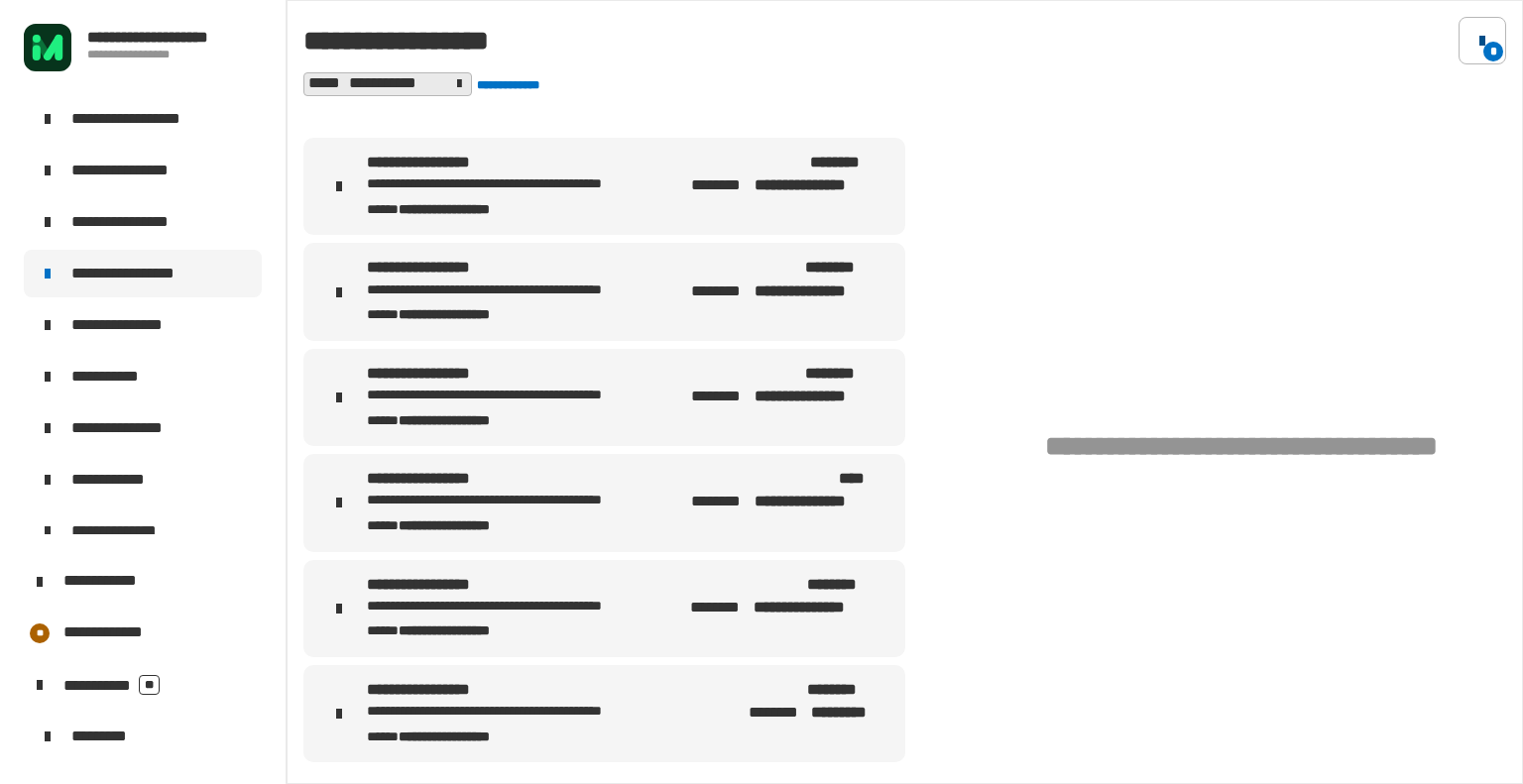 click 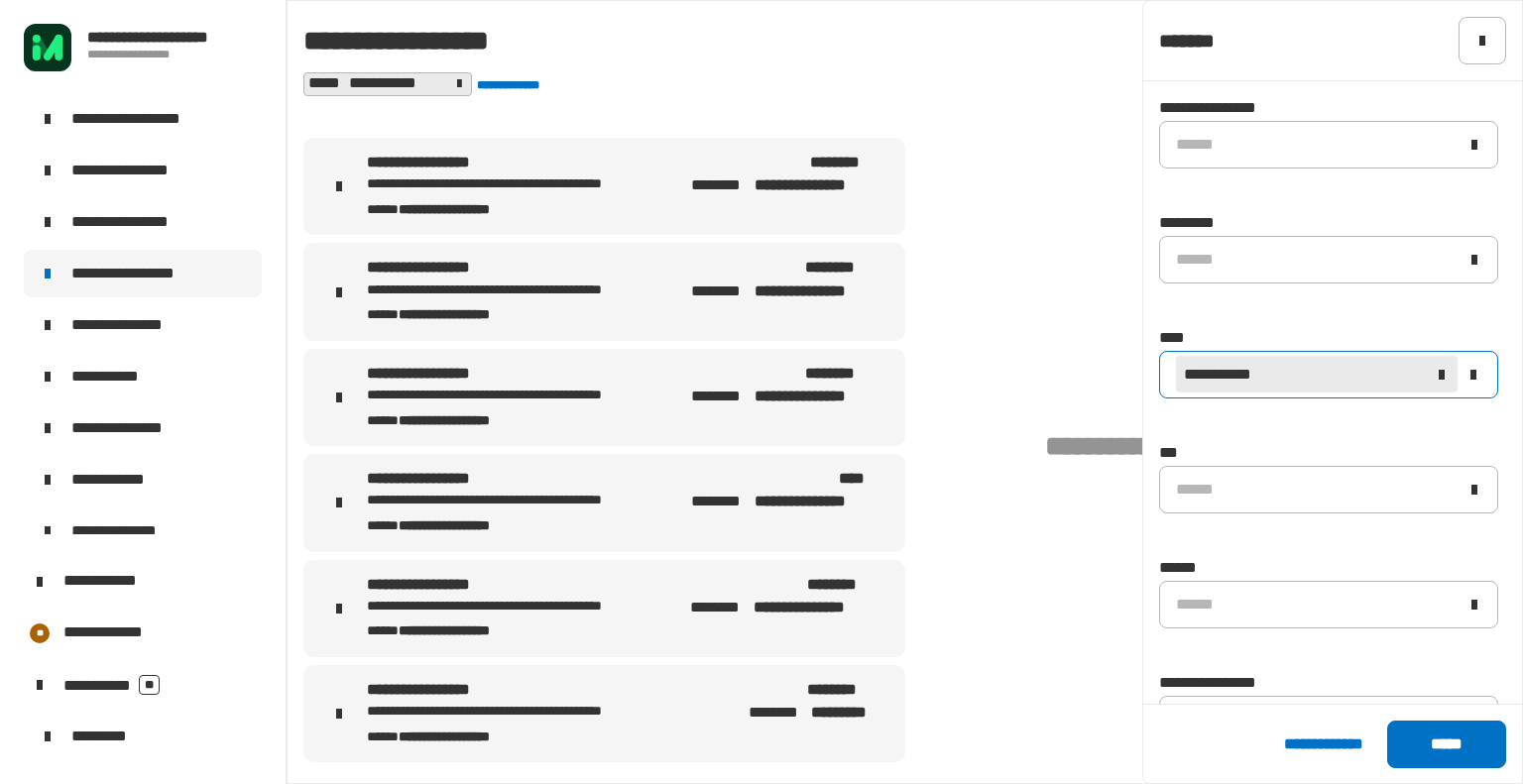 click 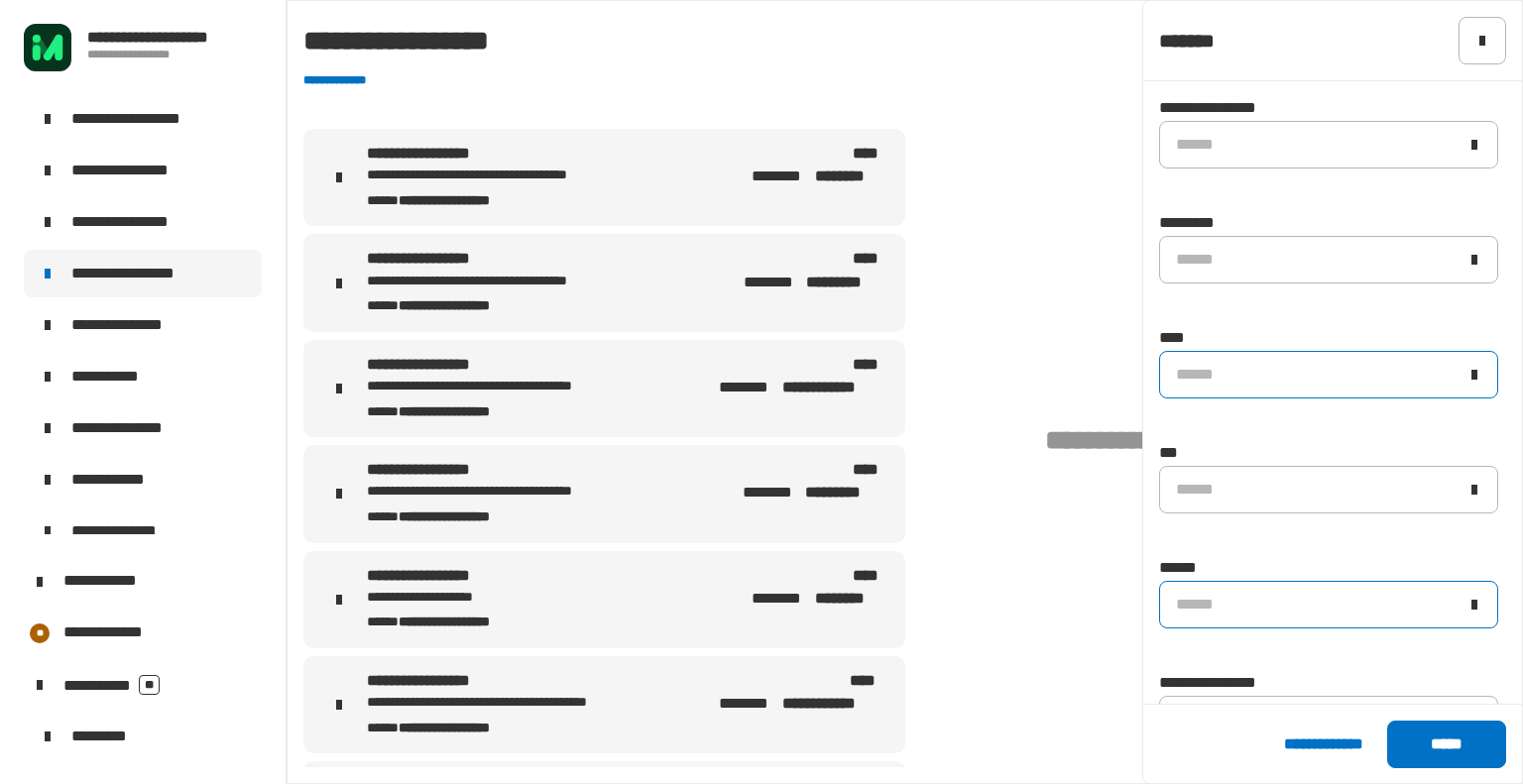 click on "******" 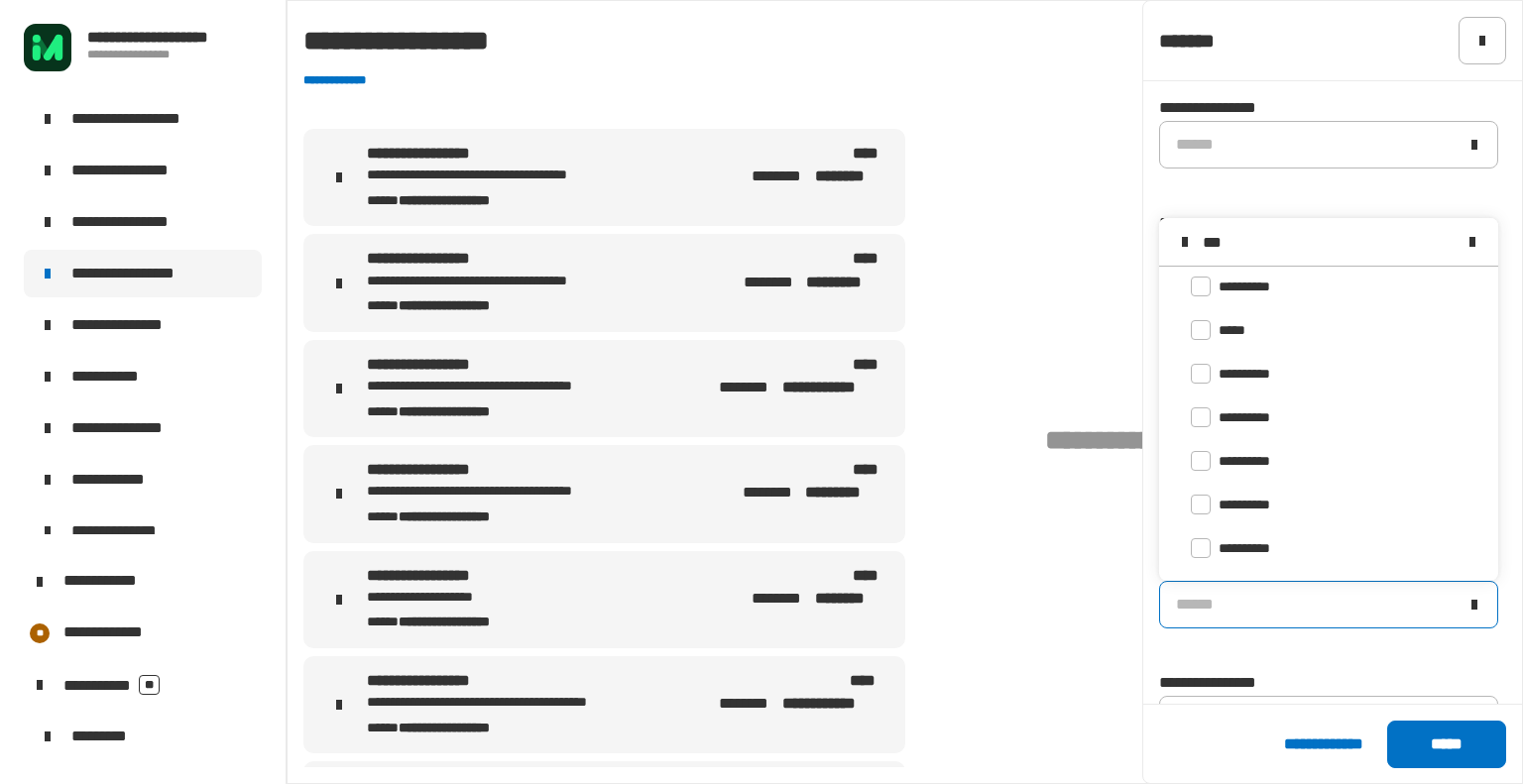 scroll, scrollTop: 0, scrollLeft: 0, axis: both 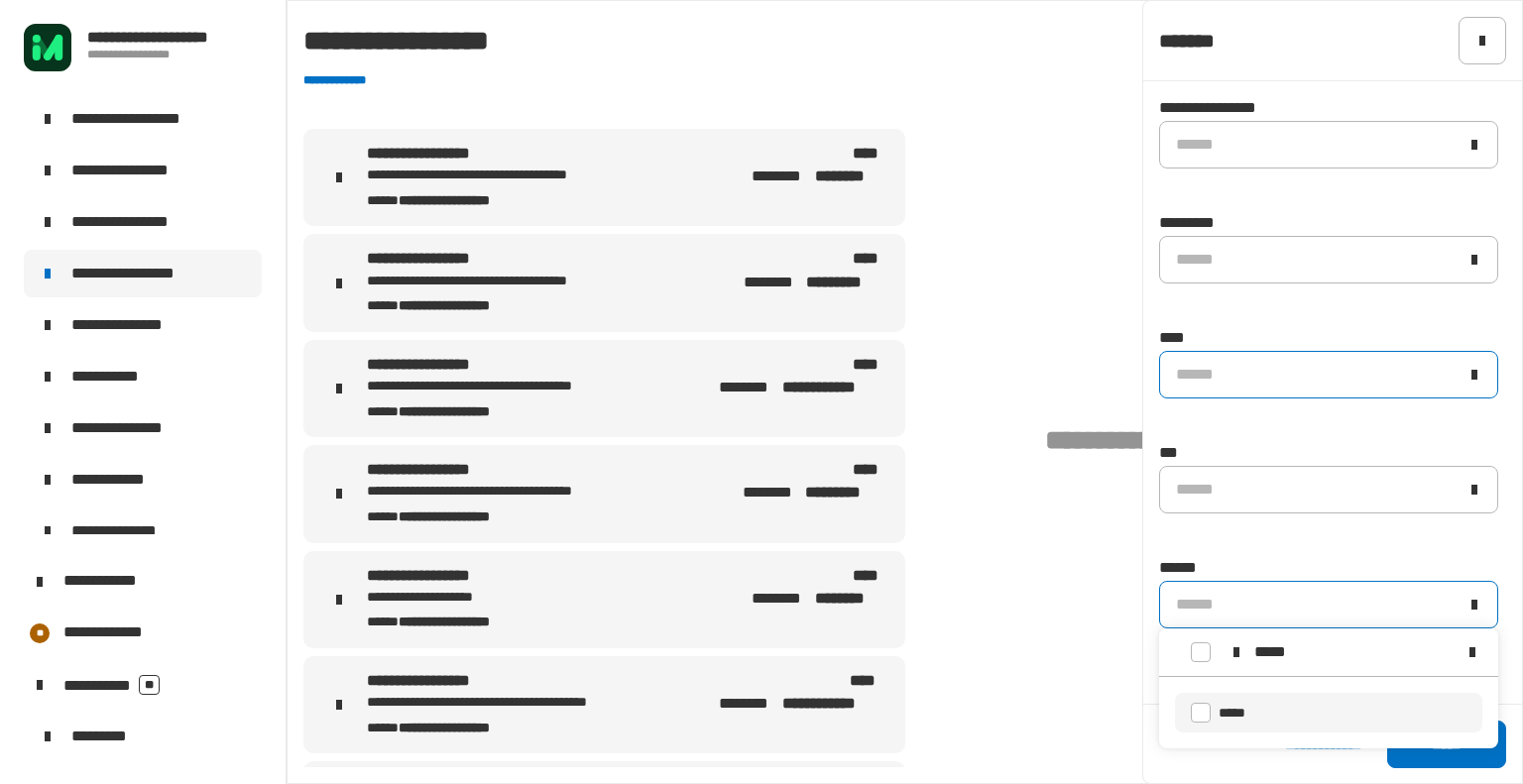 type on "*****" 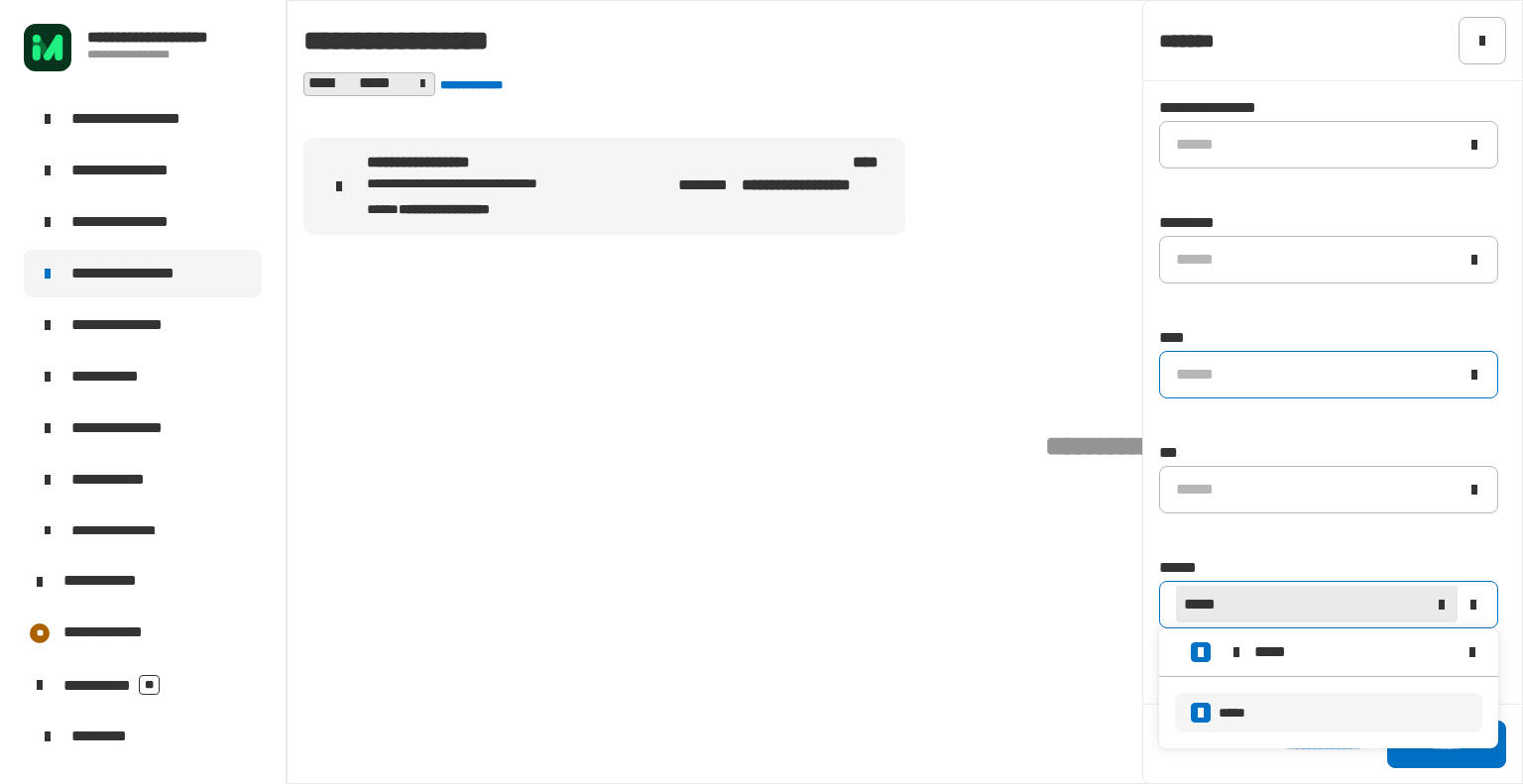 click on "**********" at bounding box center (494, 185) 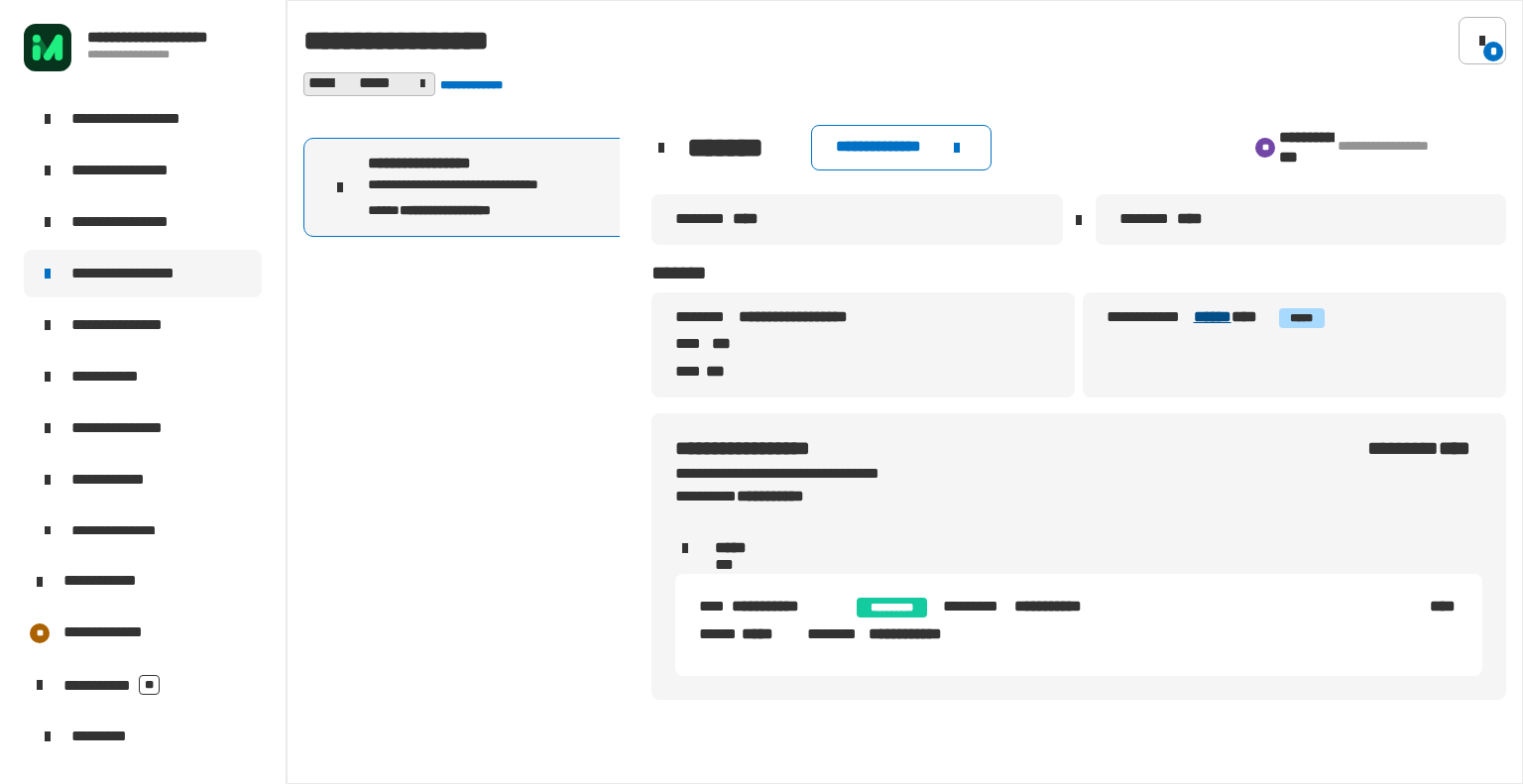 click on "******" 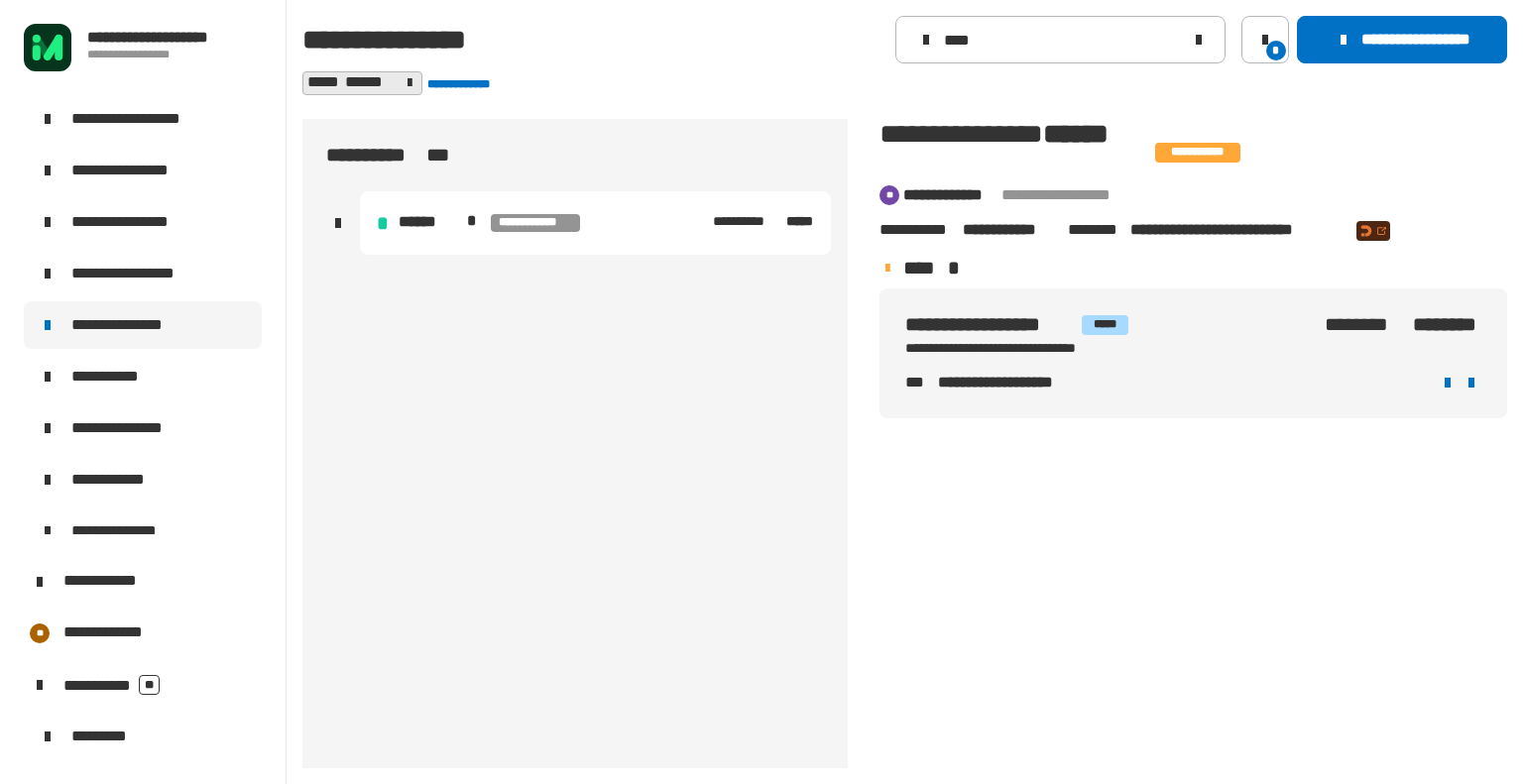 click on "**********" at bounding box center (595, 223) 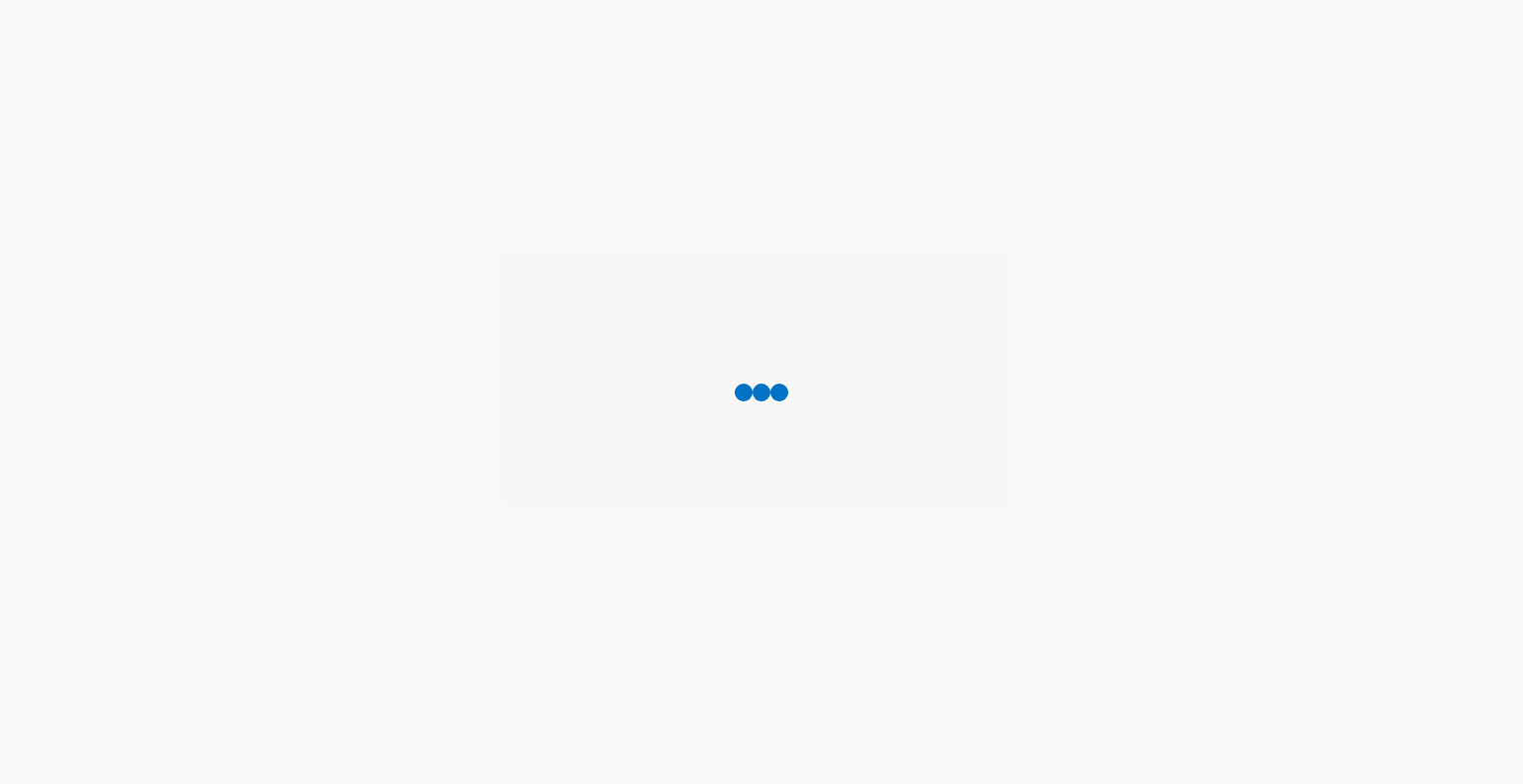 scroll, scrollTop: 0, scrollLeft: 0, axis: both 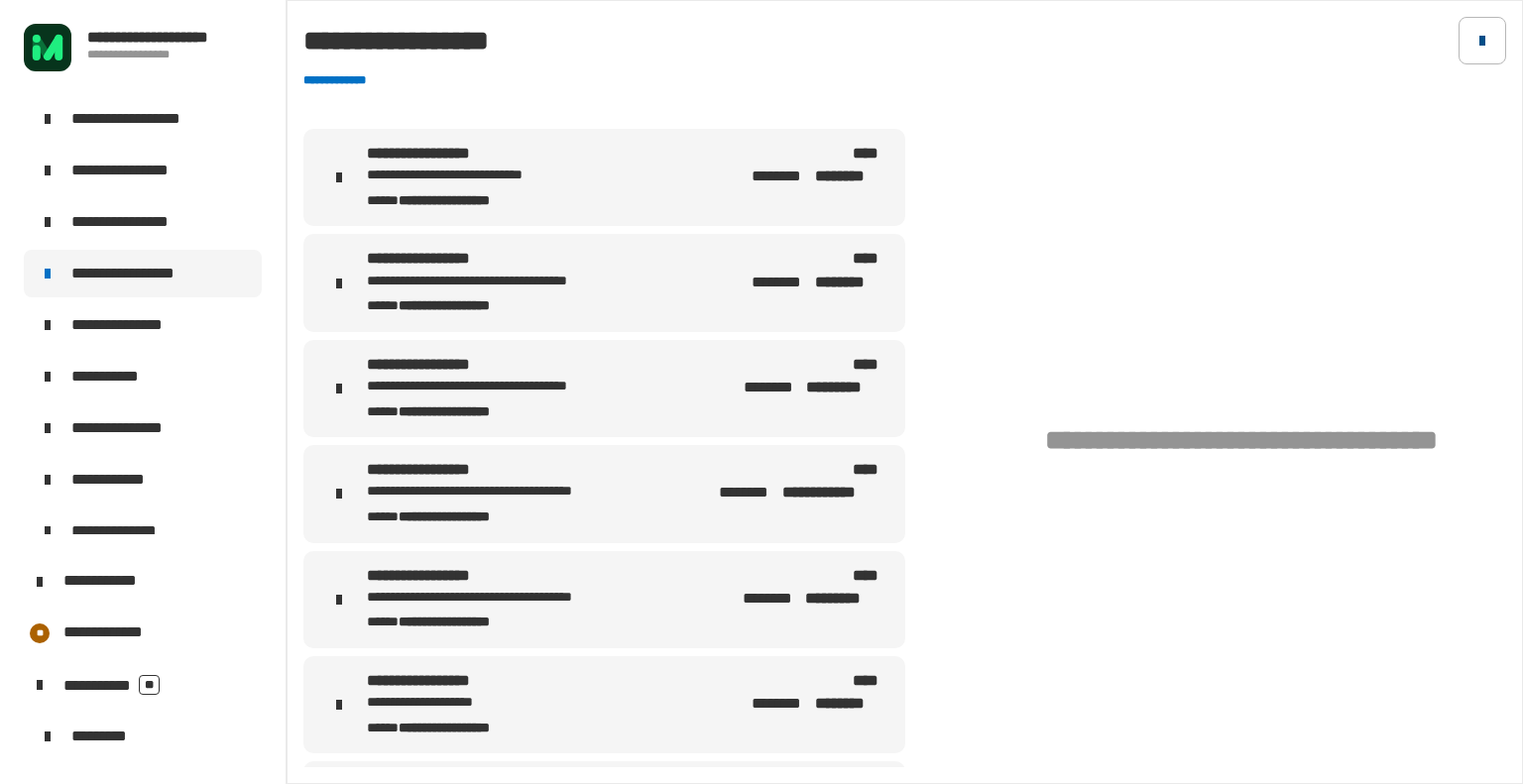 click 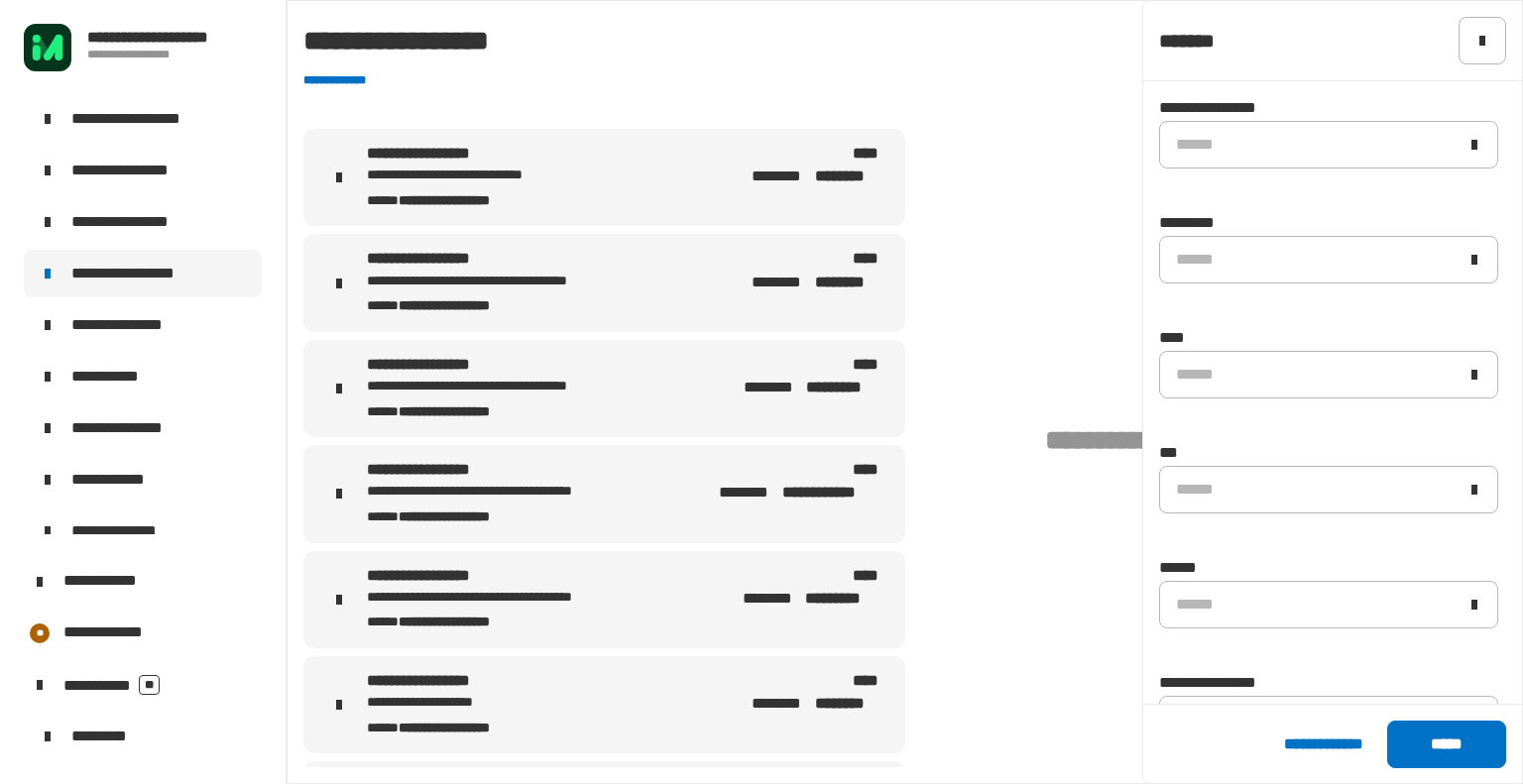 type 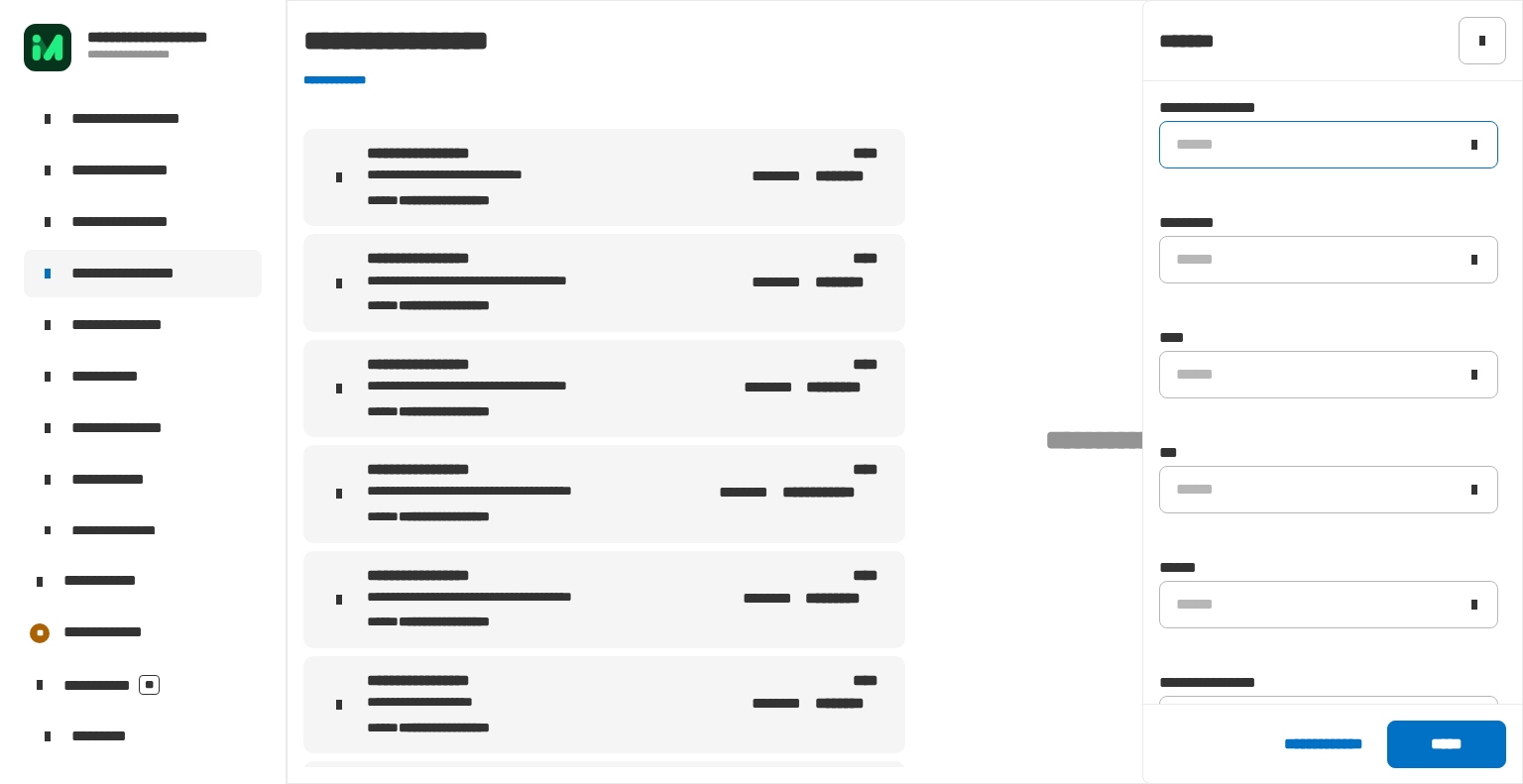 click on "******" 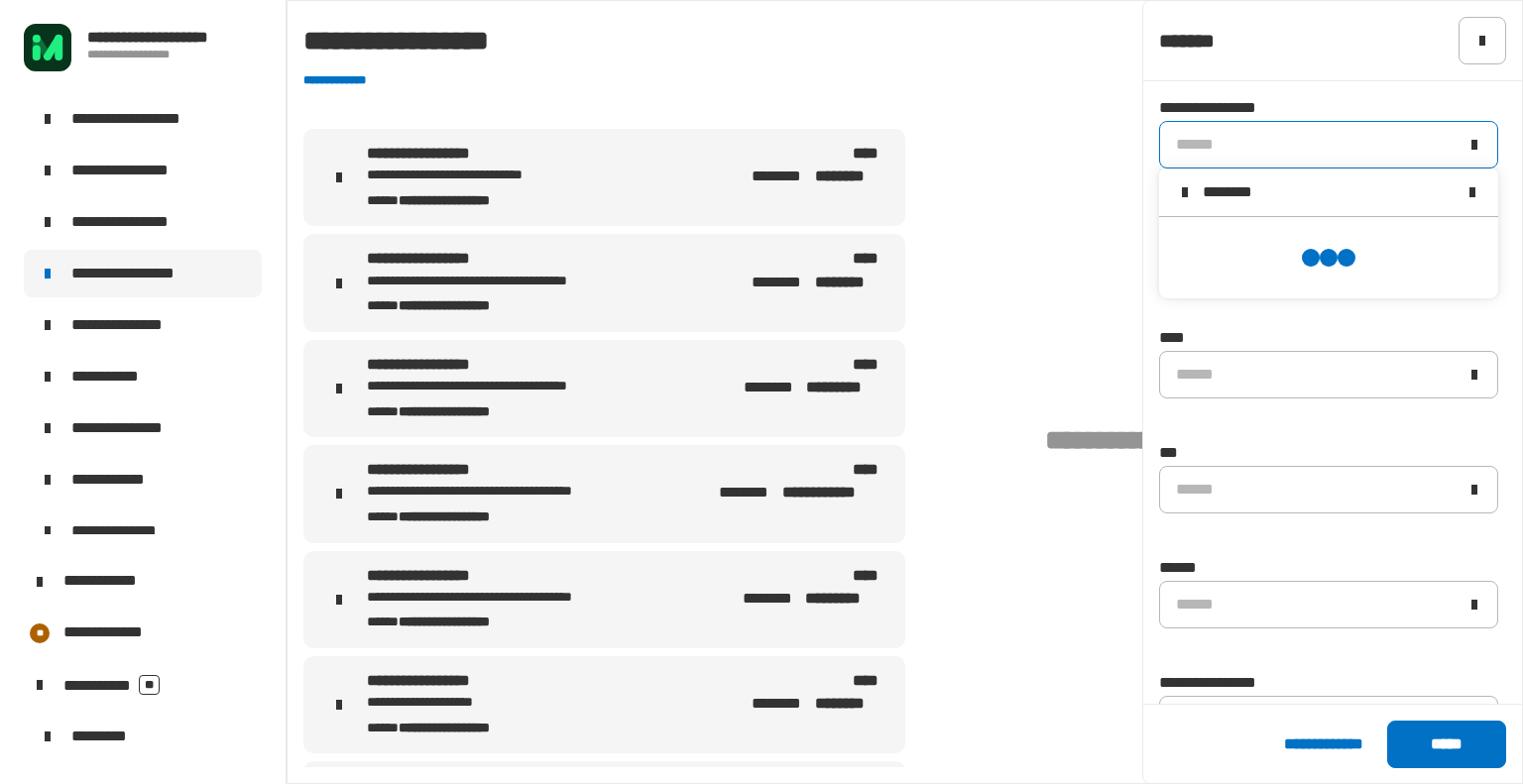 scroll, scrollTop: 0, scrollLeft: 0, axis: both 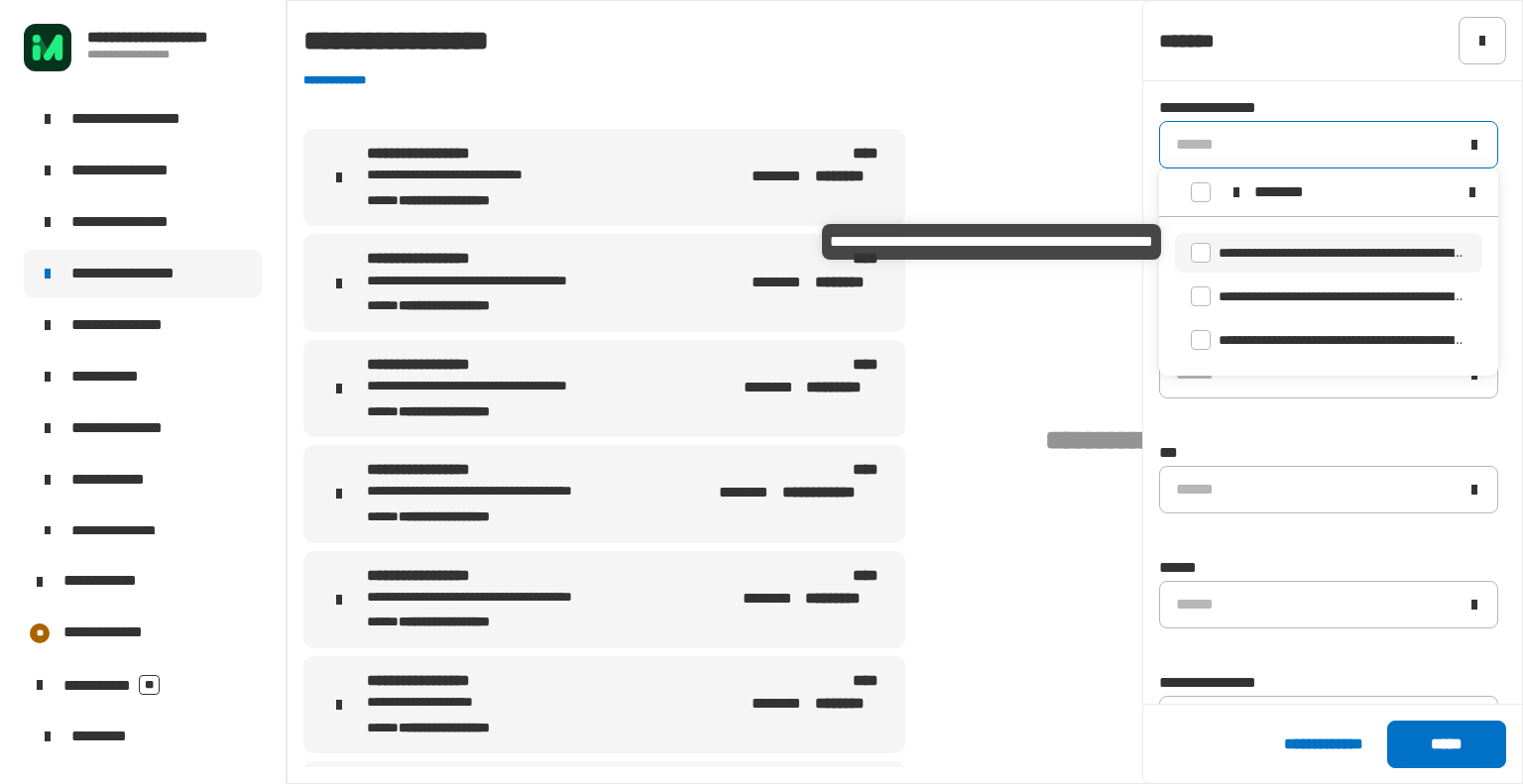 type on "********" 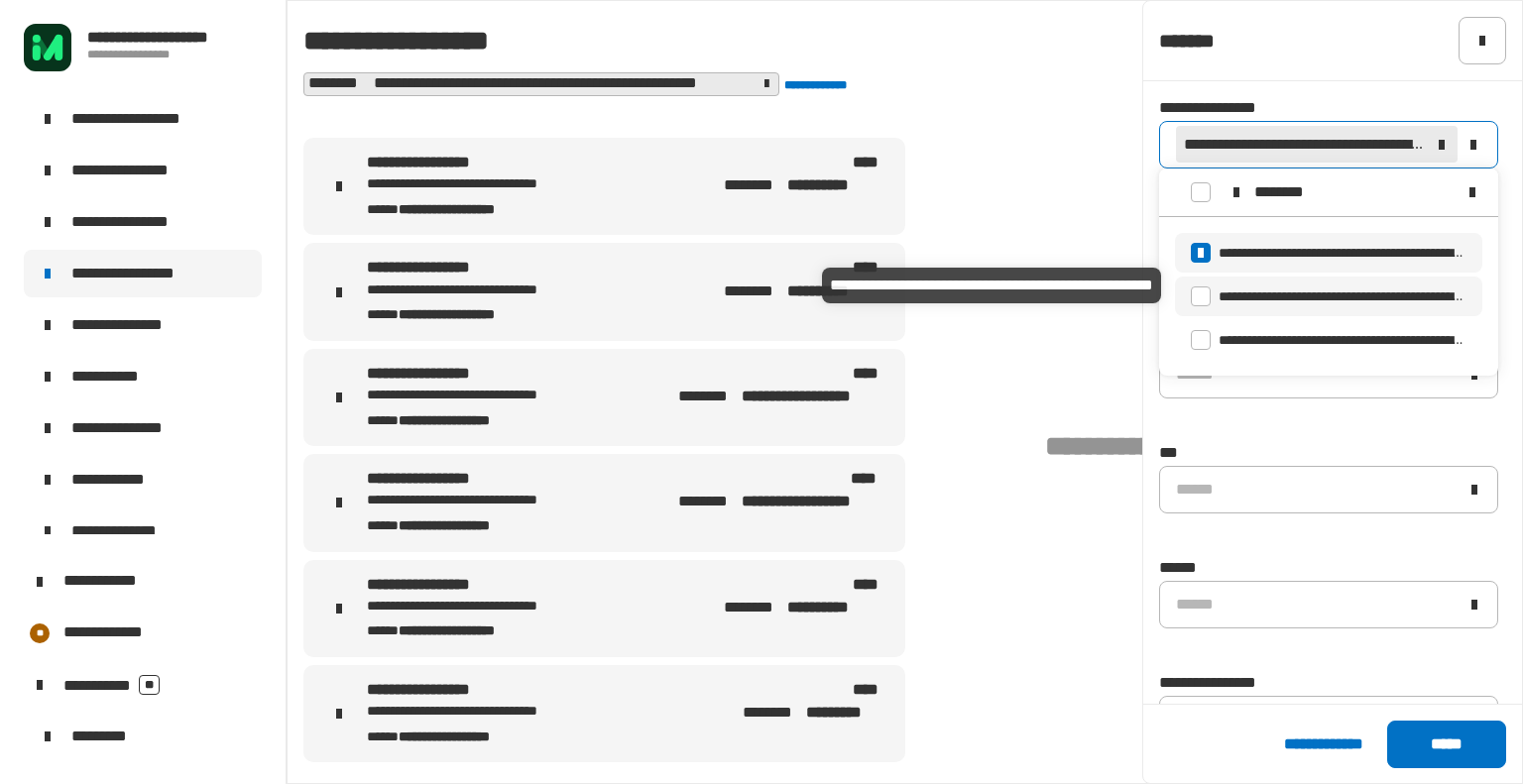 click on "**********" at bounding box center (1341, 306) 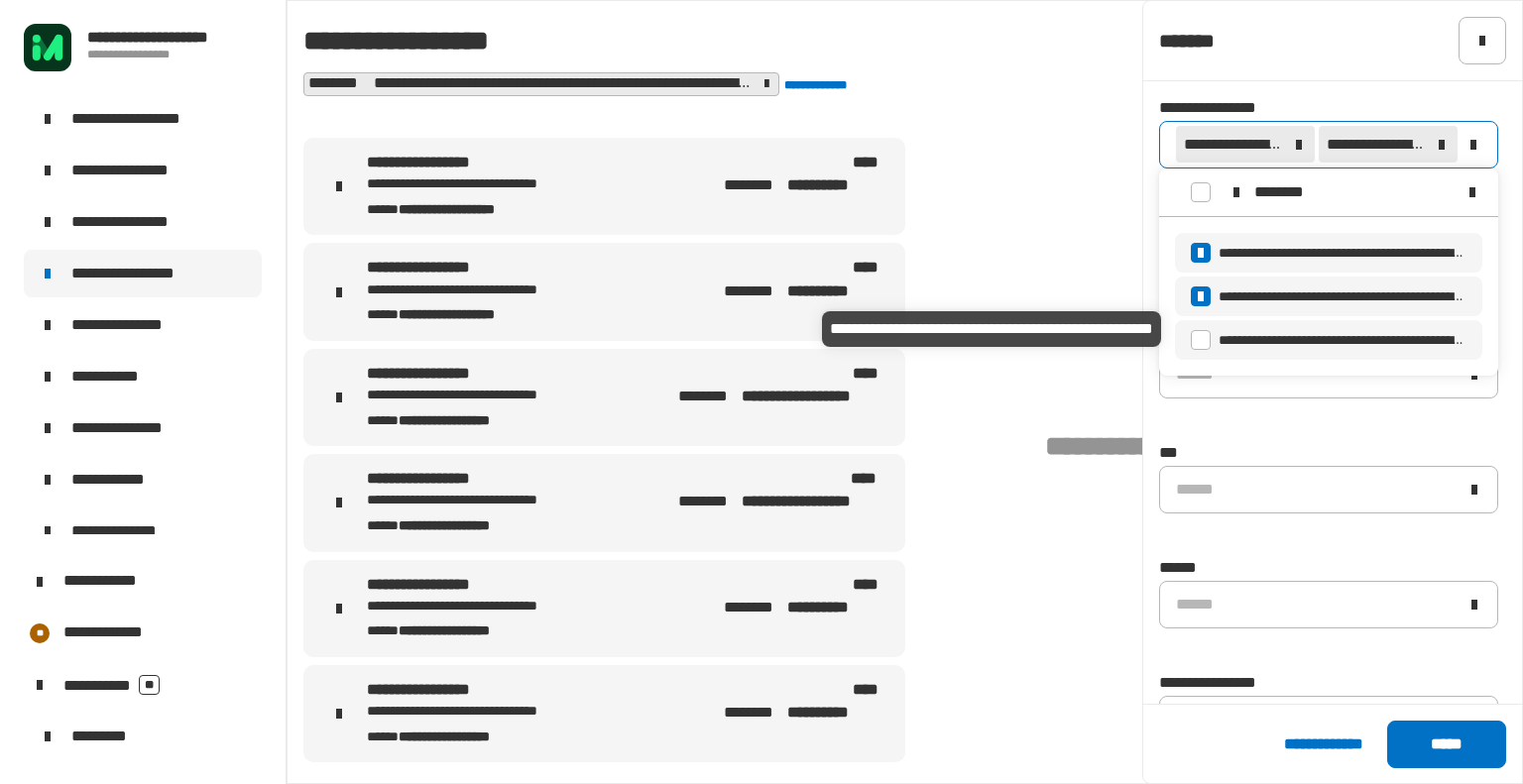 click on "**********" at bounding box center (1341, 350) 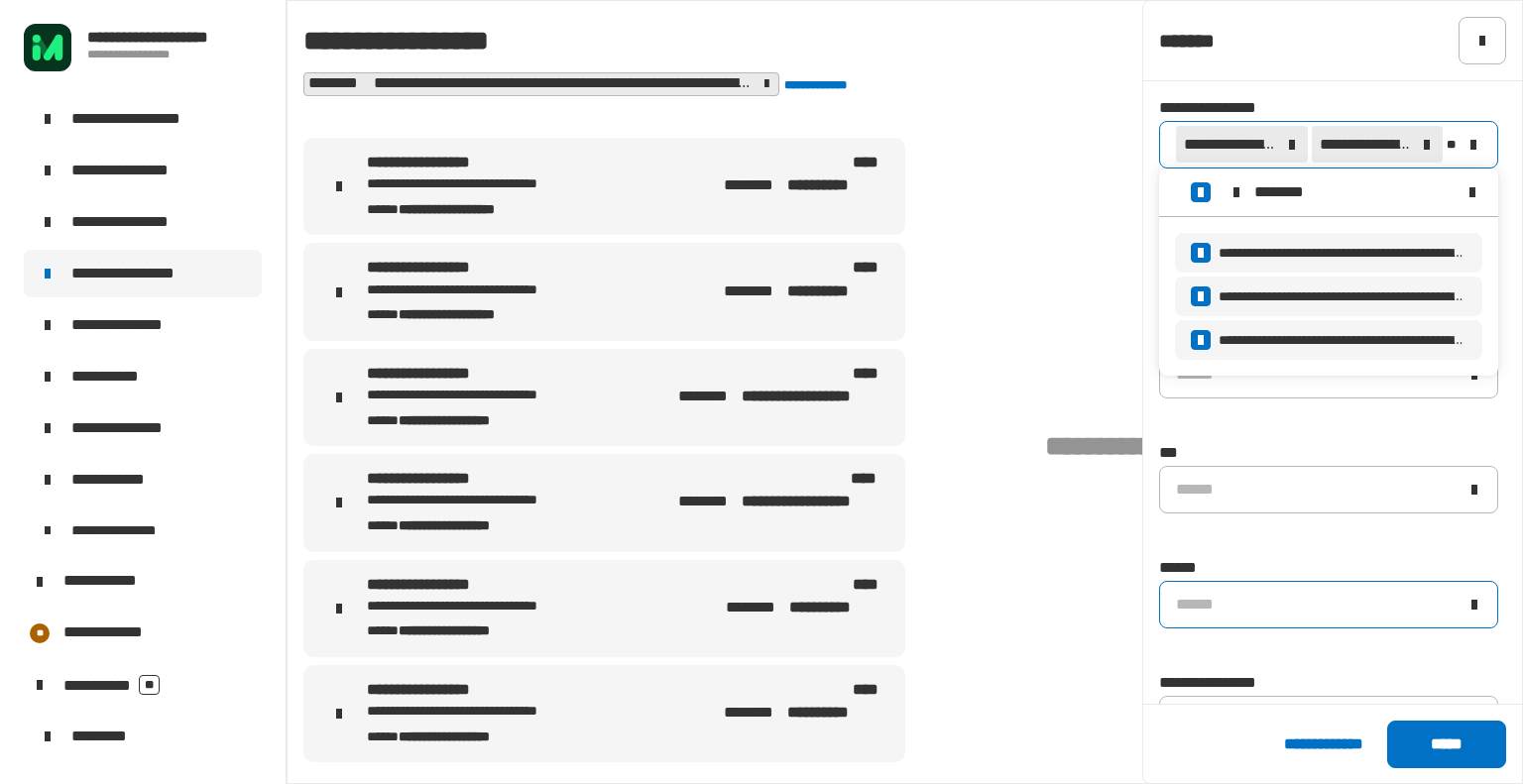 click on "******" 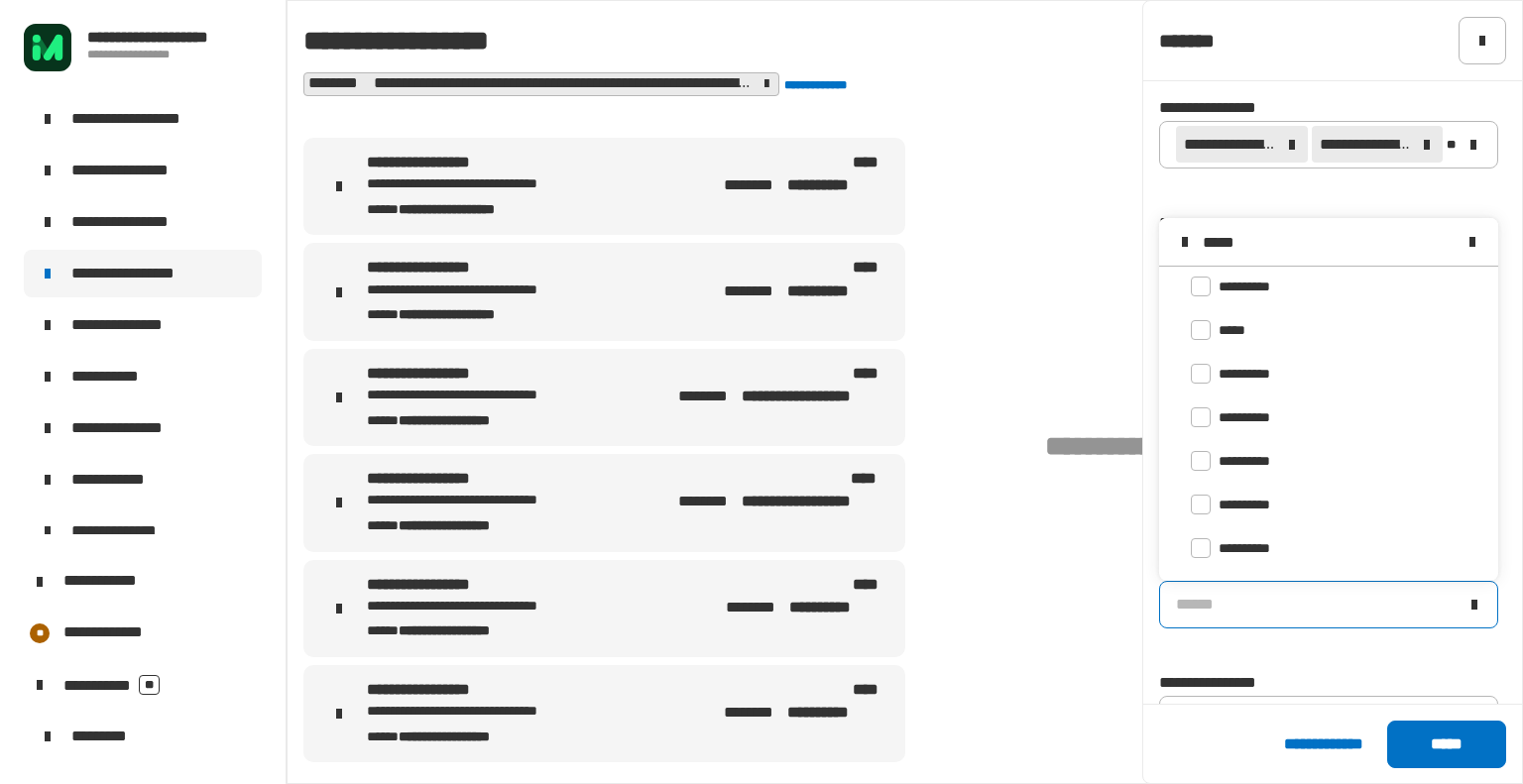 scroll, scrollTop: 0, scrollLeft: 0, axis: both 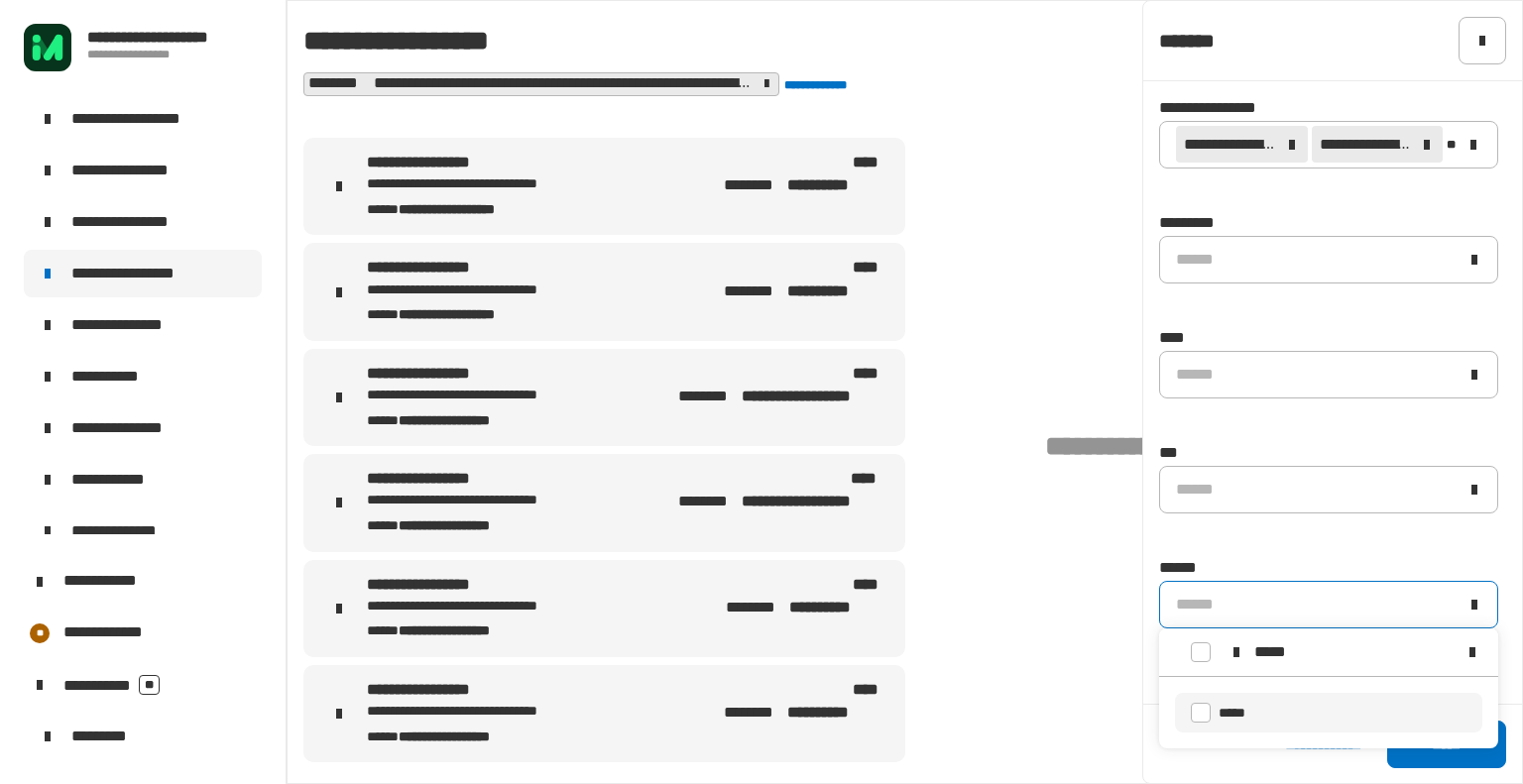 type on "*****" 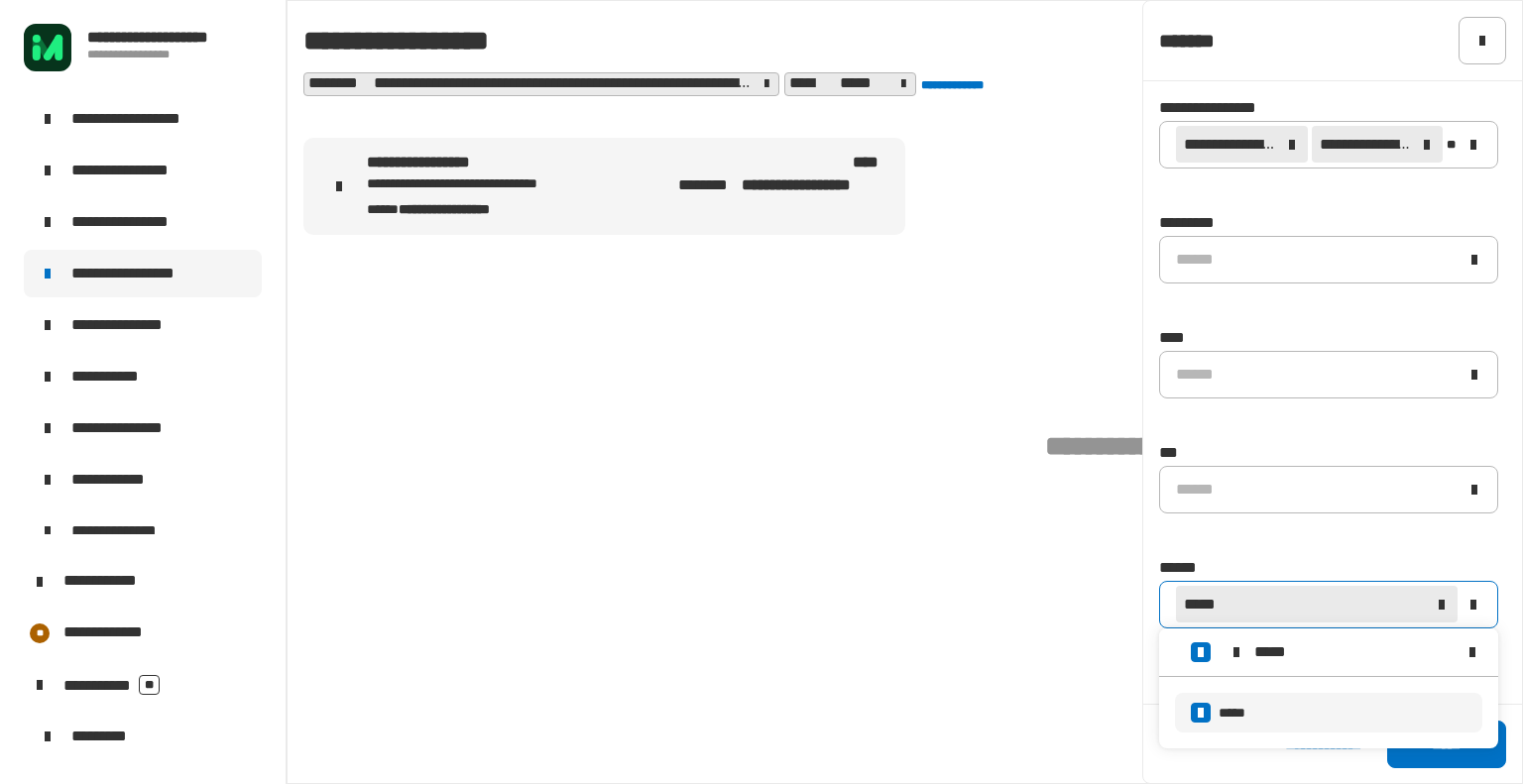 click on "**********" at bounding box center [494, 209] 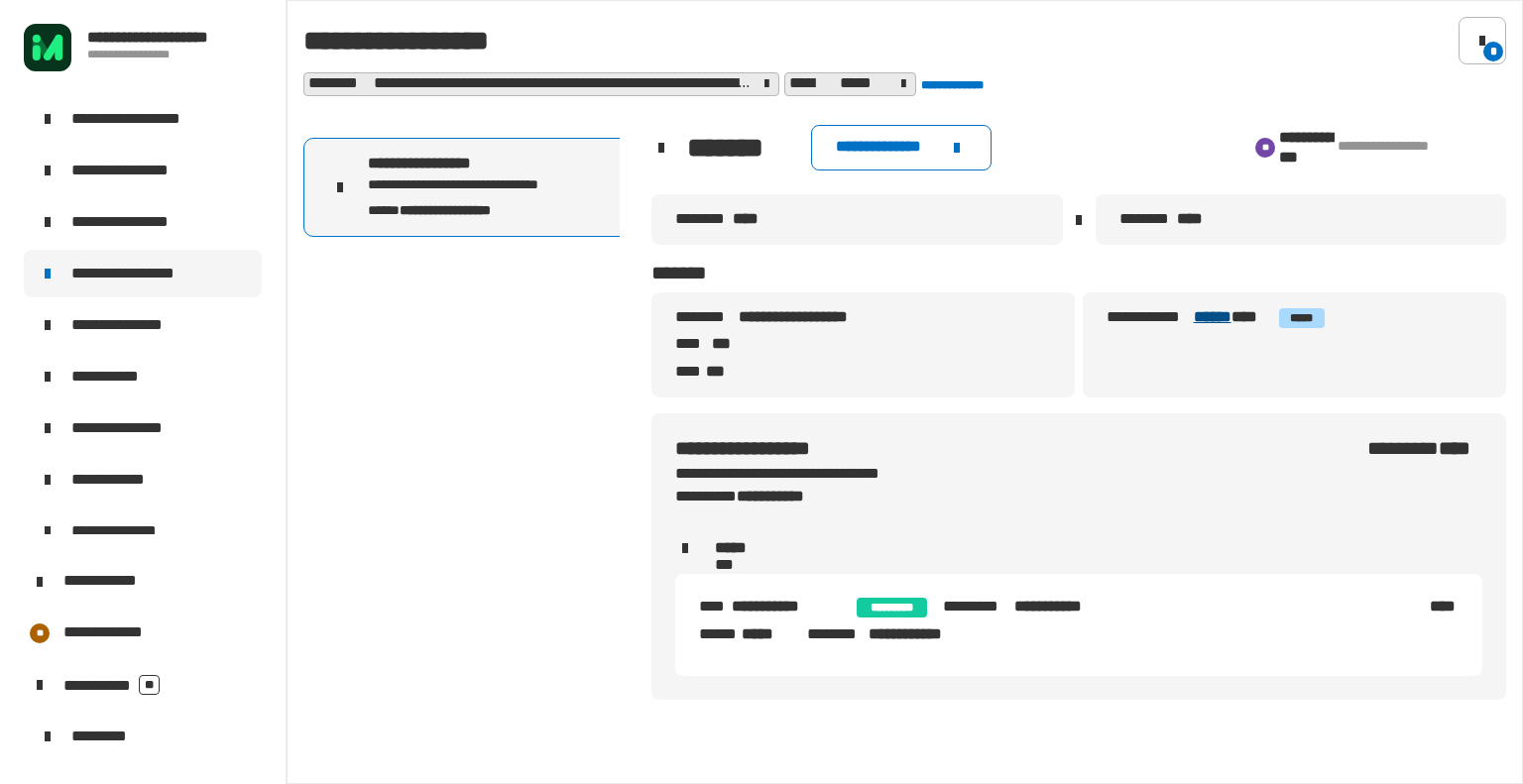 click on "******" 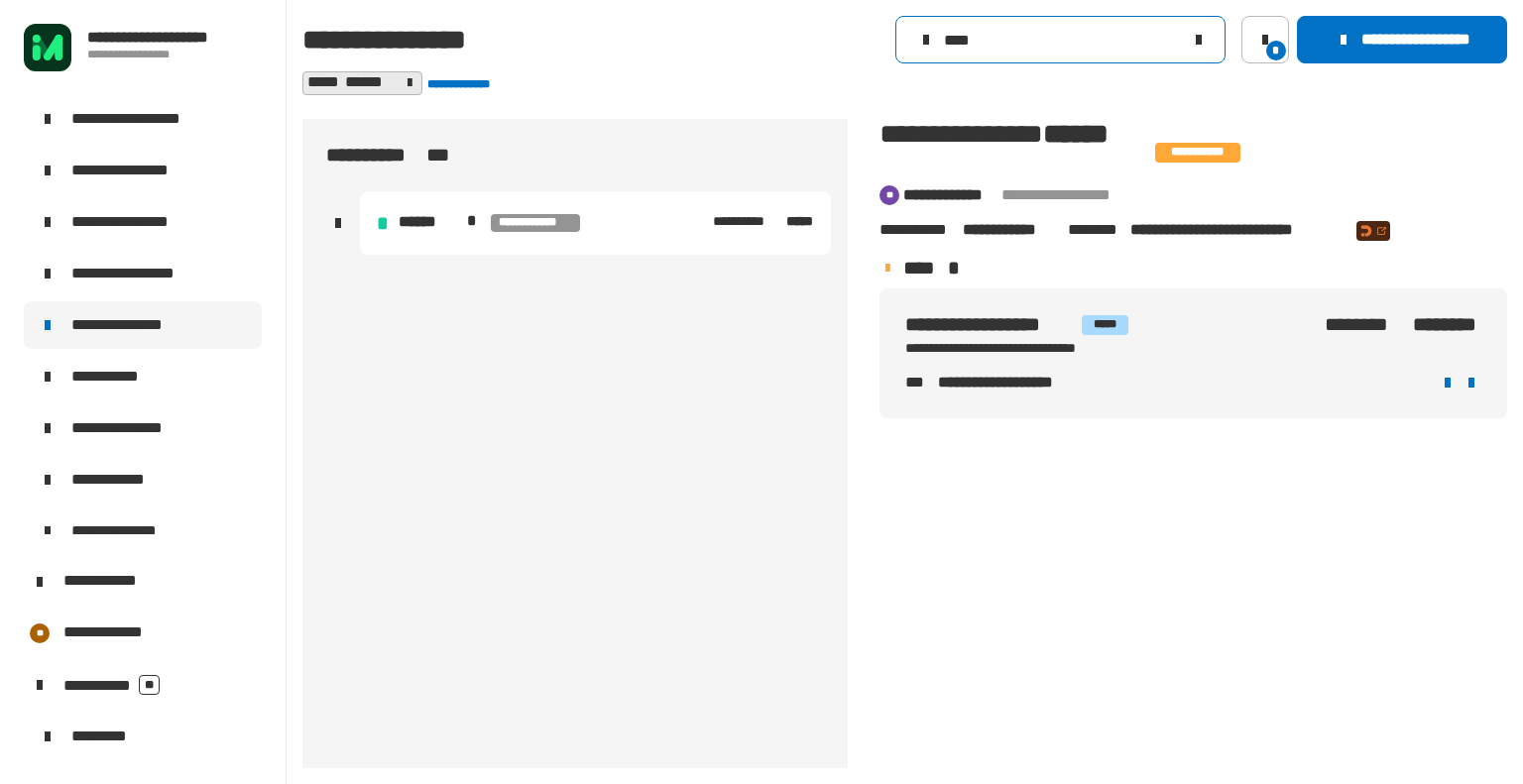 click on "****" 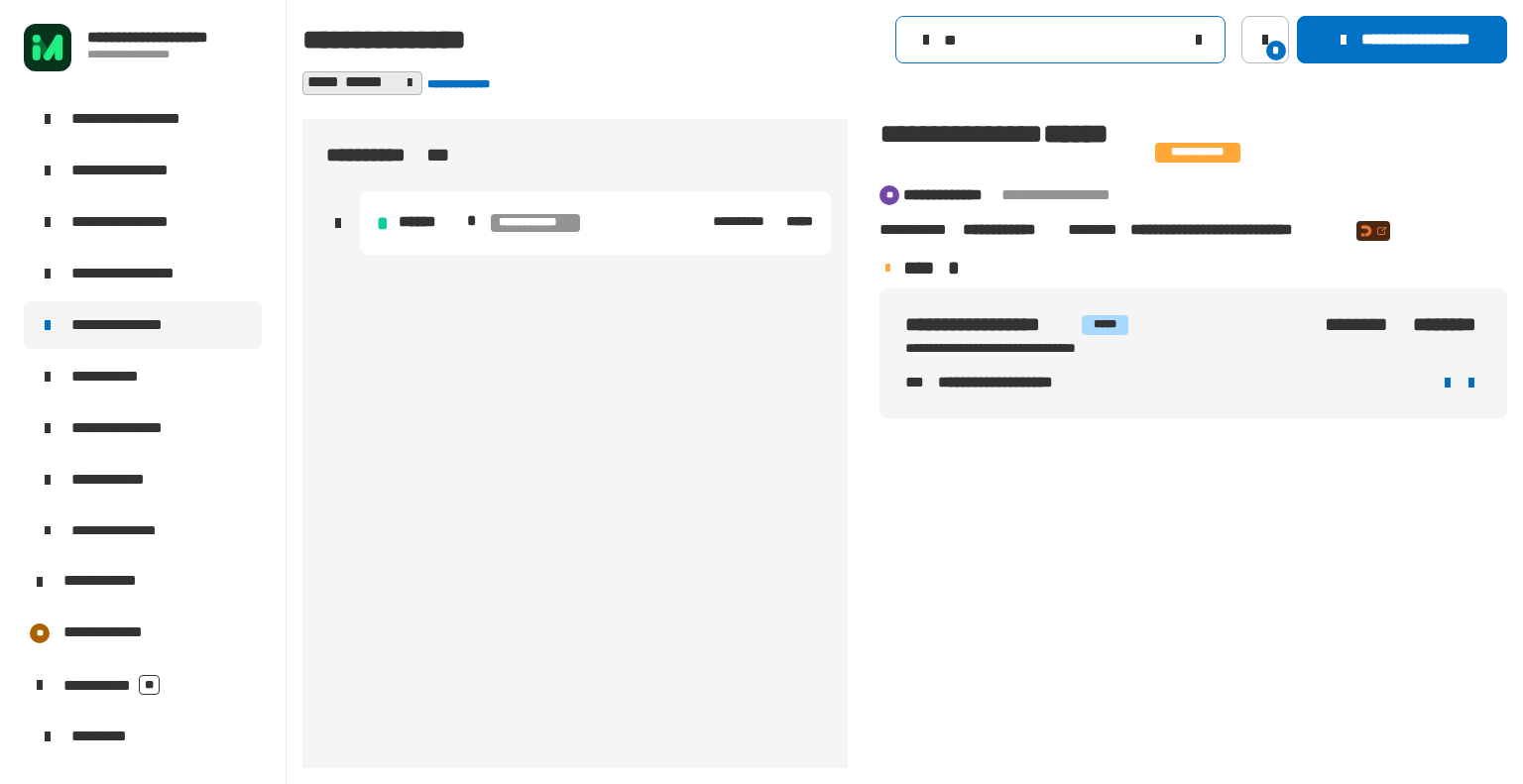 type on "*" 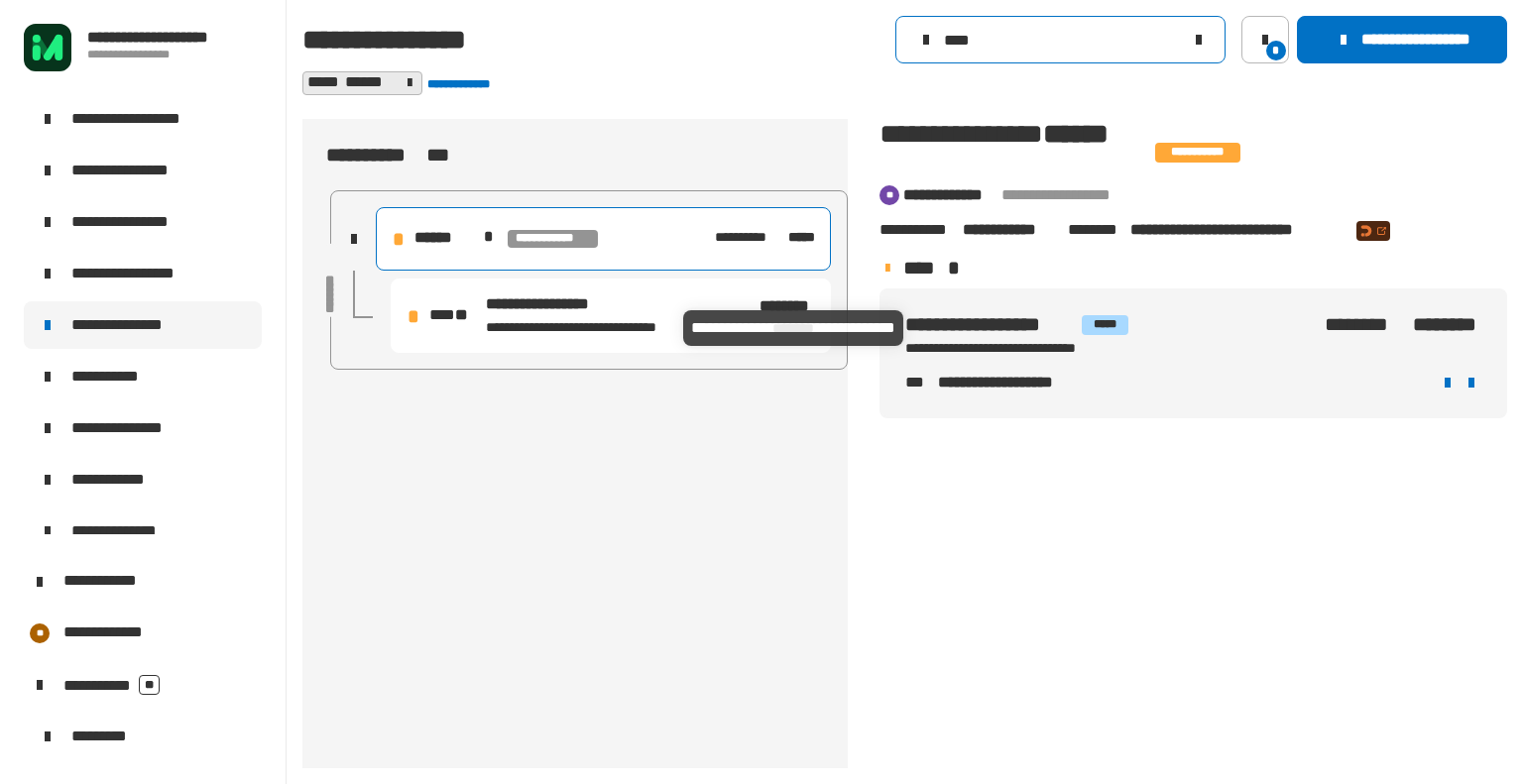 type on "****" 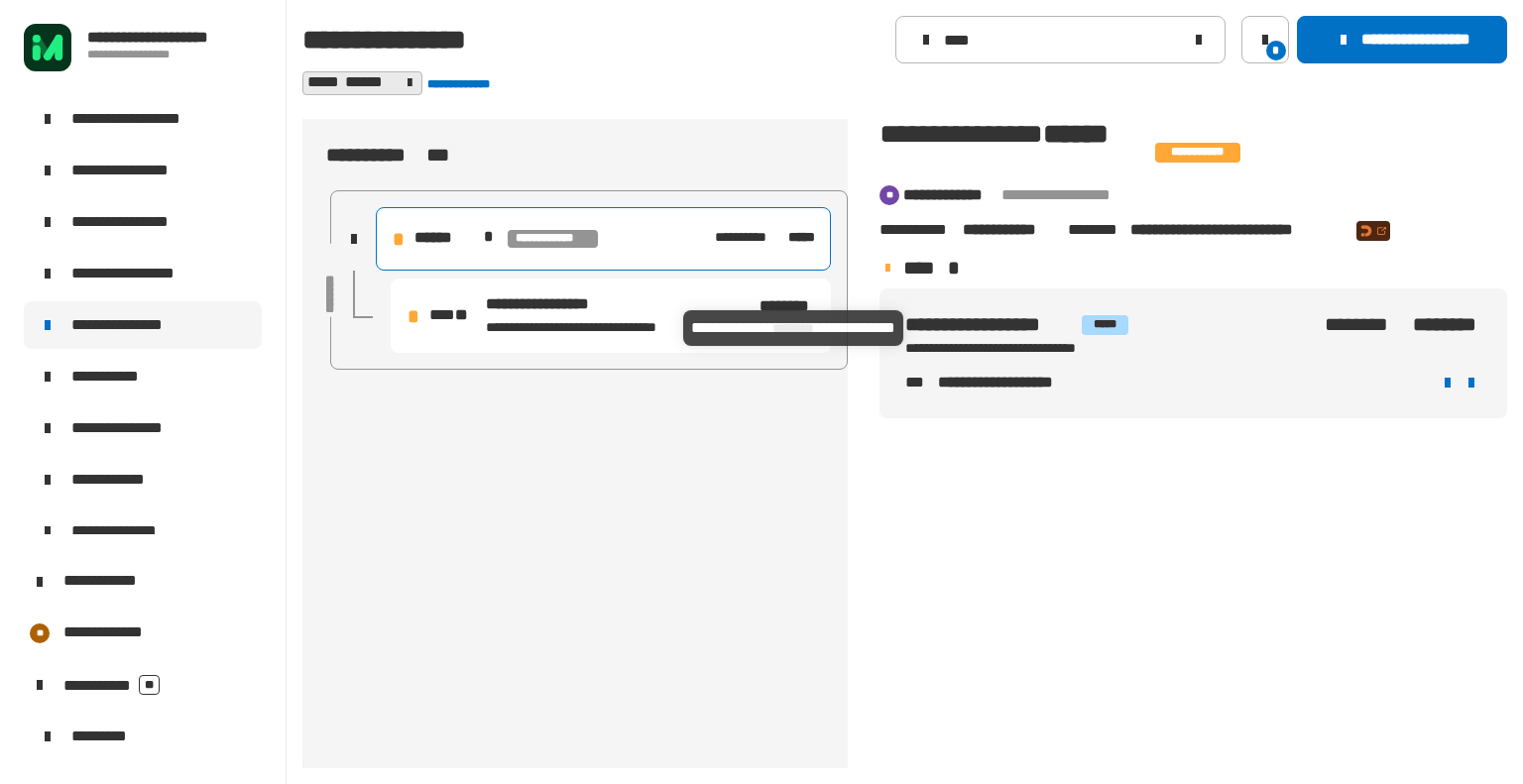 click on "**********" at bounding box center [571, 327] 